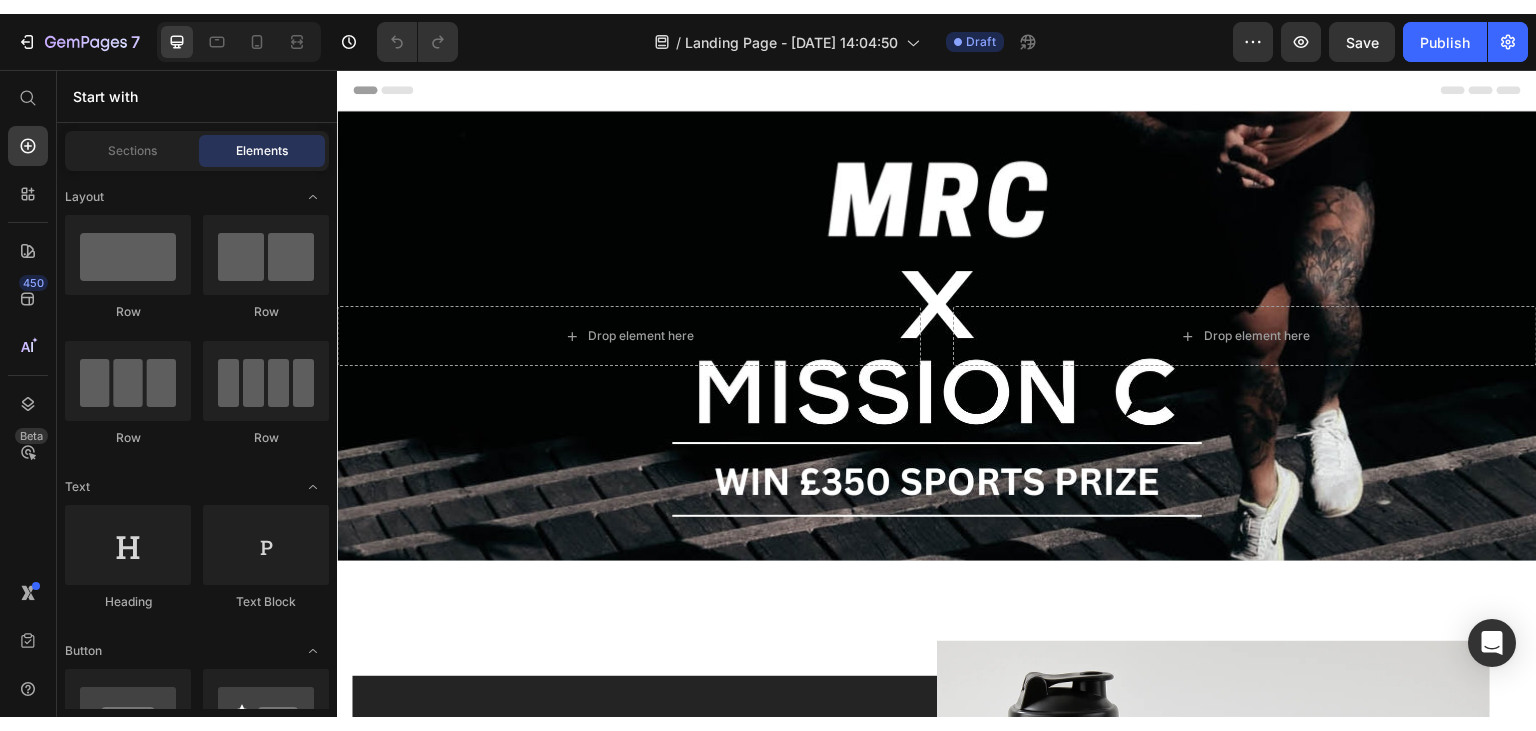 scroll, scrollTop: 0, scrollLeft: 0, axis: both 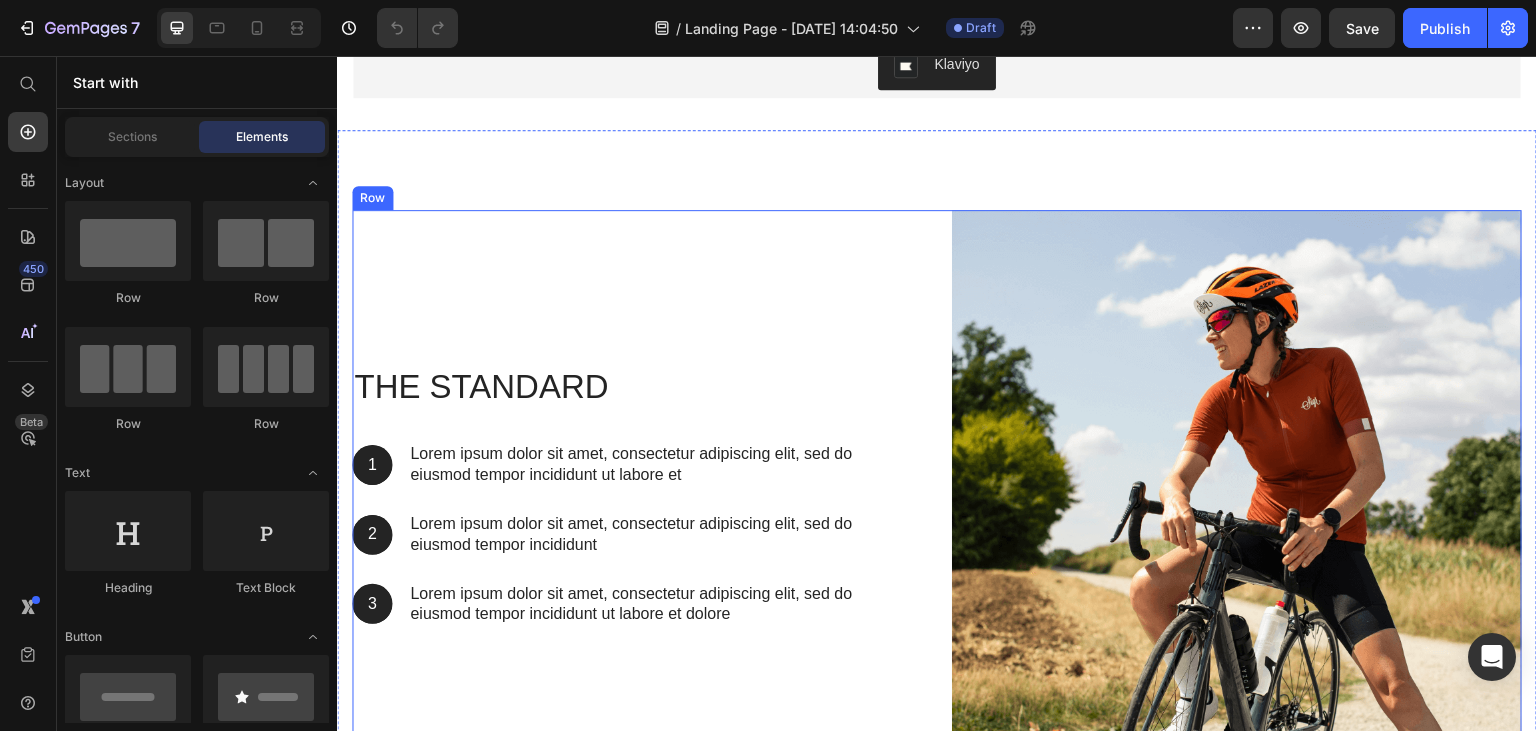 click on "The standard Heading 1 Text Block Hero Banner Lorem ipsum dolor sit amet, consectetur adipiscing elit, sed do eiusmod tempor incididunt ut labore et  Text Block Row 2 Text Block Hero Banner Lorem ipsum dolor sit amet, consectetur adipiscing elit, sed do eiusmod tempor incididunt Text Block Row 3 Text Block Hero Banner Lorem ipsum dolor sit amet, consectetur adipiscing elit, sed do eiusmod tempor incididunt ut labore et dolore  Text Block Row Row" at bounding box center (637, 495) 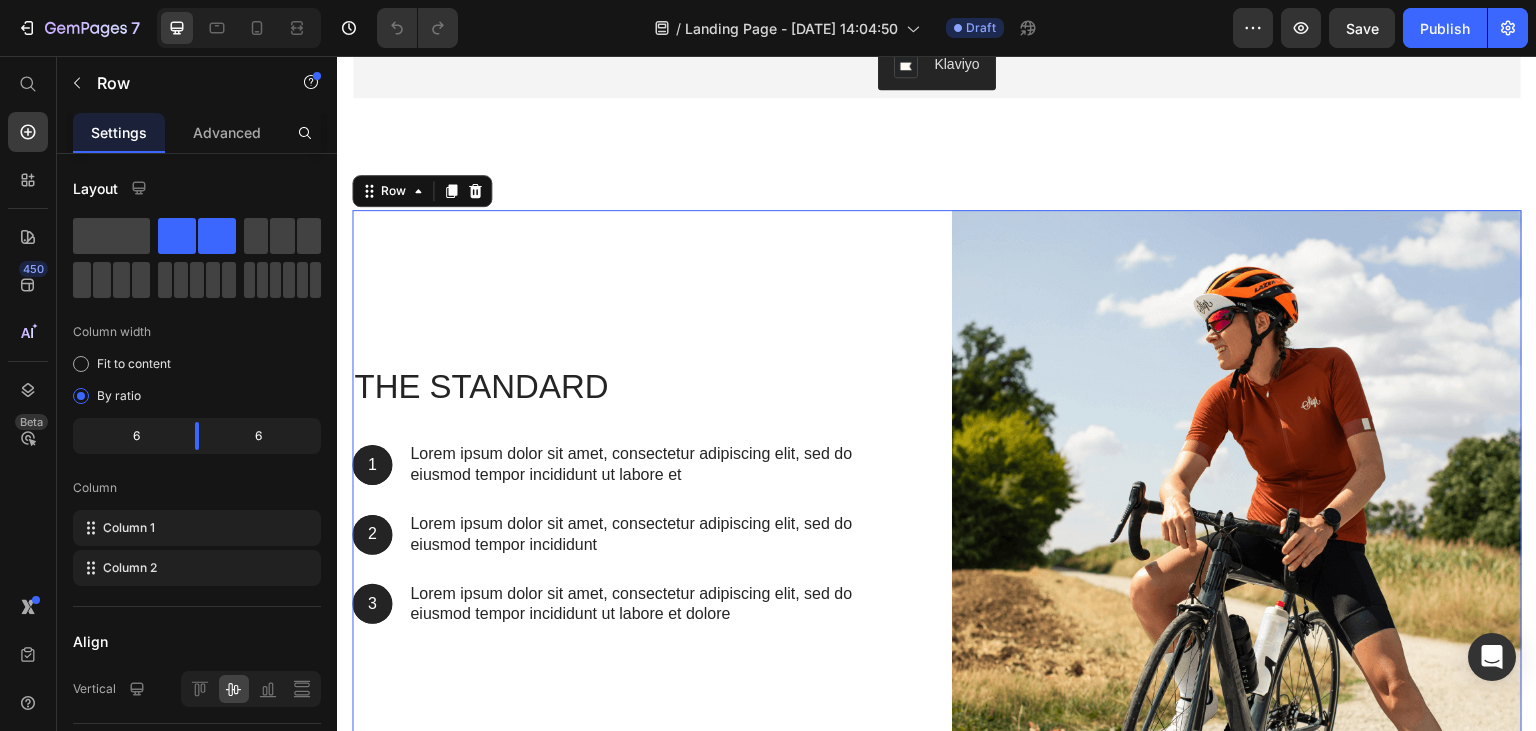 click 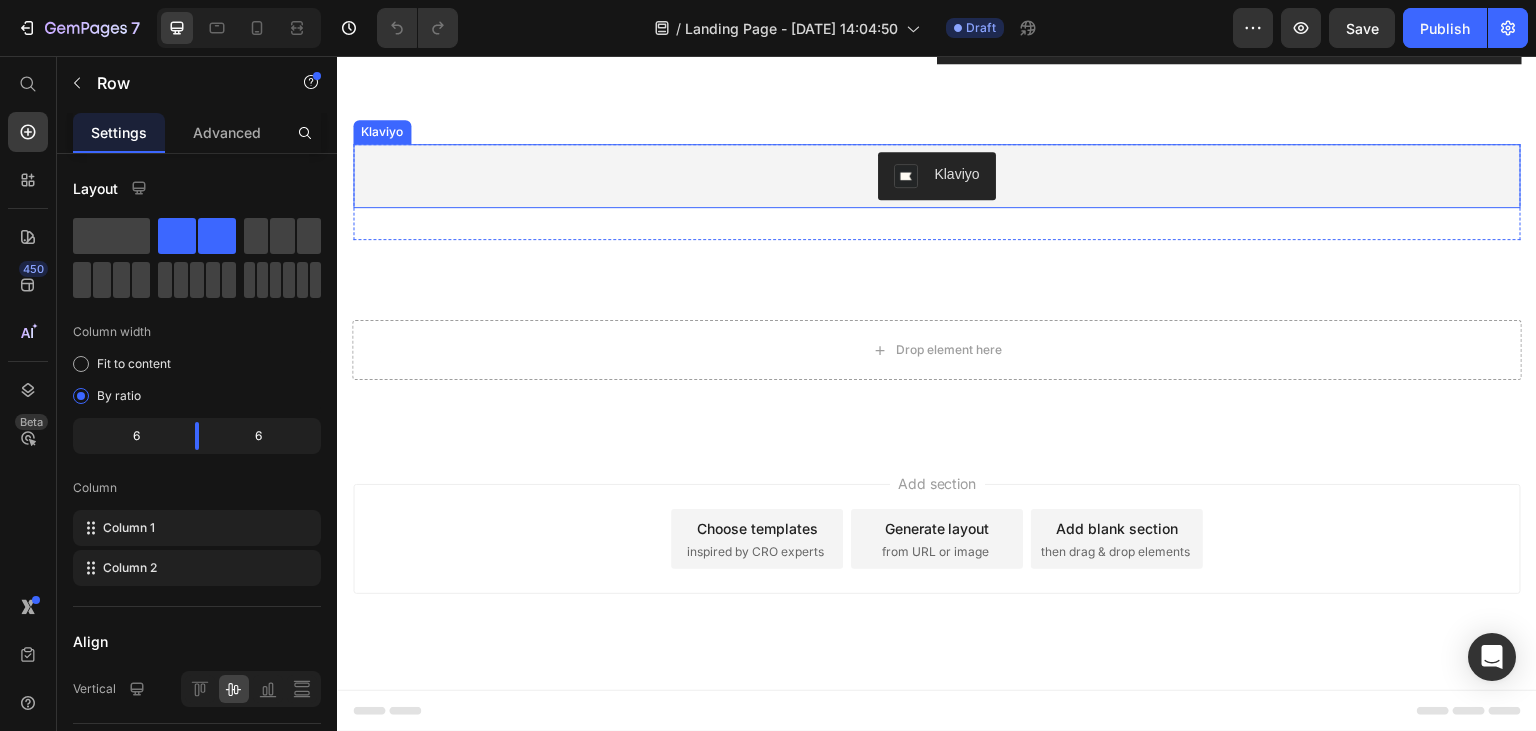 scroll, scrollTop: 1264, scrollLeft: 0, axis: vertical 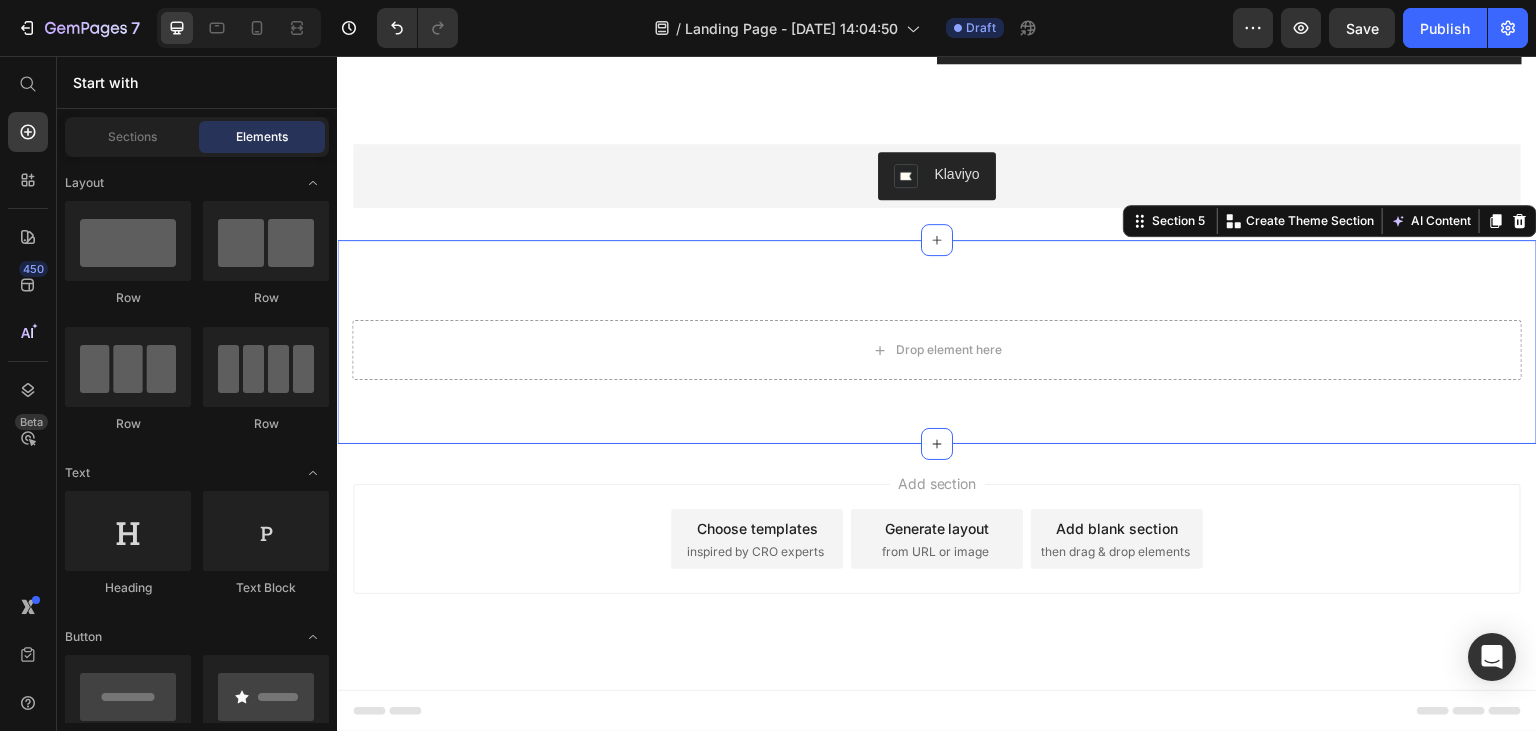 click on "Drop element here Section 5   You can create reusable sections Create Theme Section AI Content Write with GemAI What would you like to describe here? Tone and Voice Persuasive Product Getting products... Show more Generate" at bounding box center [937, 342] 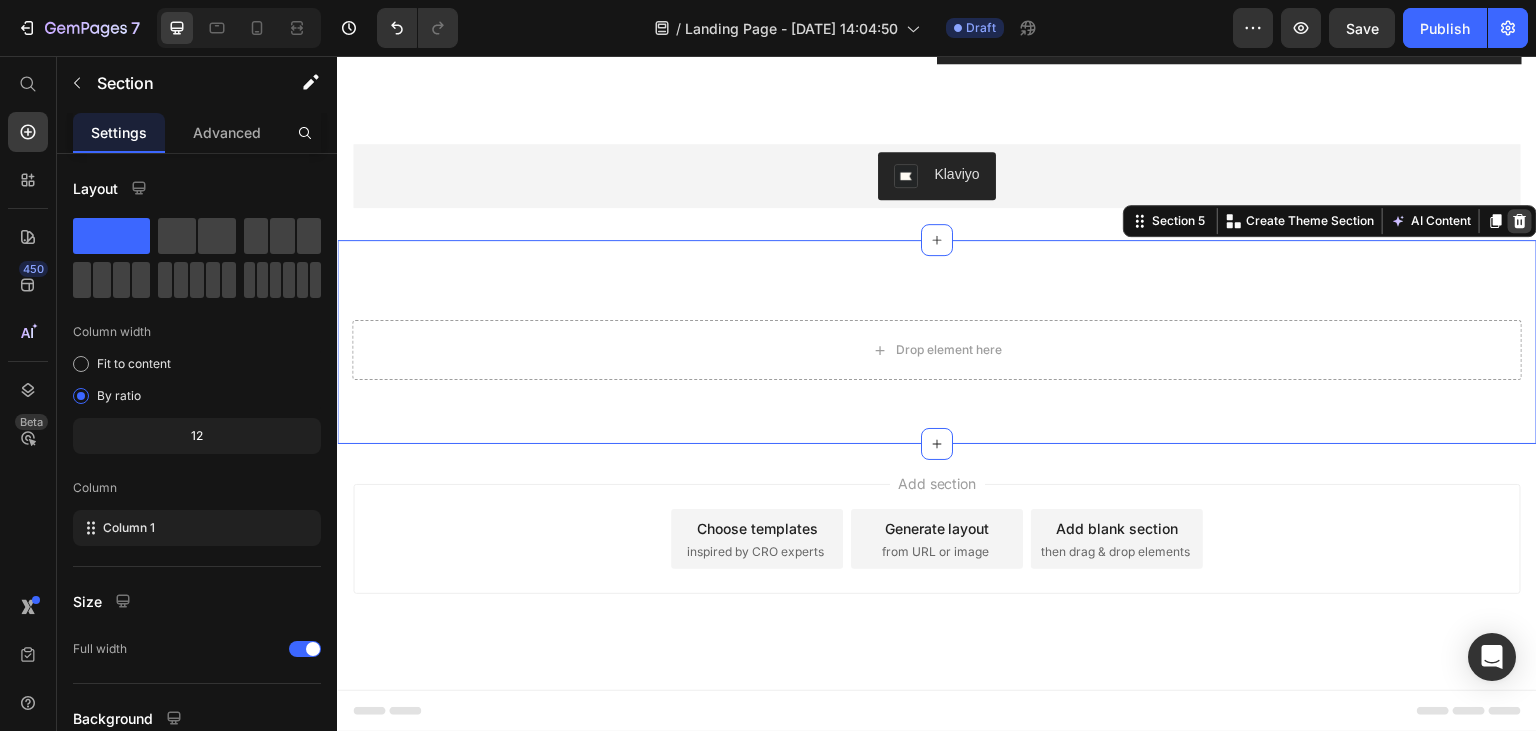 click 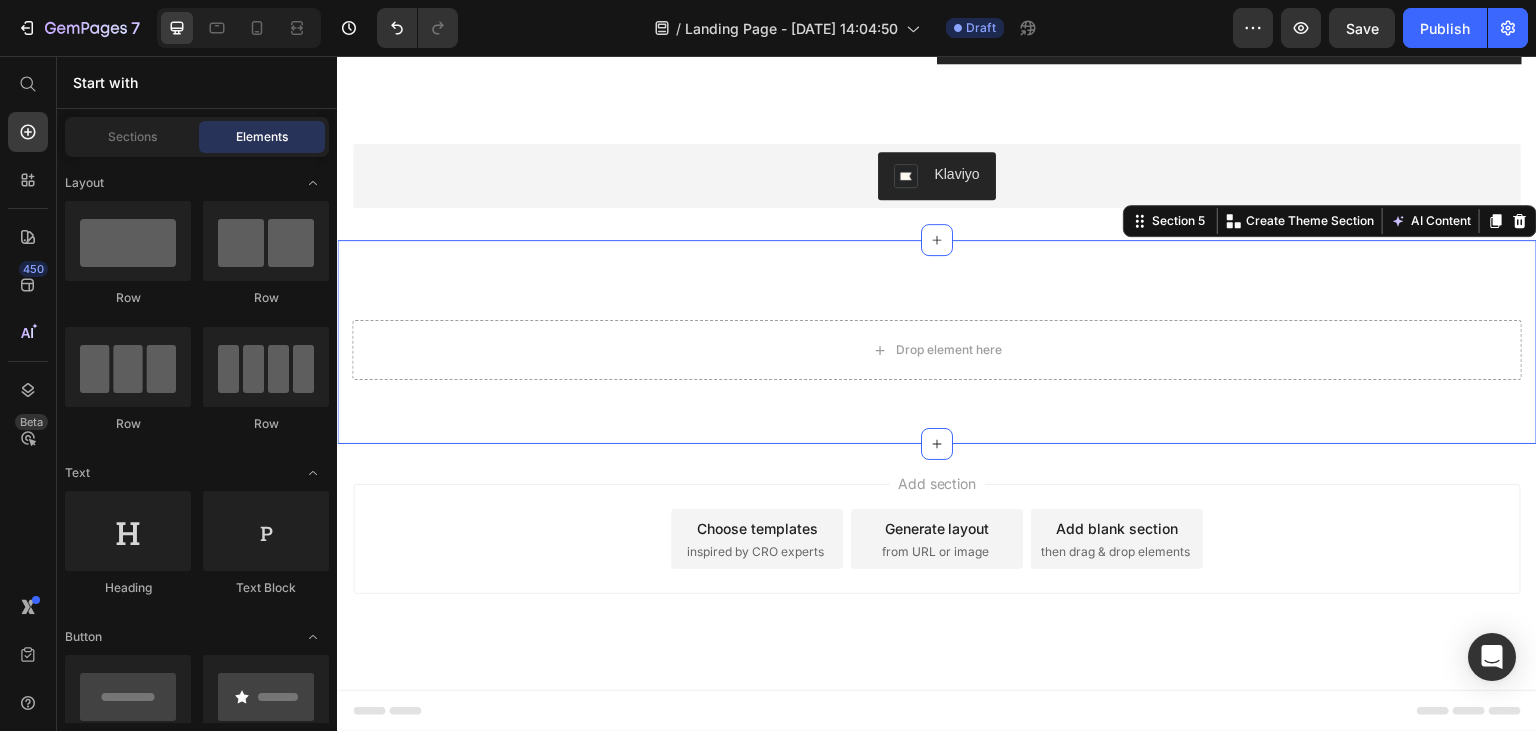 scroll, scrollTop: 1060, scrollLeft: 0, axis: vertical 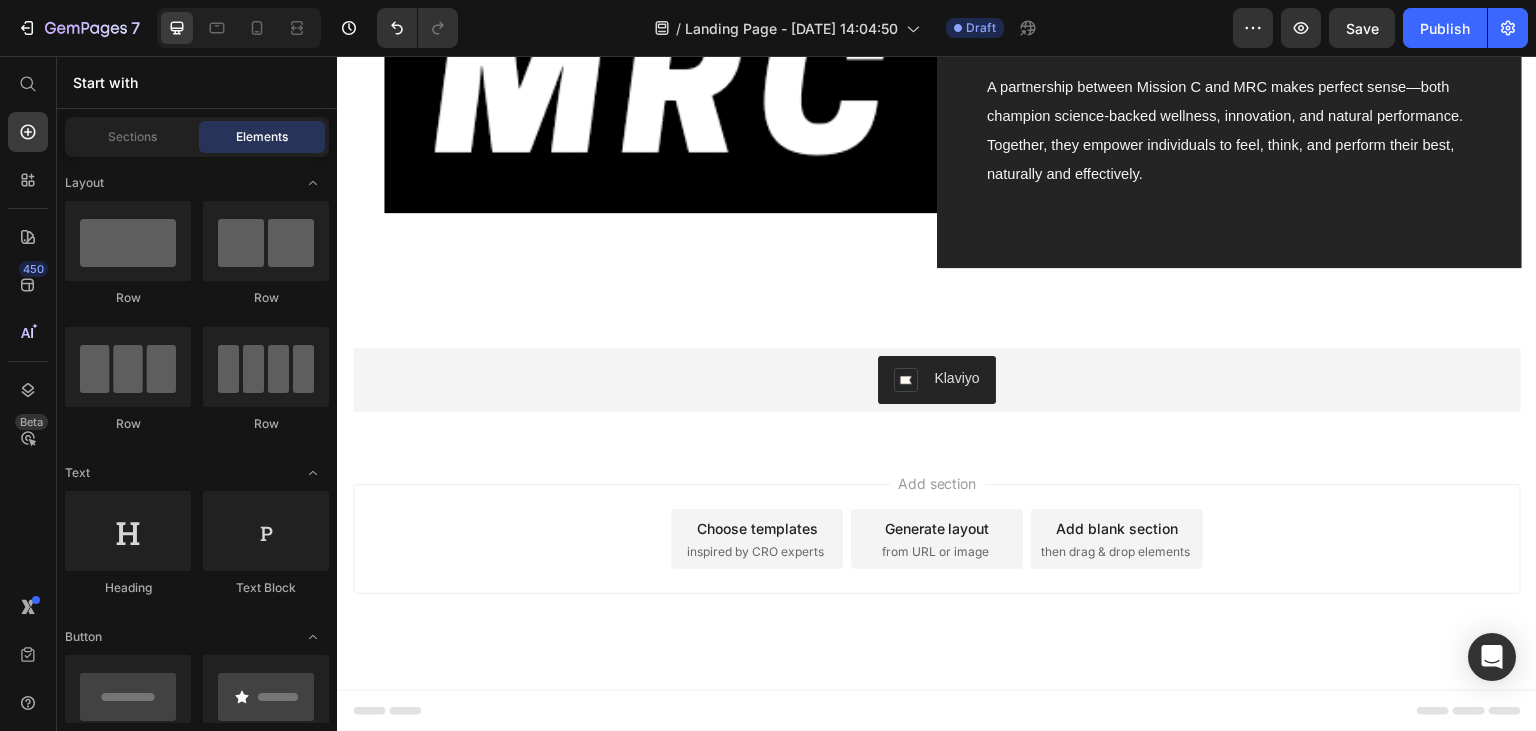 click on "inspired by CRO experts" at bounding box center [755, 552] 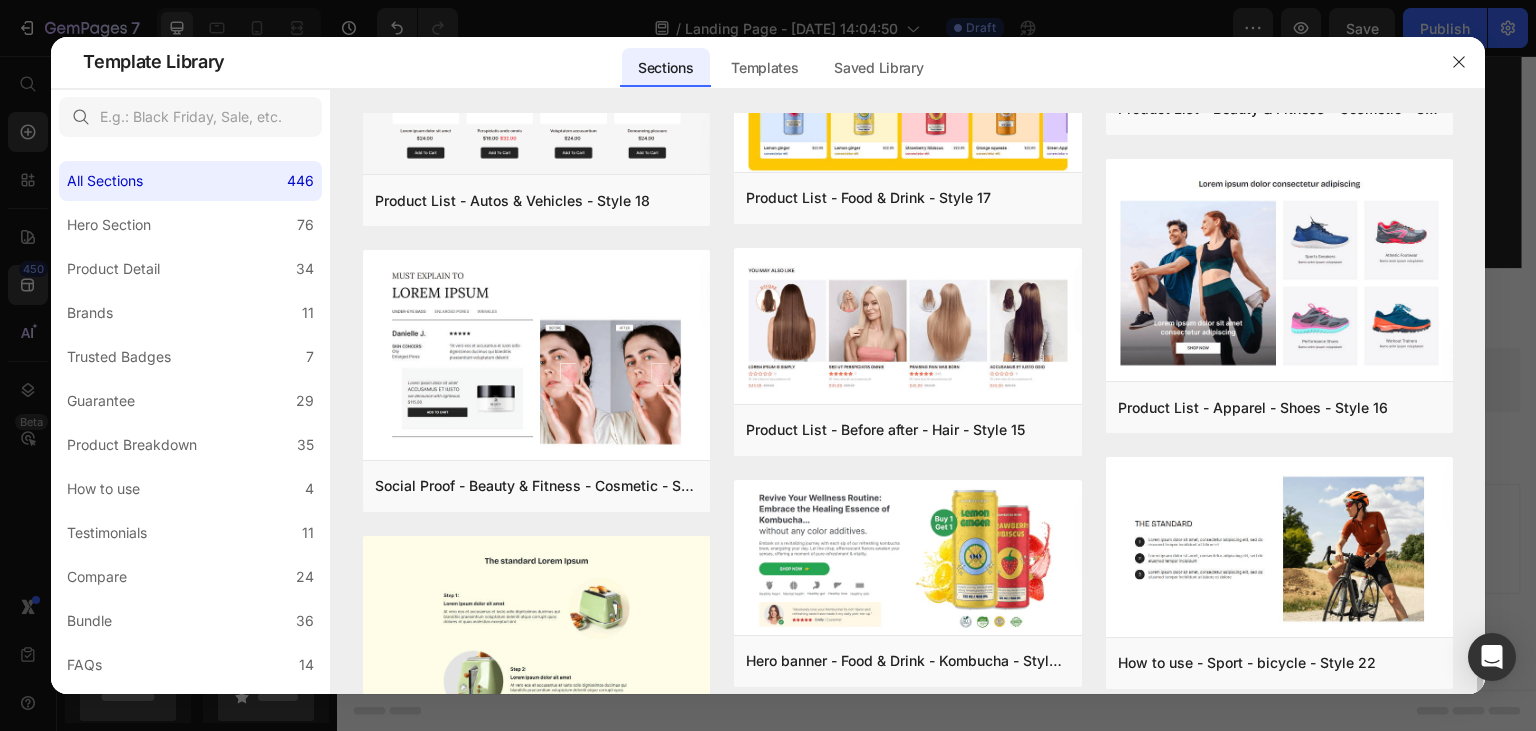 scroll, scrollTop: 8783, scrollLeft: 0, axis: vertical 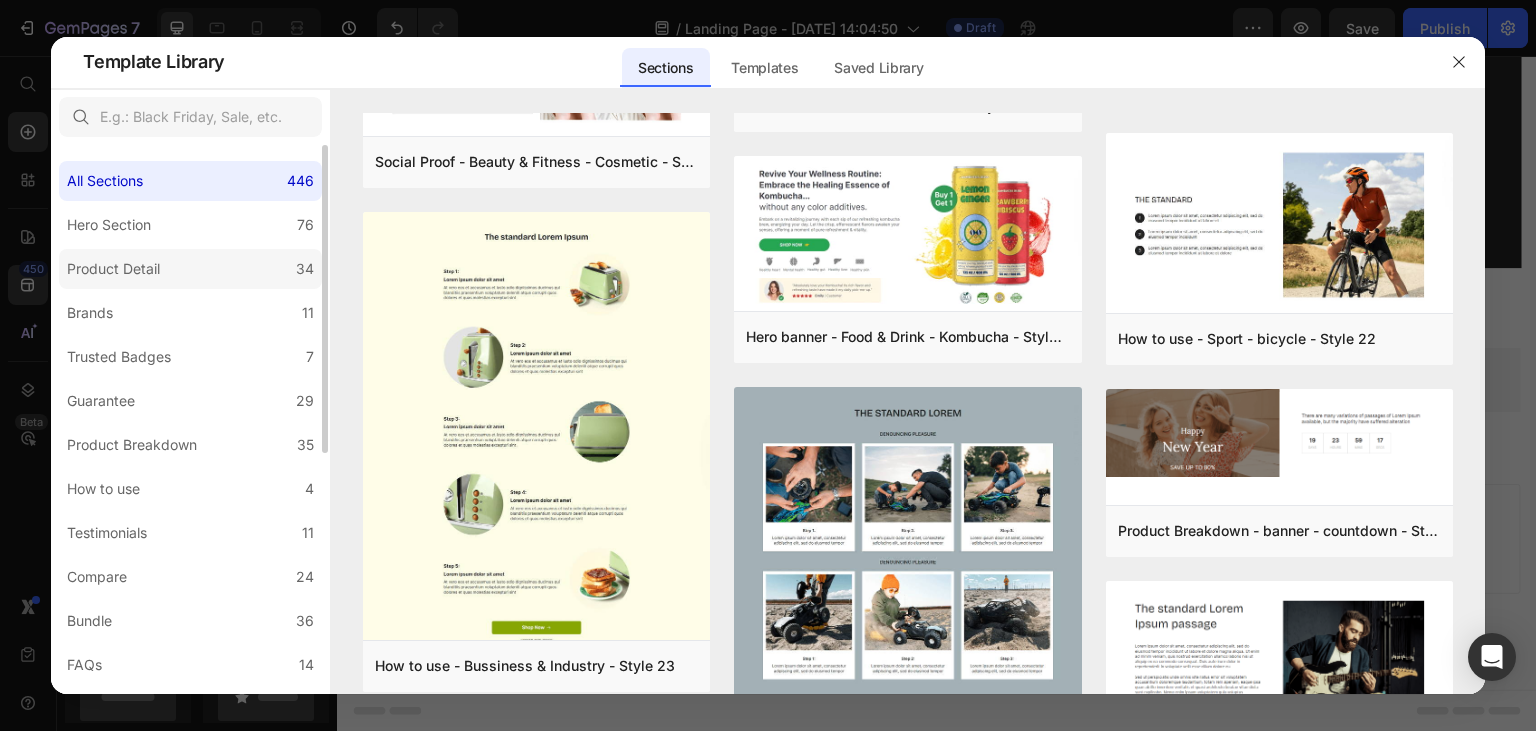 click on "Product Detail 34" 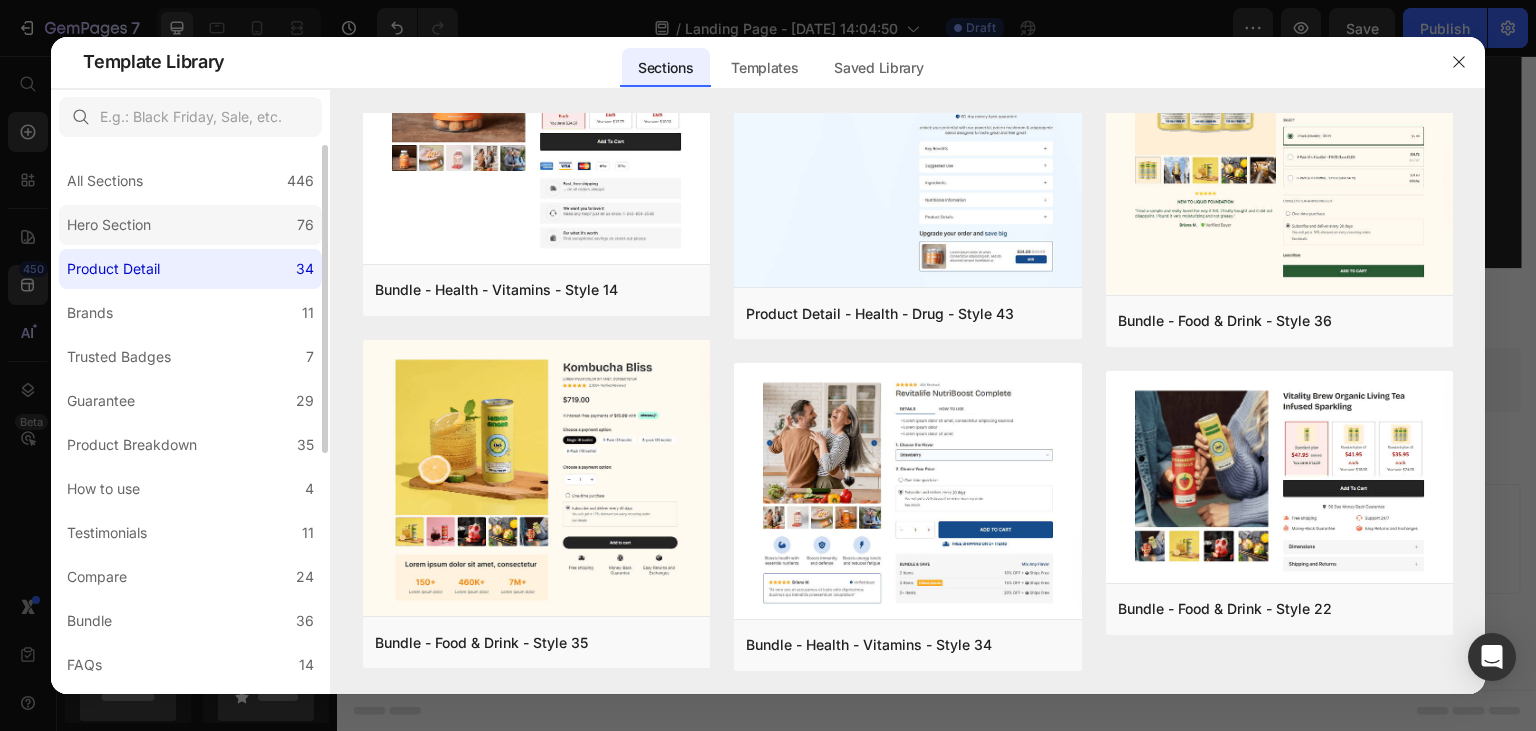scroll, scrollTop: 0, scrollLeft: 0, axis: both 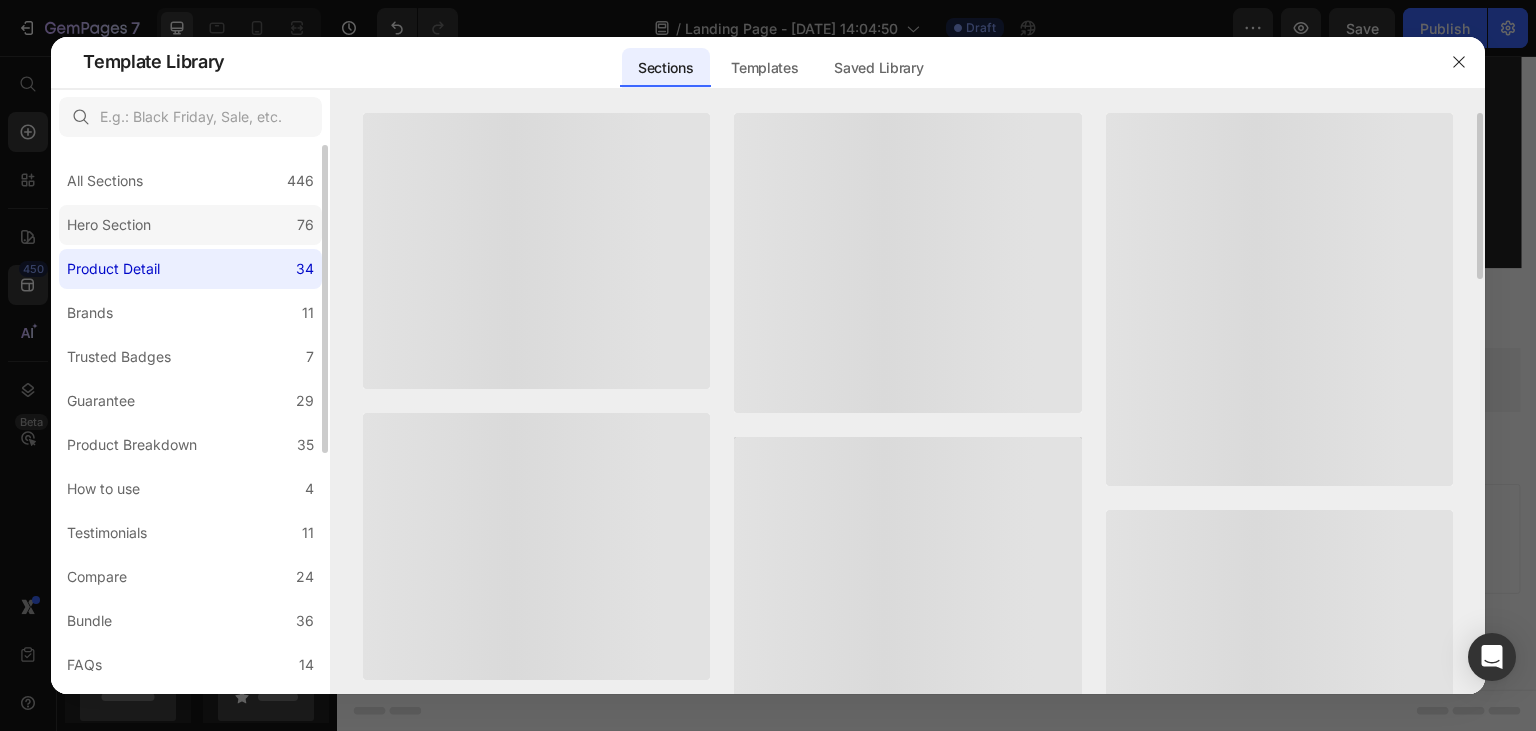 click on "Hero Section 76" 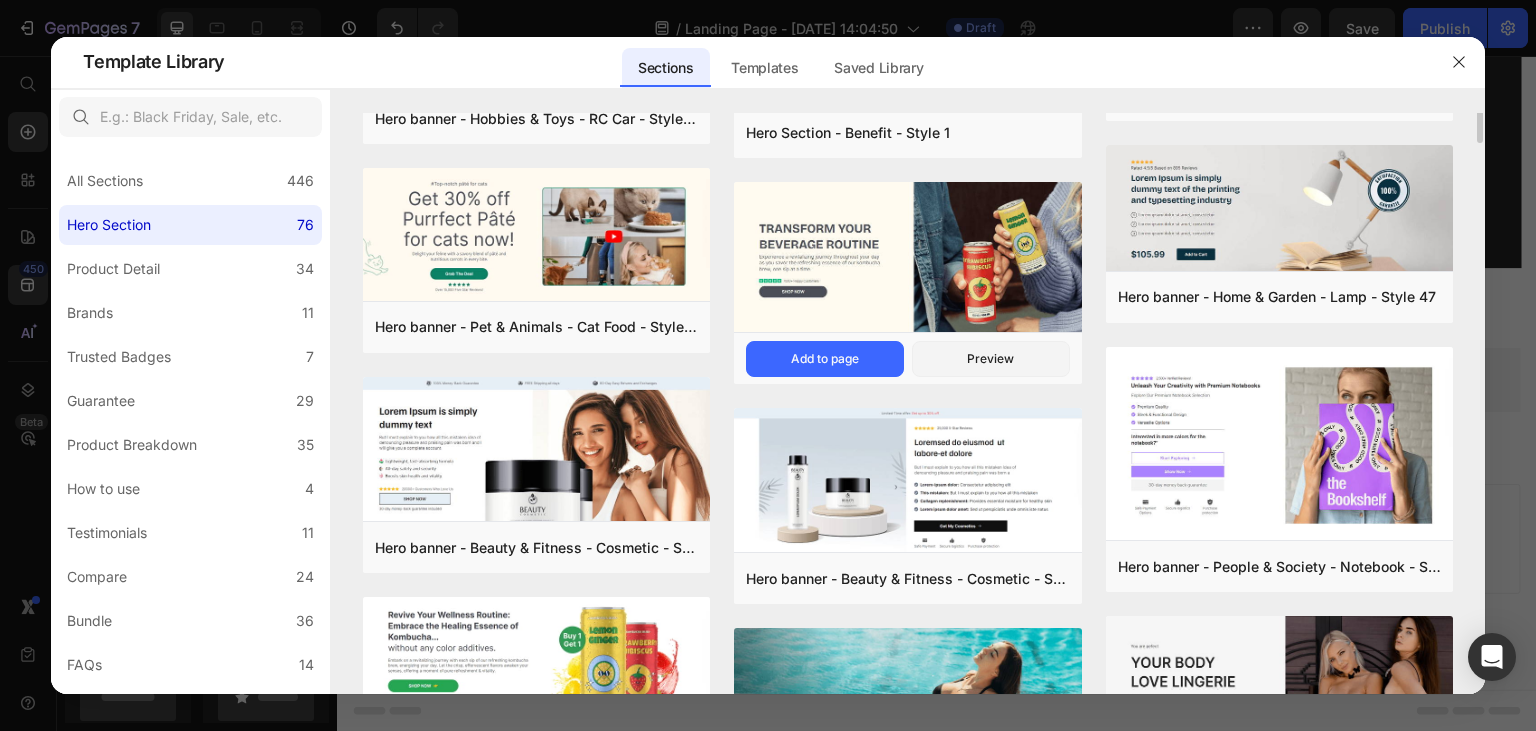 scroll, scrollTop: 0, scrollLeft: 0, axis: both 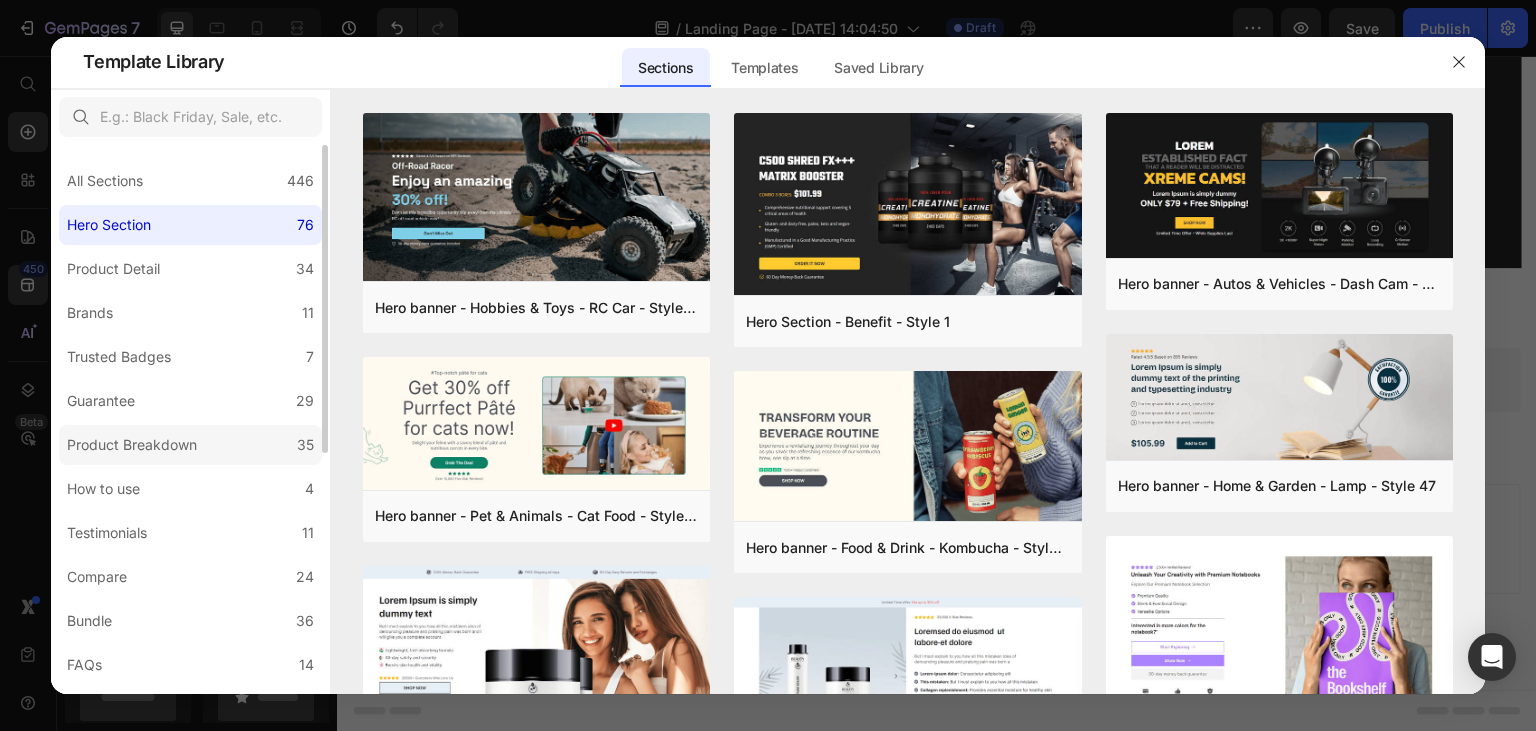 click on "Product Breakdown" at bounding box center (132, 445) 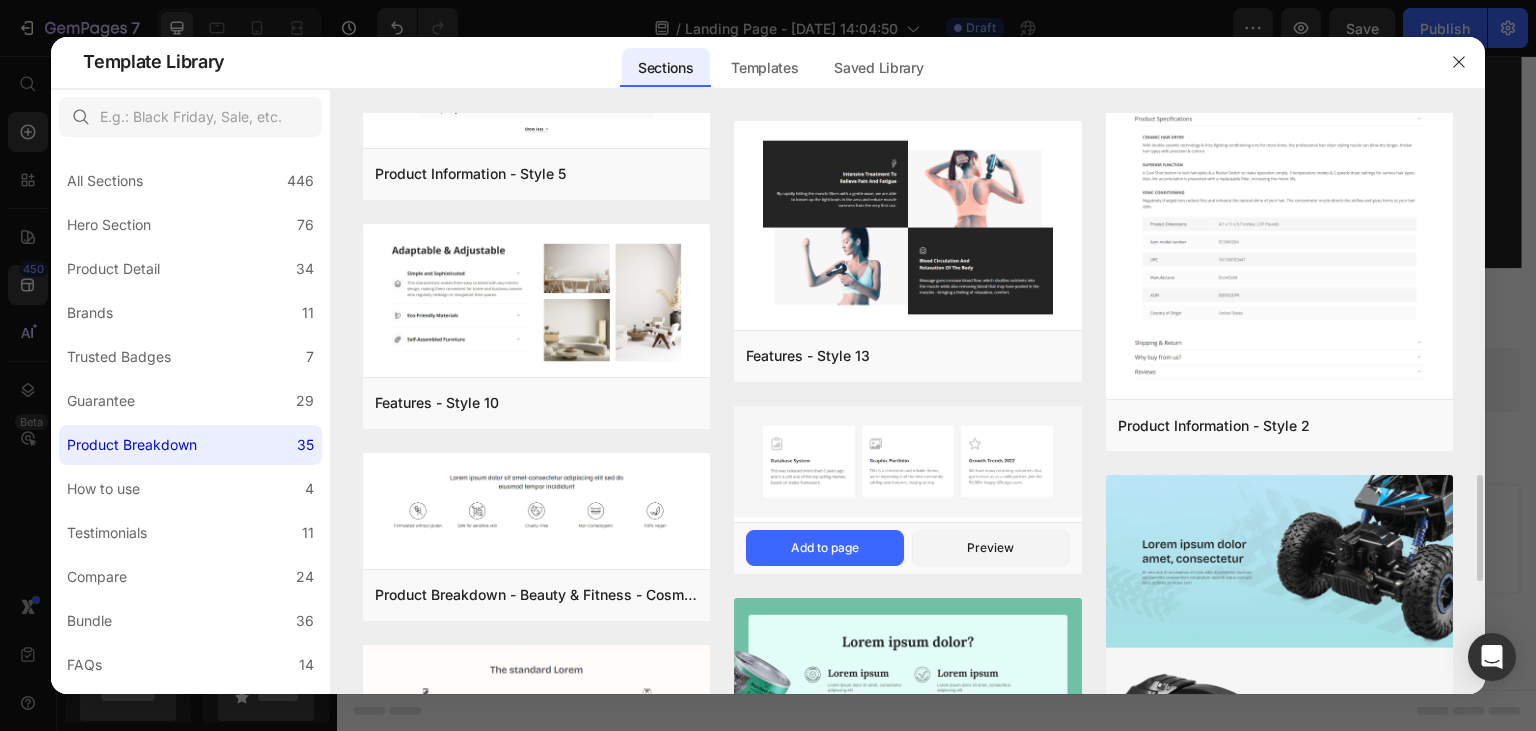 scroll, scrollTop: 2294, scrollLeft: 0, axis: vertical 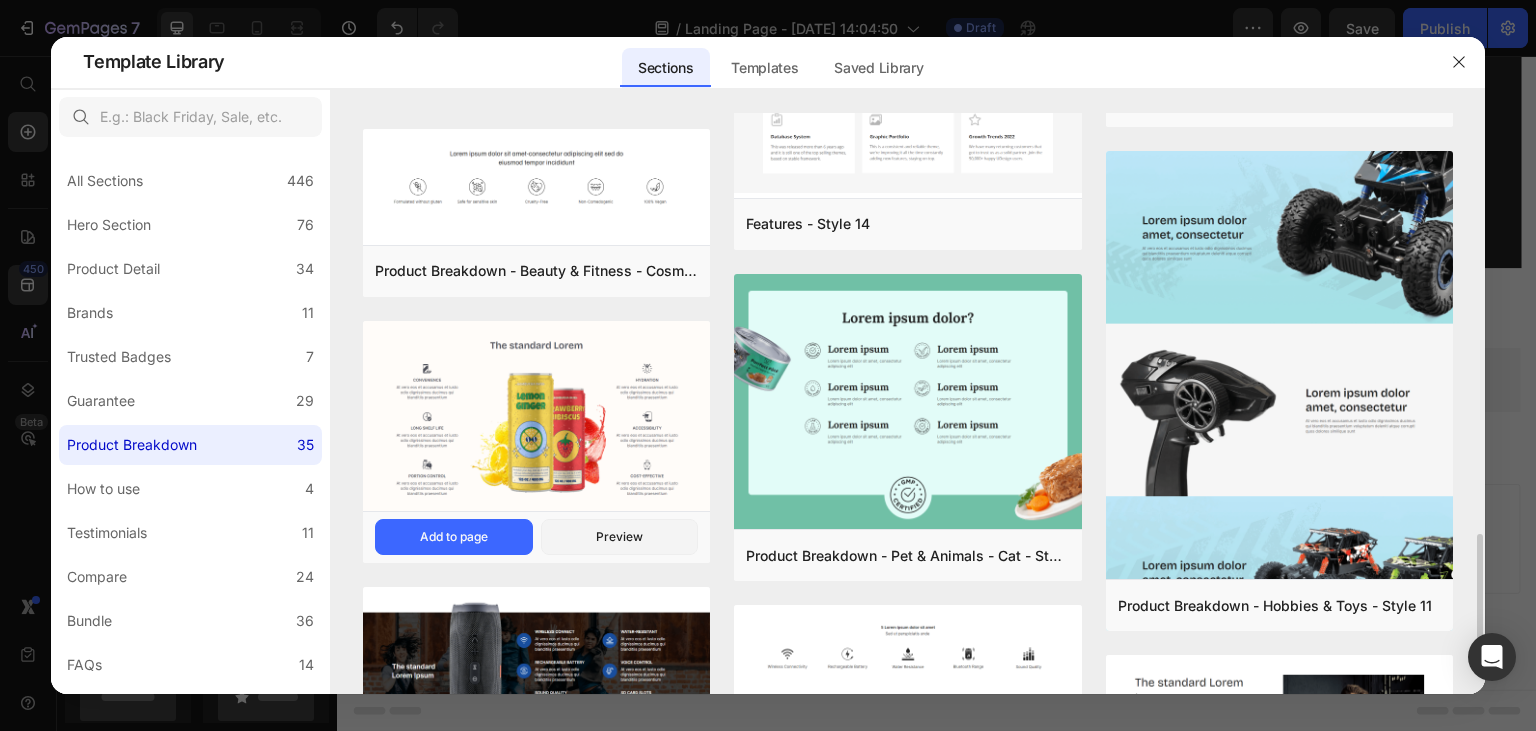 click at bounding box center [536, 417] 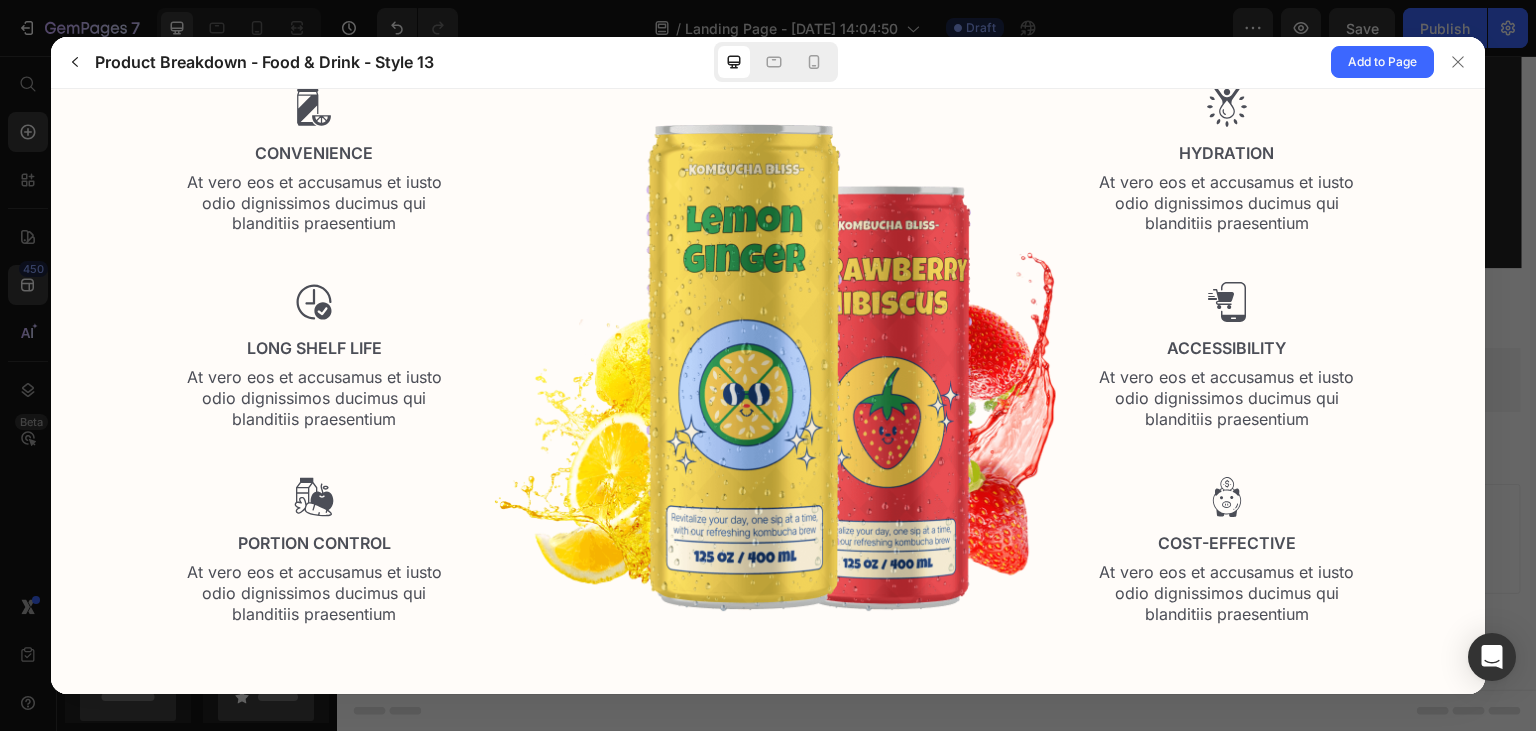 scroll, scrollTop: 181, scrollLeft: 0, axis: vertical 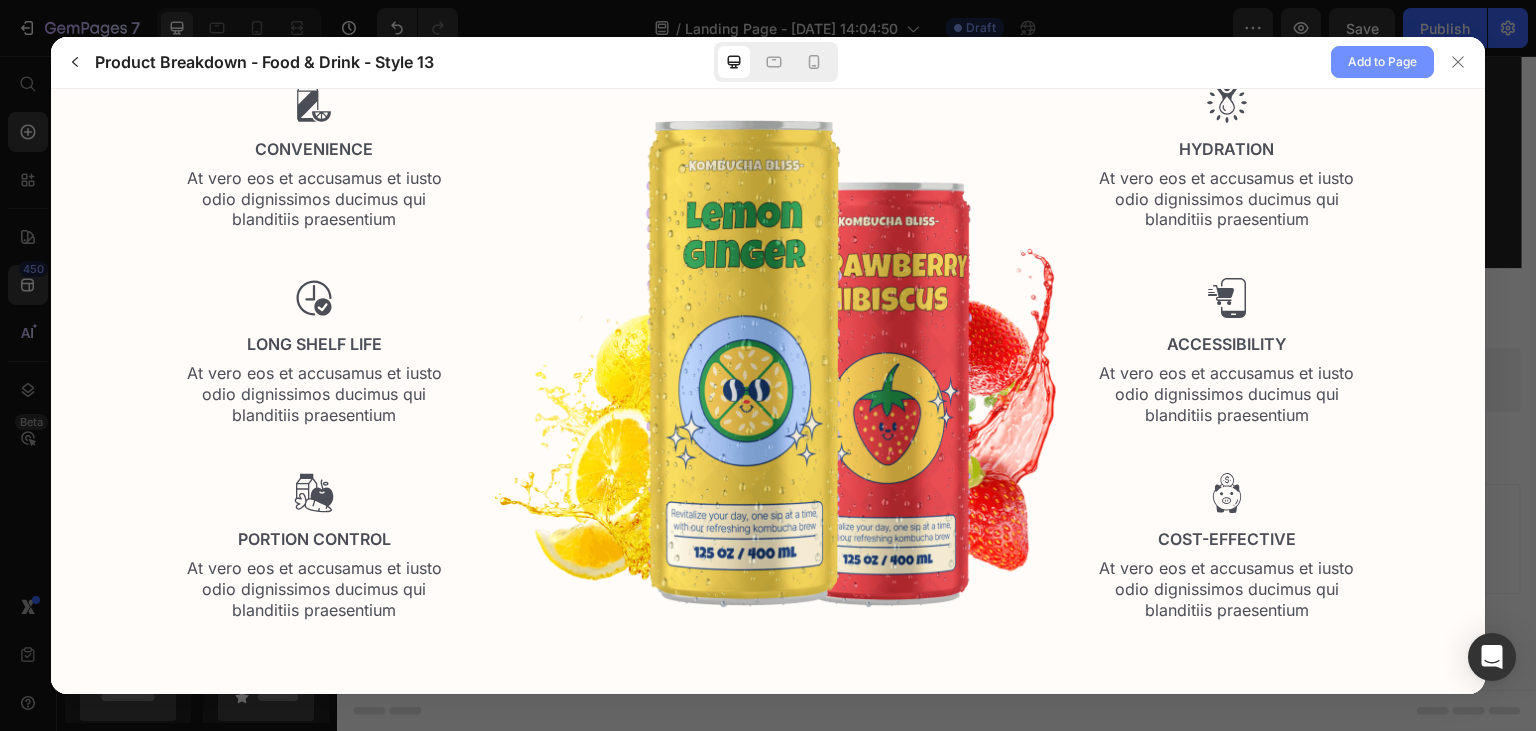 click on "Add to Page" 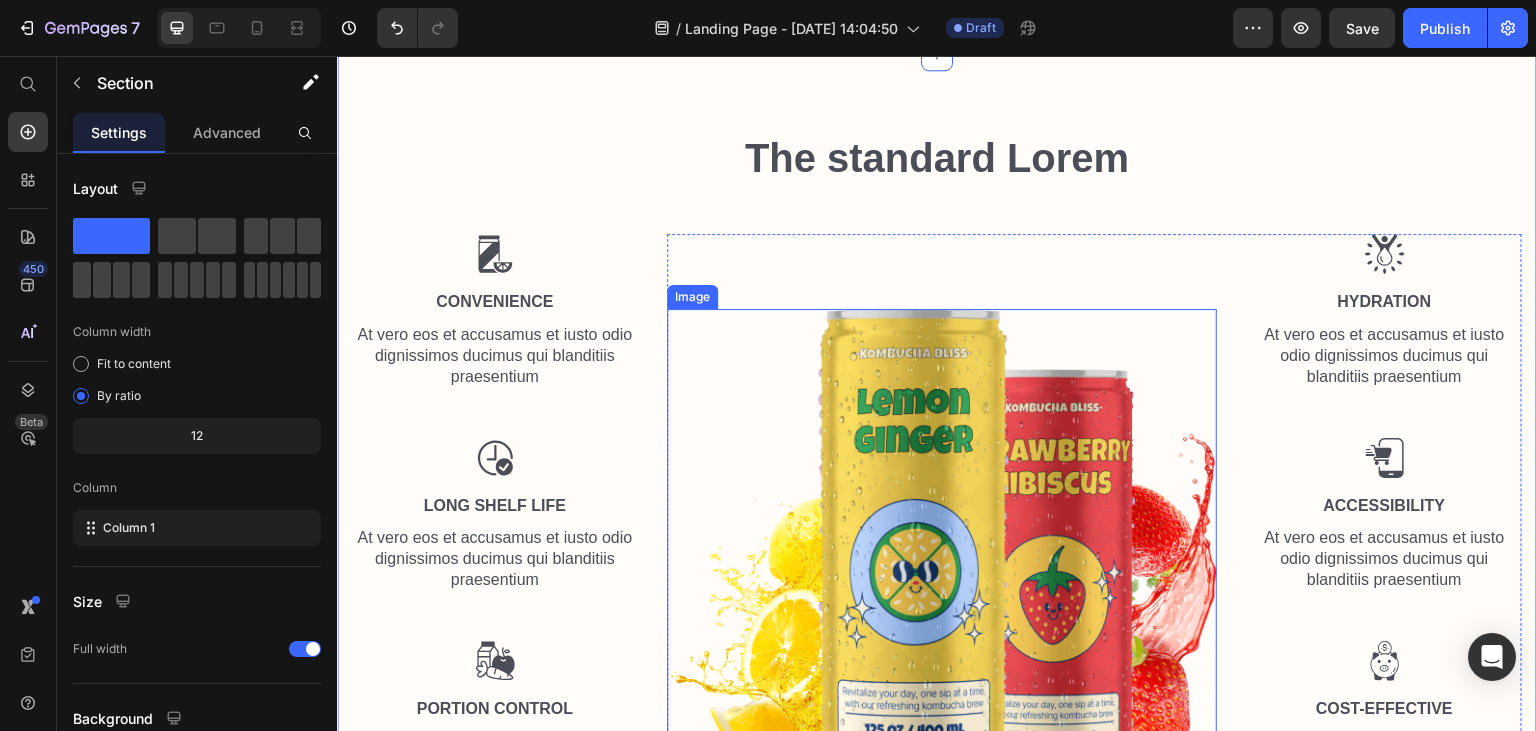 scroll, scrollTop: 1449, scrollLeft: 0, axis: vertical 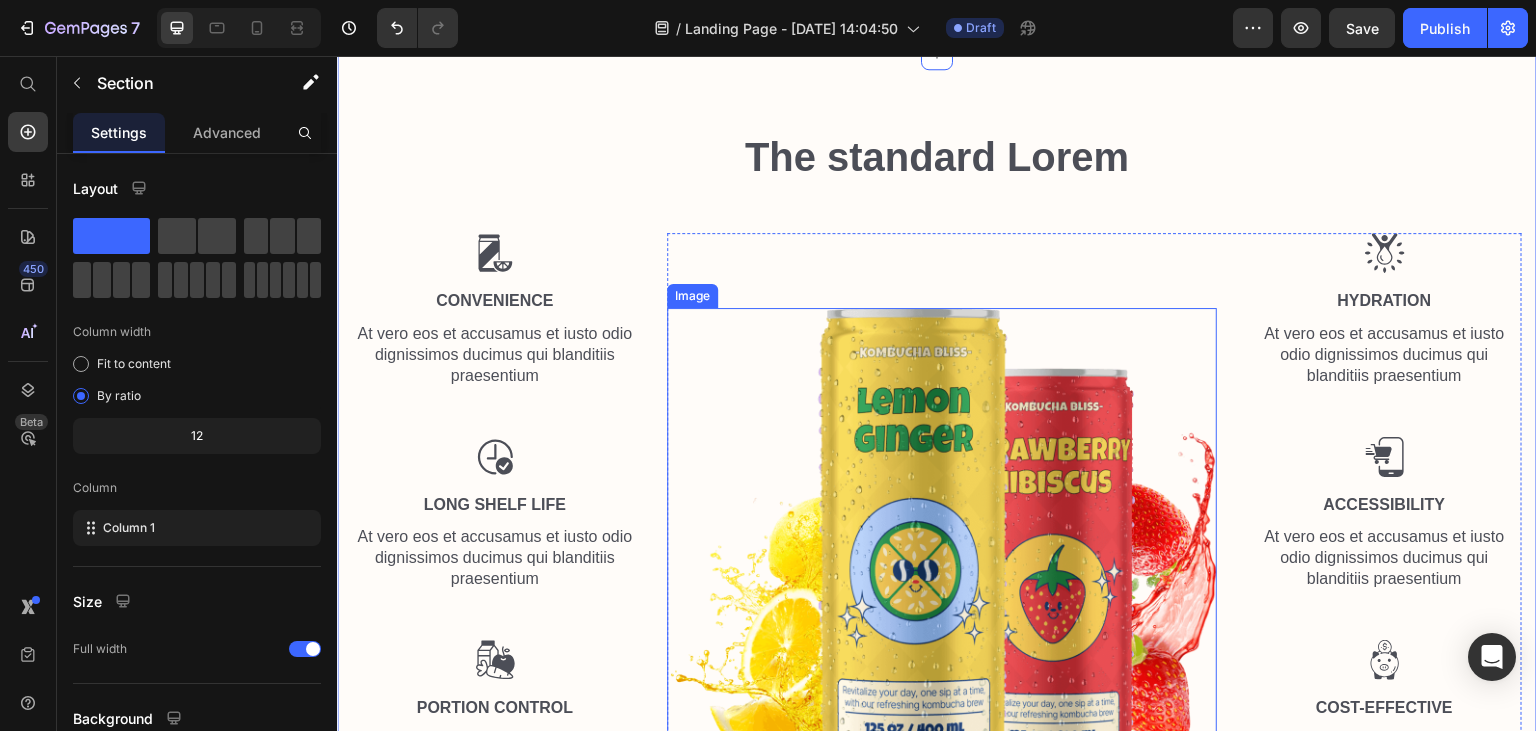 click at bounding box center (942, 551) 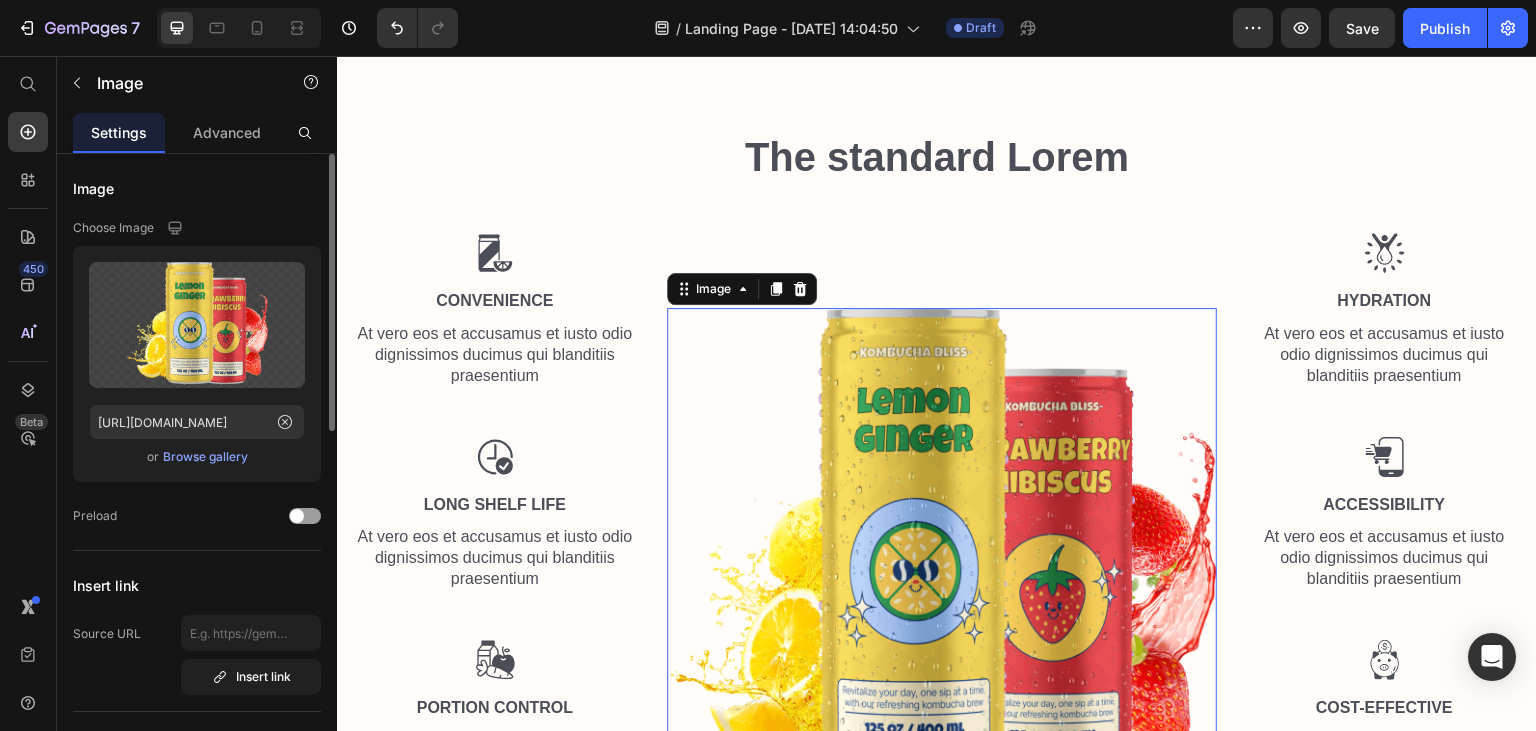 click on "Browse gallery" at bounding box center [205, 457] 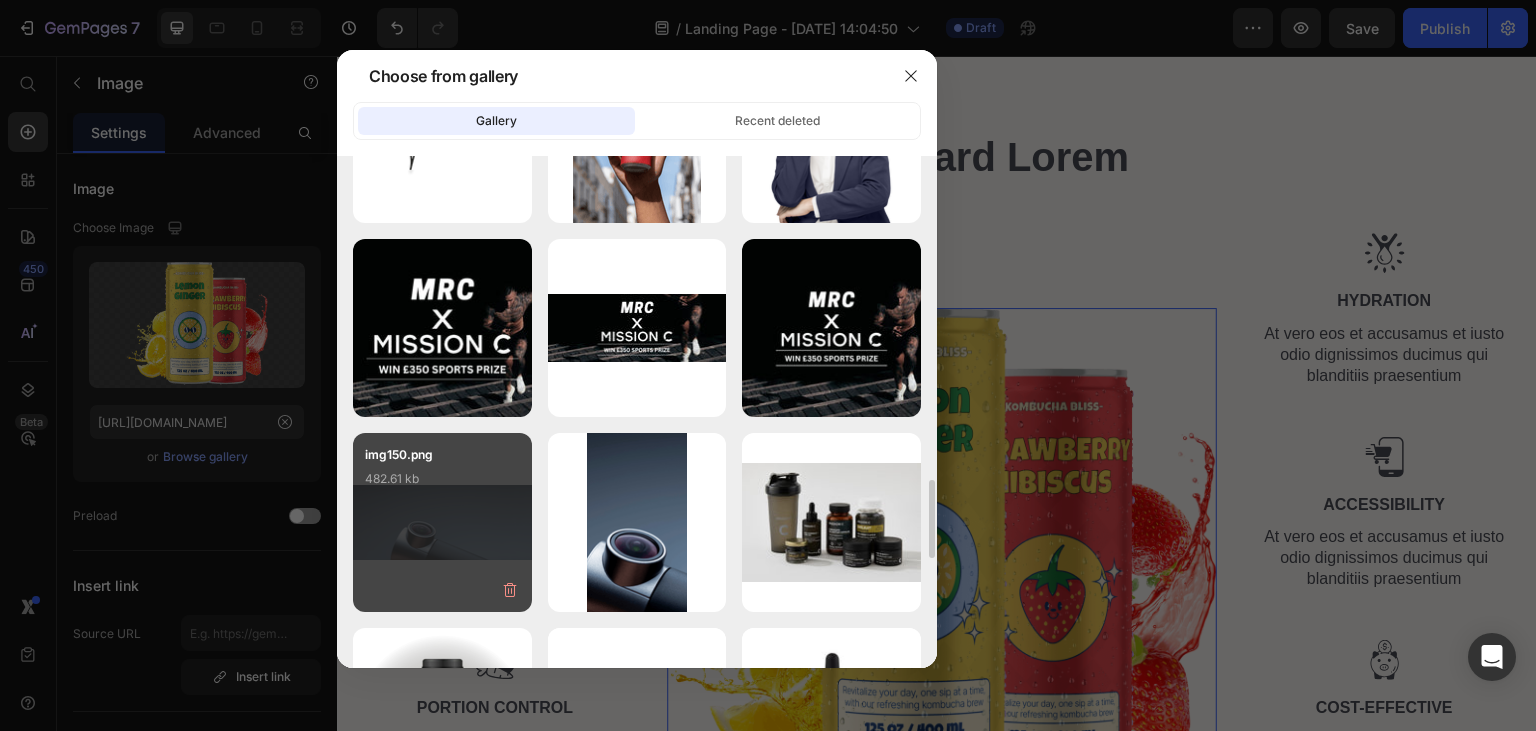 scroll, scrollTop: 1512, scrollLeft: 0, axis: vertical 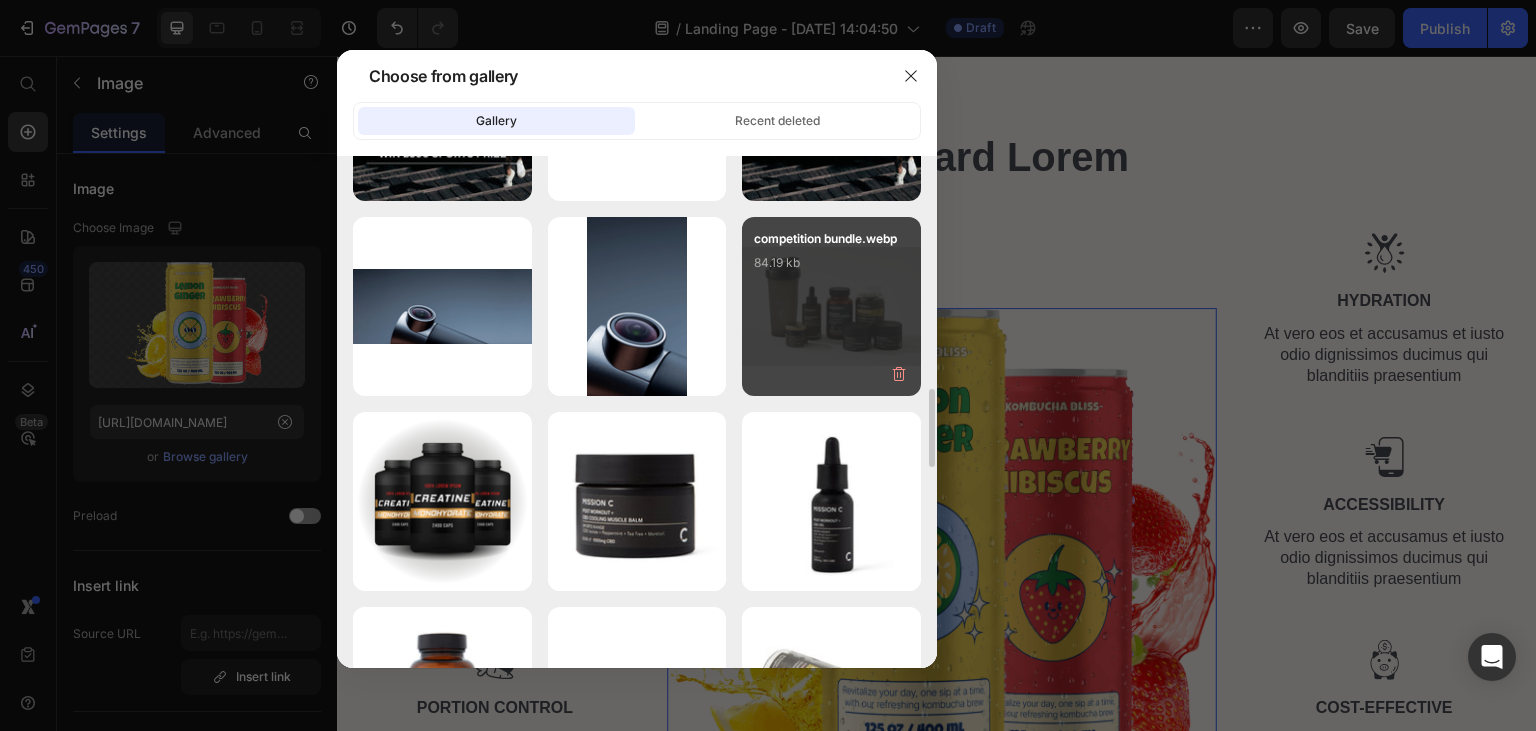 click on "competition bundle.webp 84.19 kb" at bounding box center [831, 269] 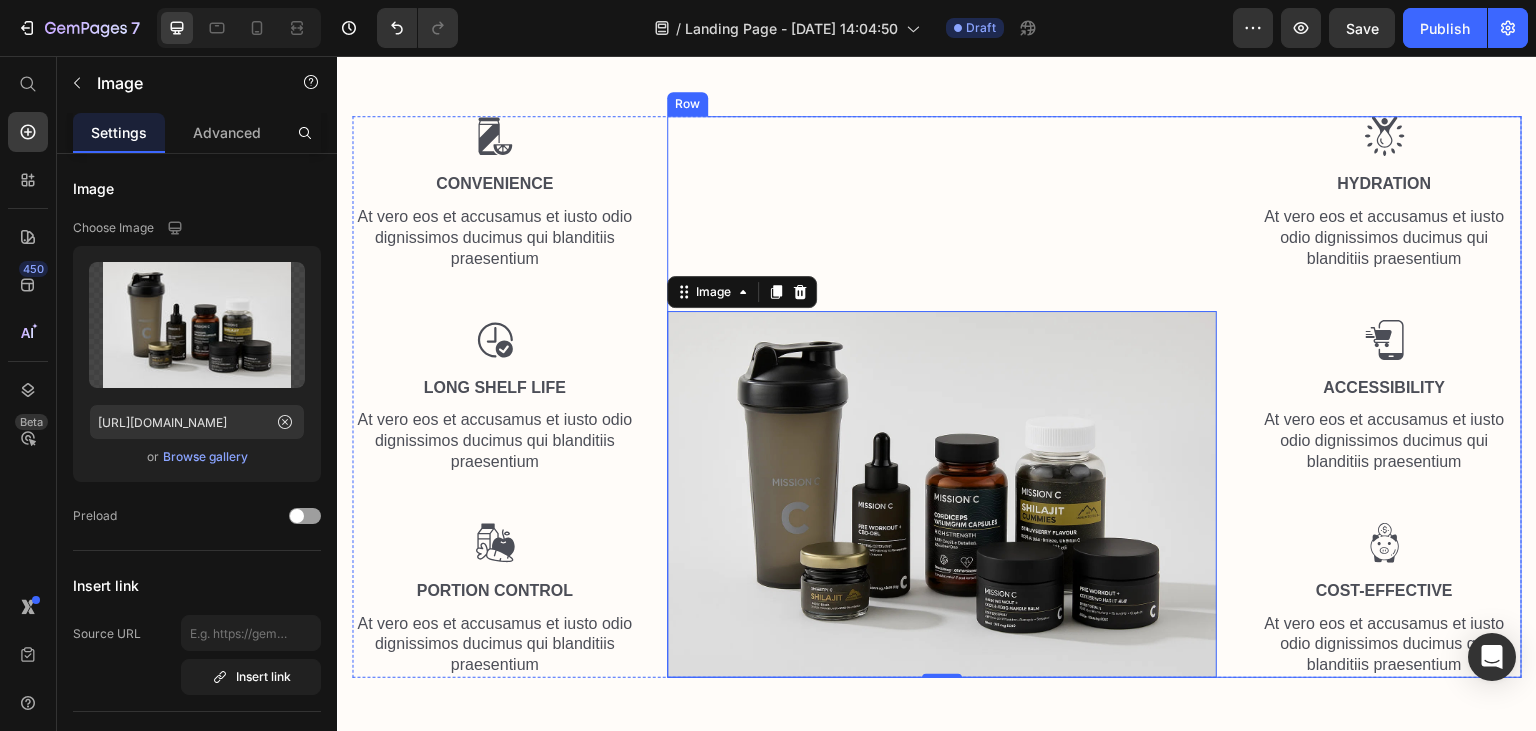 scroll, scrollTop: 1659, scrollLeft: 0, axis: vertical 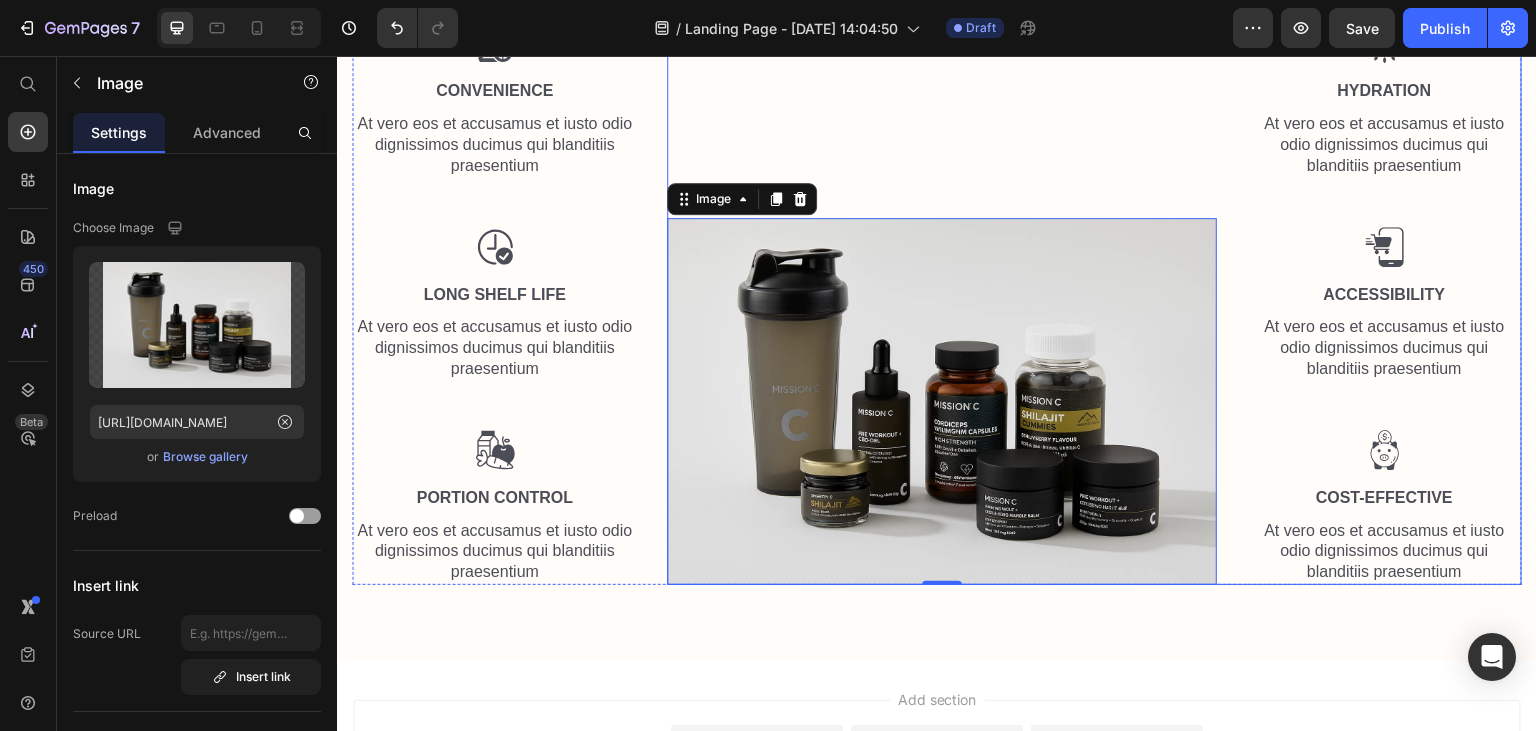 click on "Image   0" at bounding box center [942, 304] 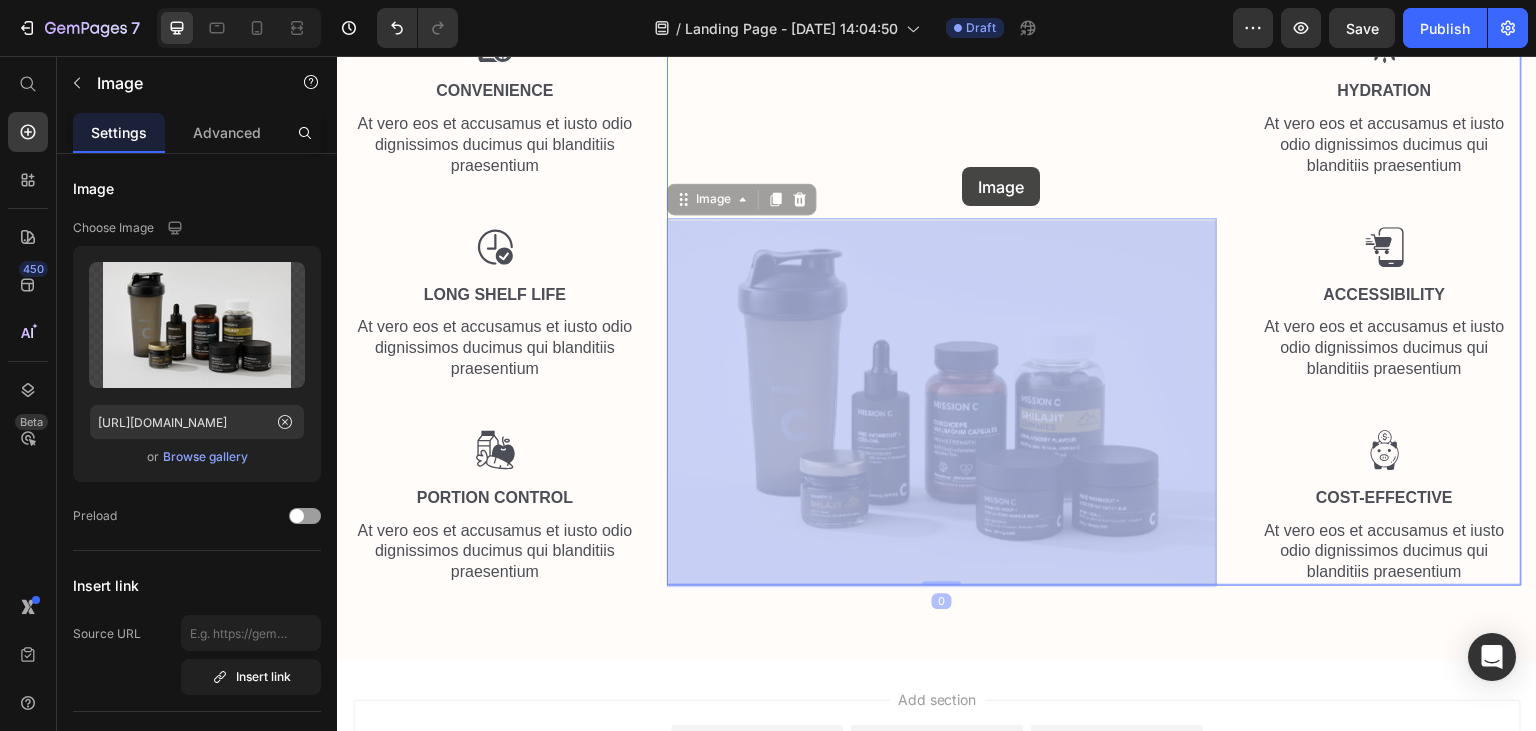 drag, startPoint x: 953, startPoint y: 357, endPoint x: 962, endPoint y: 167, distance: 190.21304 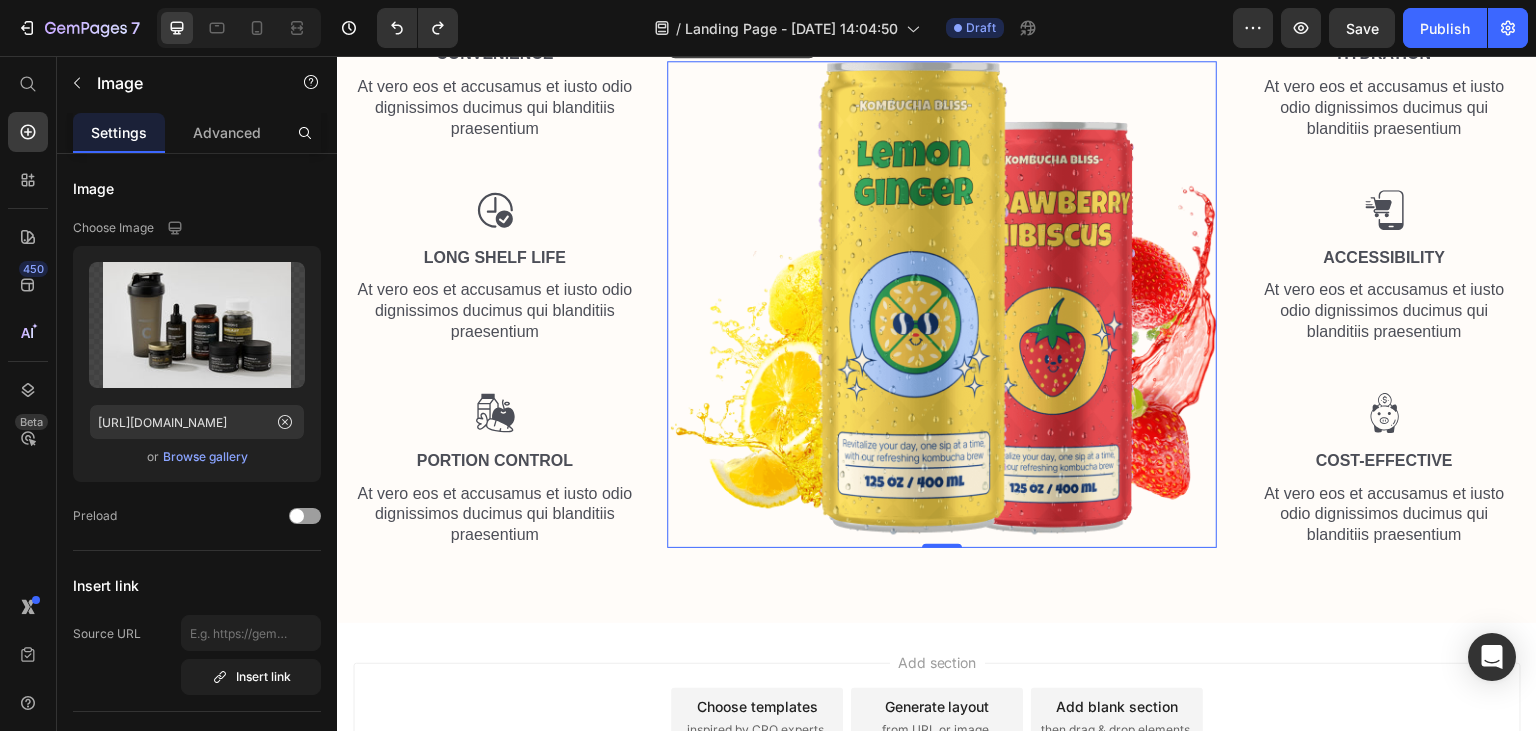 scroll, scrollTop: 1765, scrollLeft: 0, axis: vertical 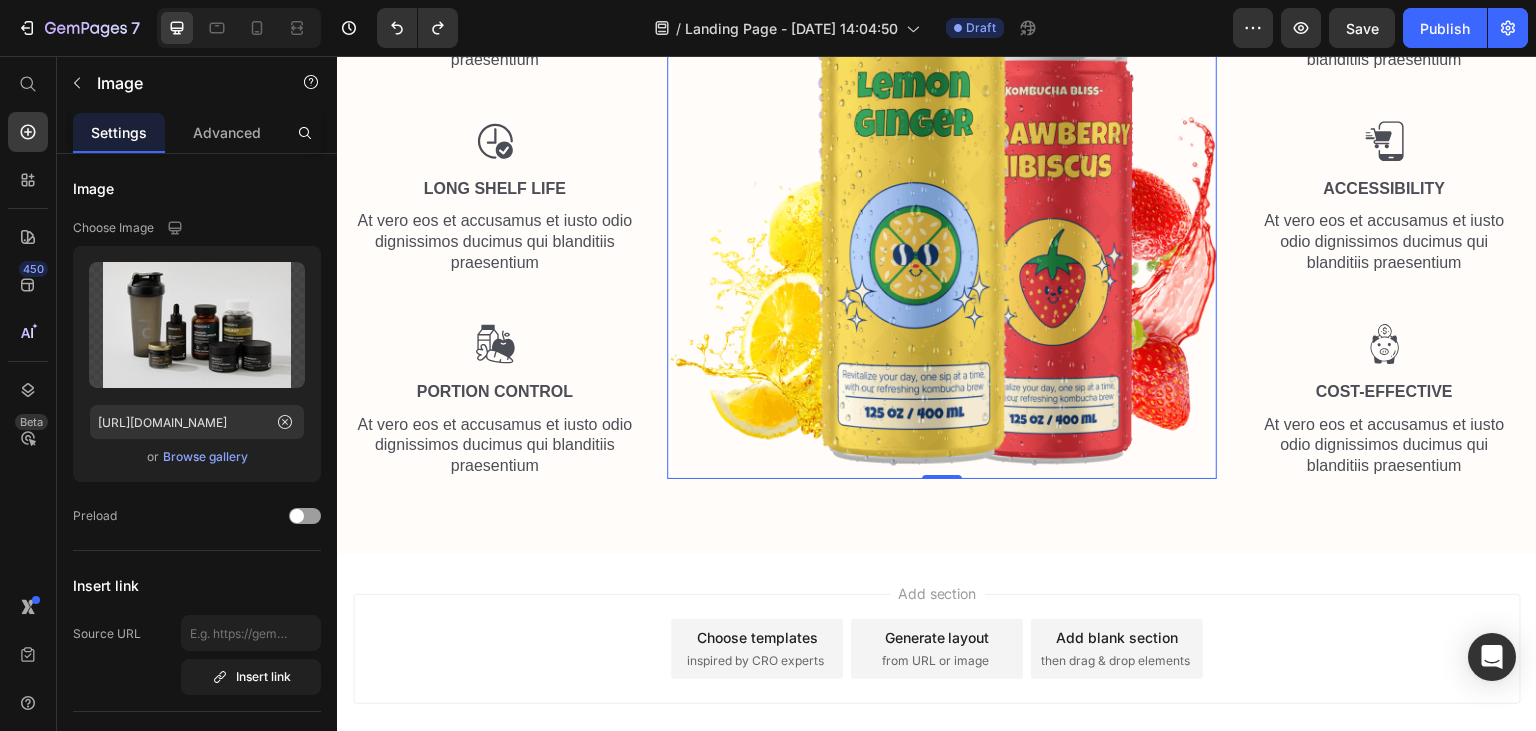 click at bounding box center (942, 235) 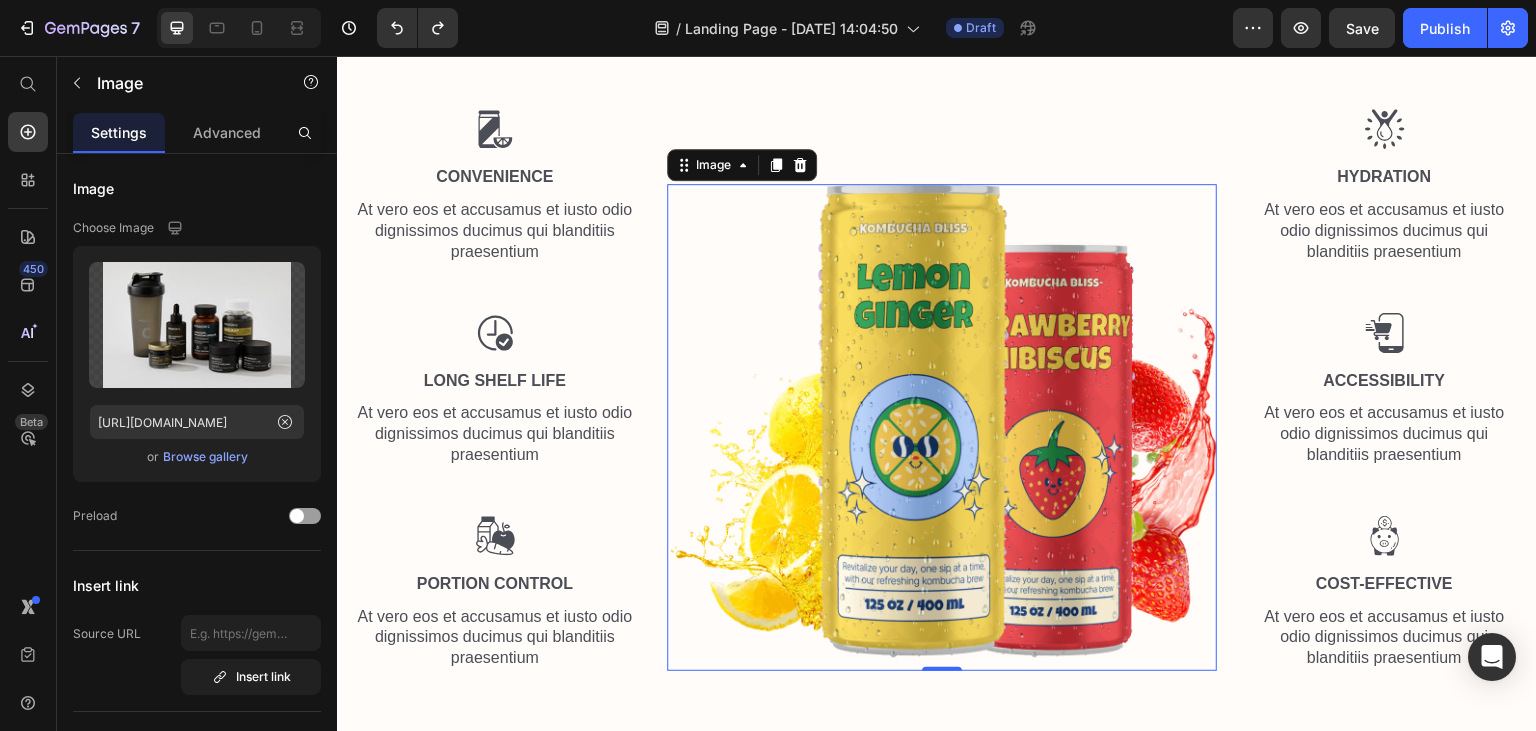 scroll, scrollTop: 1448, scrollLeft: 0, axis: vertical 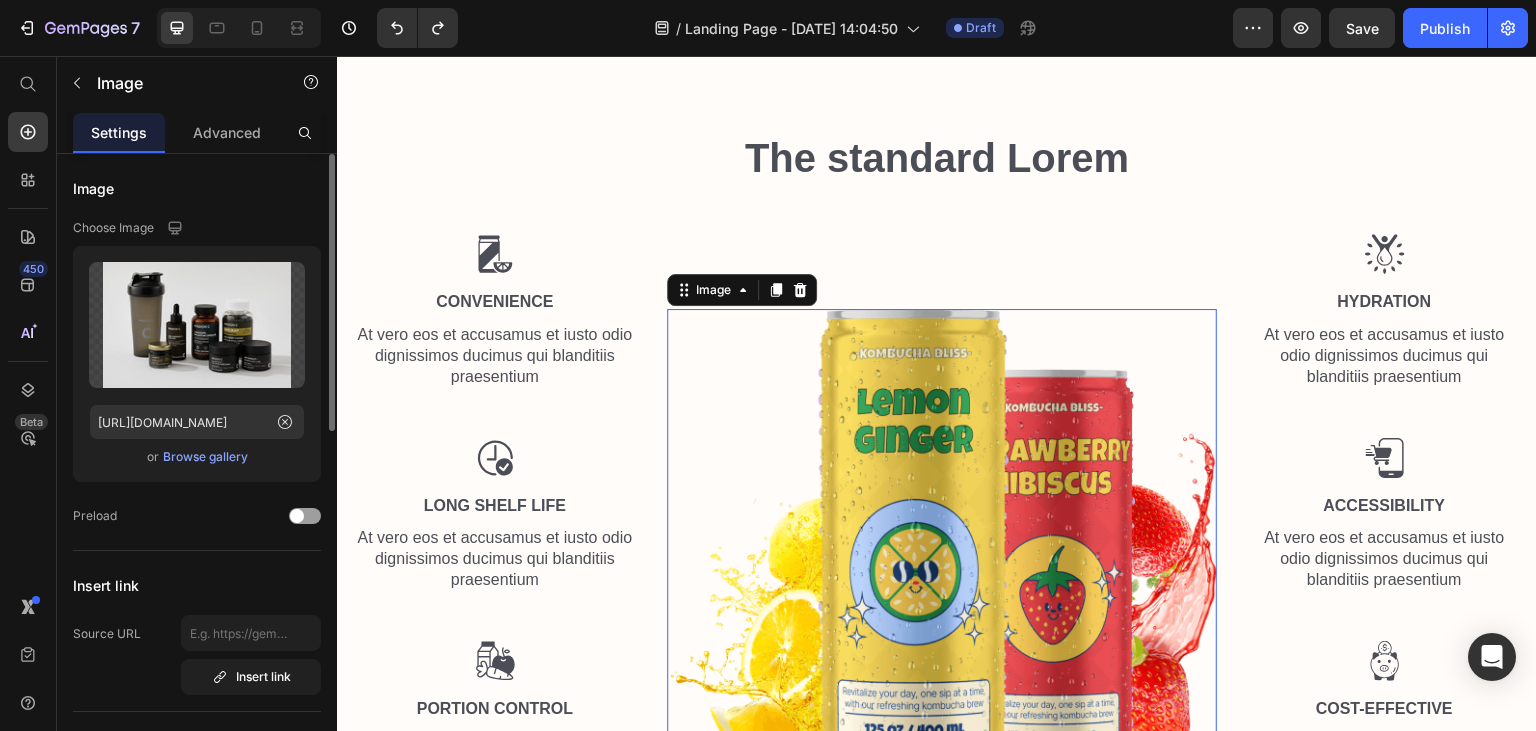 click on "Browse gallery" at bounding box center (205, 457) 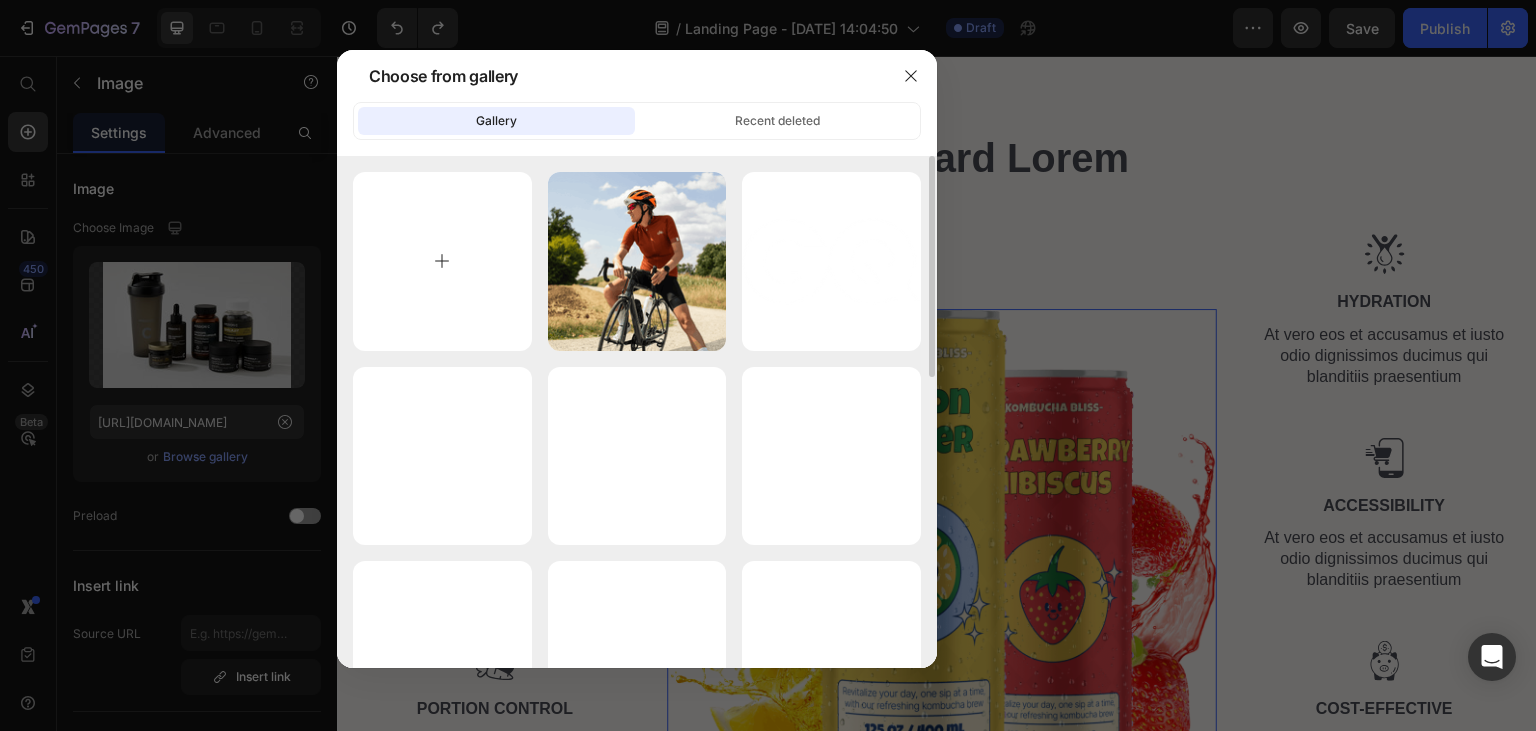click at bounding box center (442, 261) 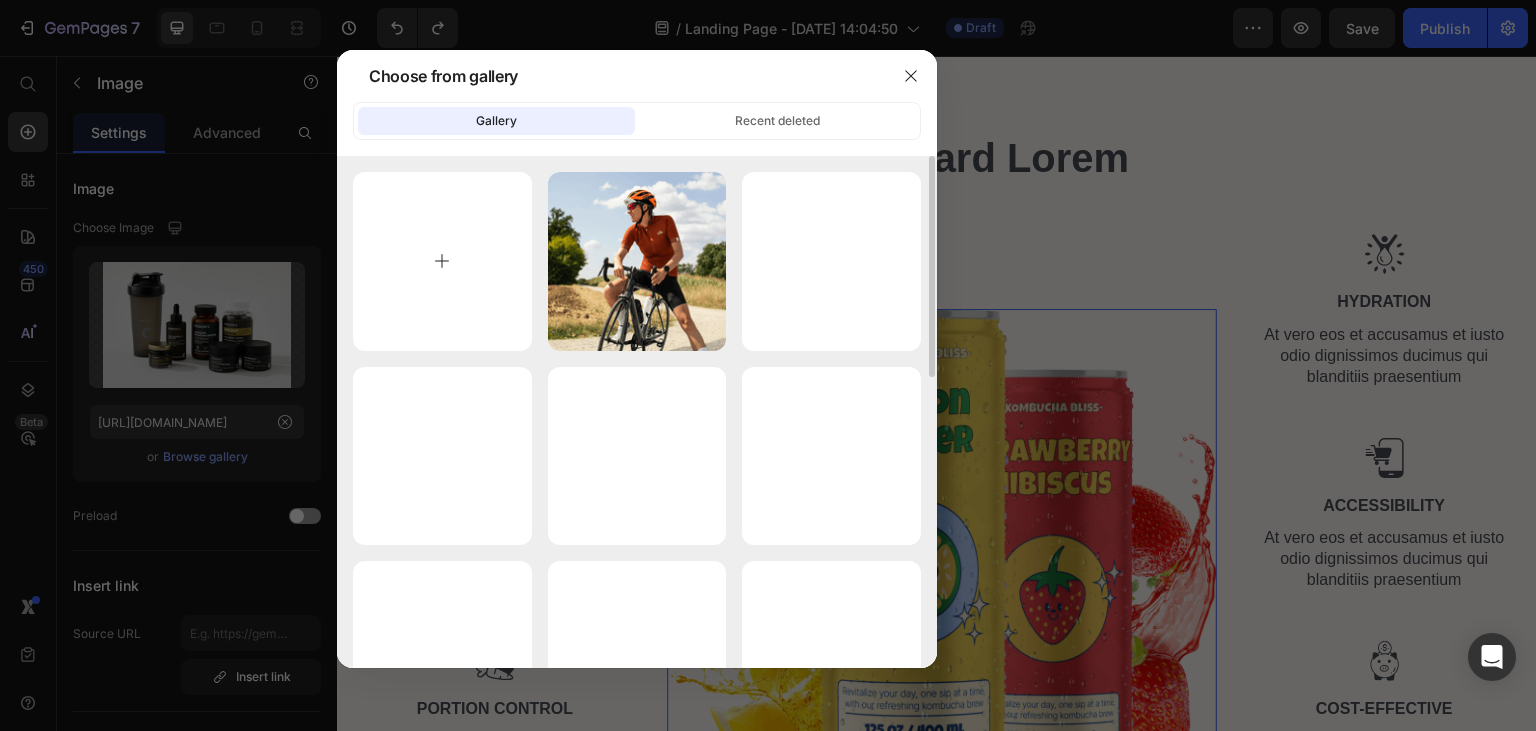 type on "C:\fakepath\compbundle1.webp" 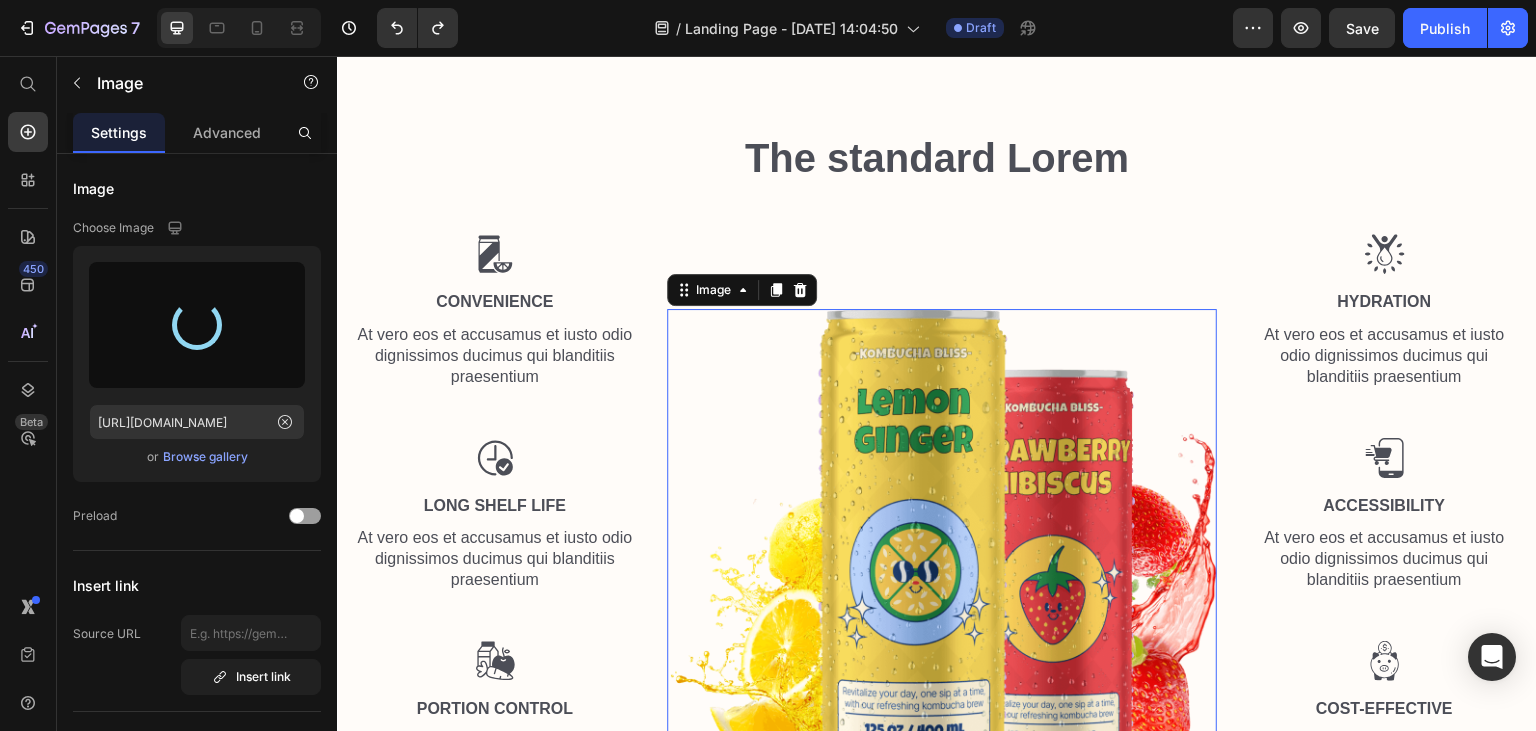 type on "[URL][DOMAIN_NAME]" 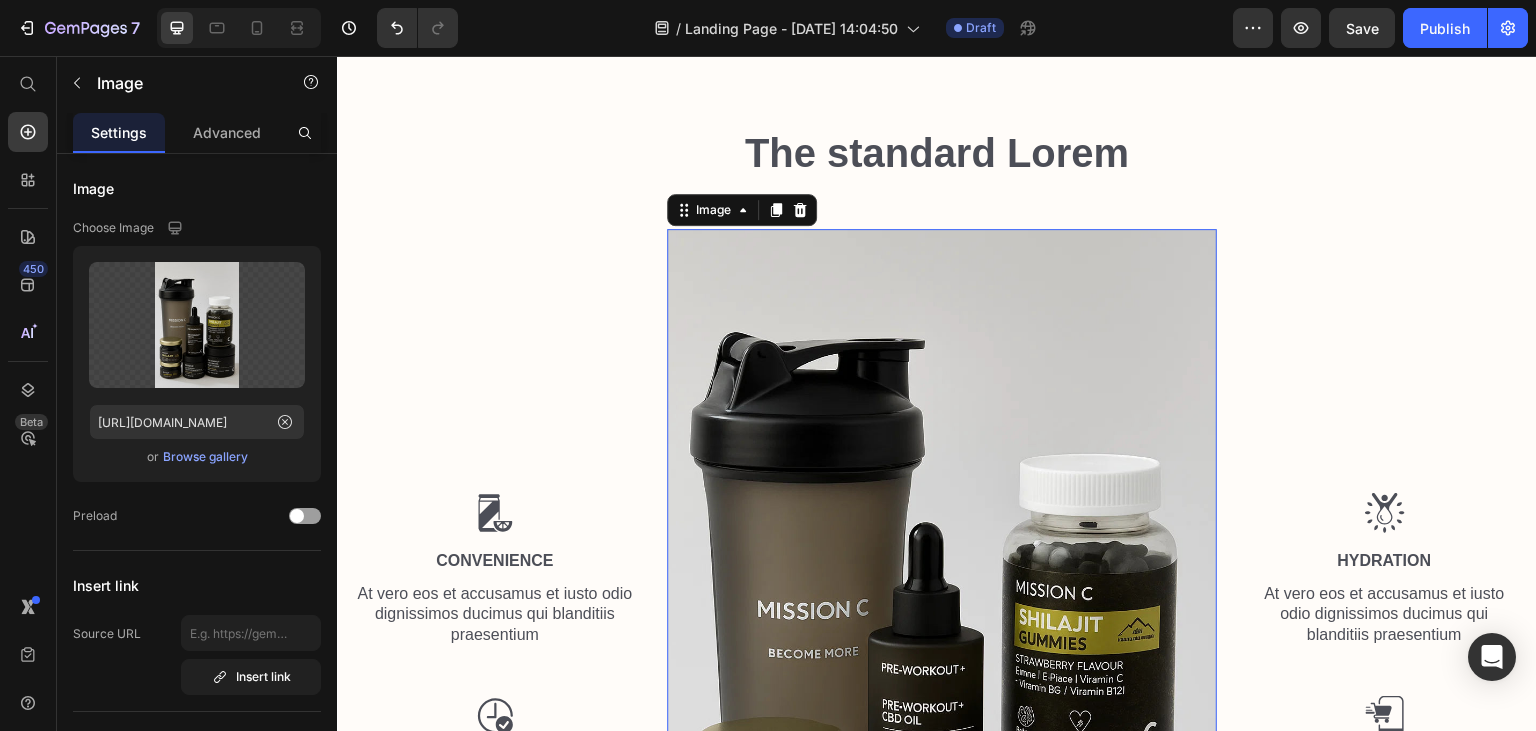 scroll, scrollTop: 1448, scrollLeft: 0, axis: vertical 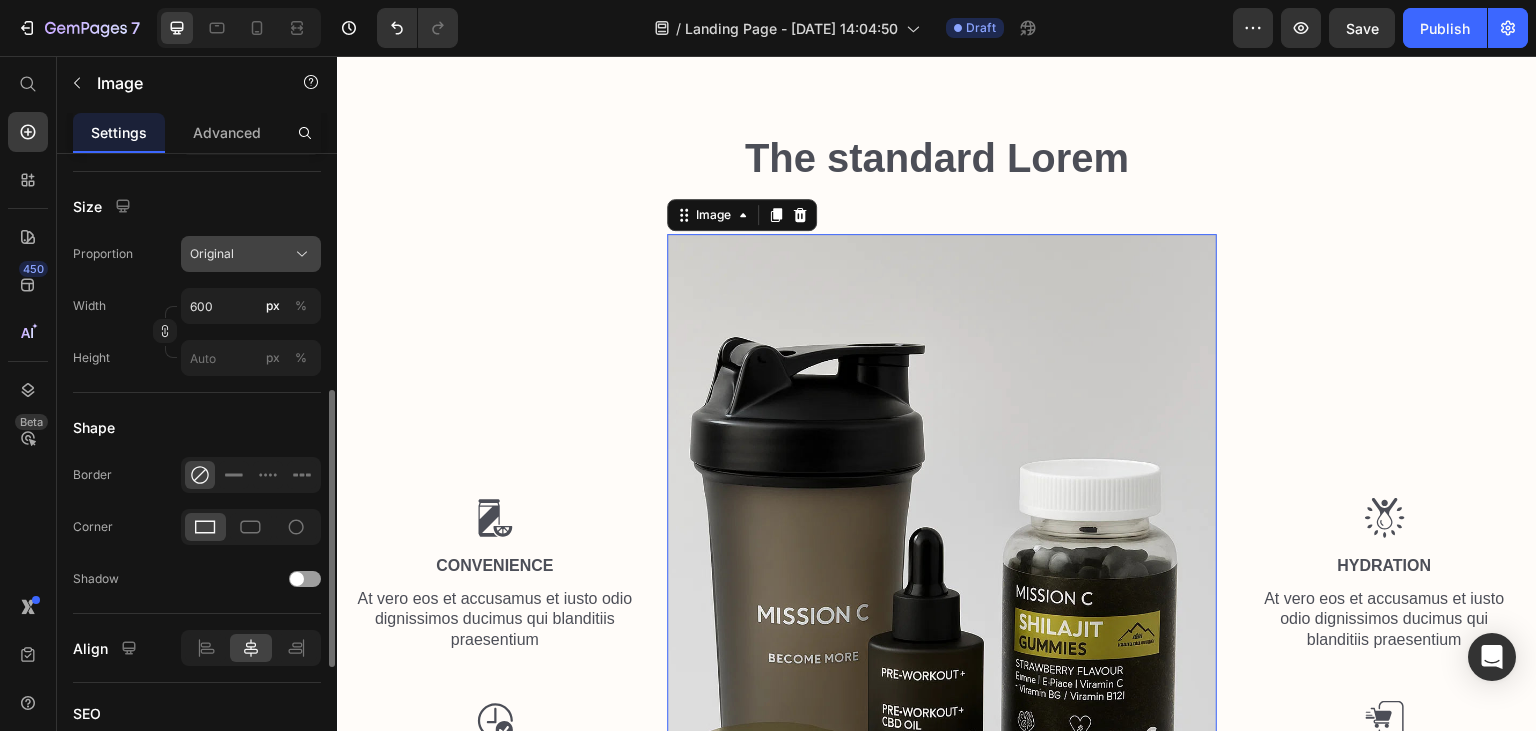 click on "Original" 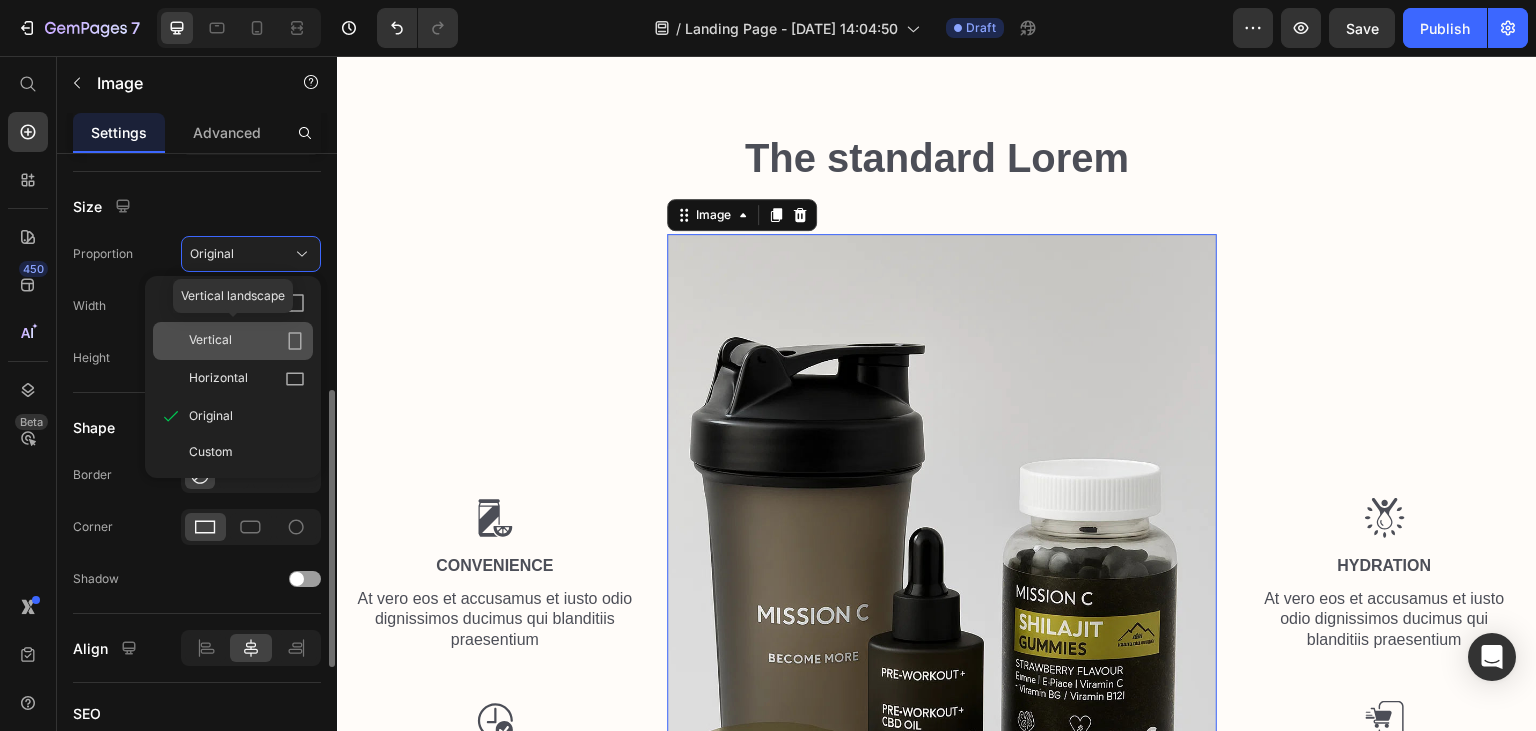 click 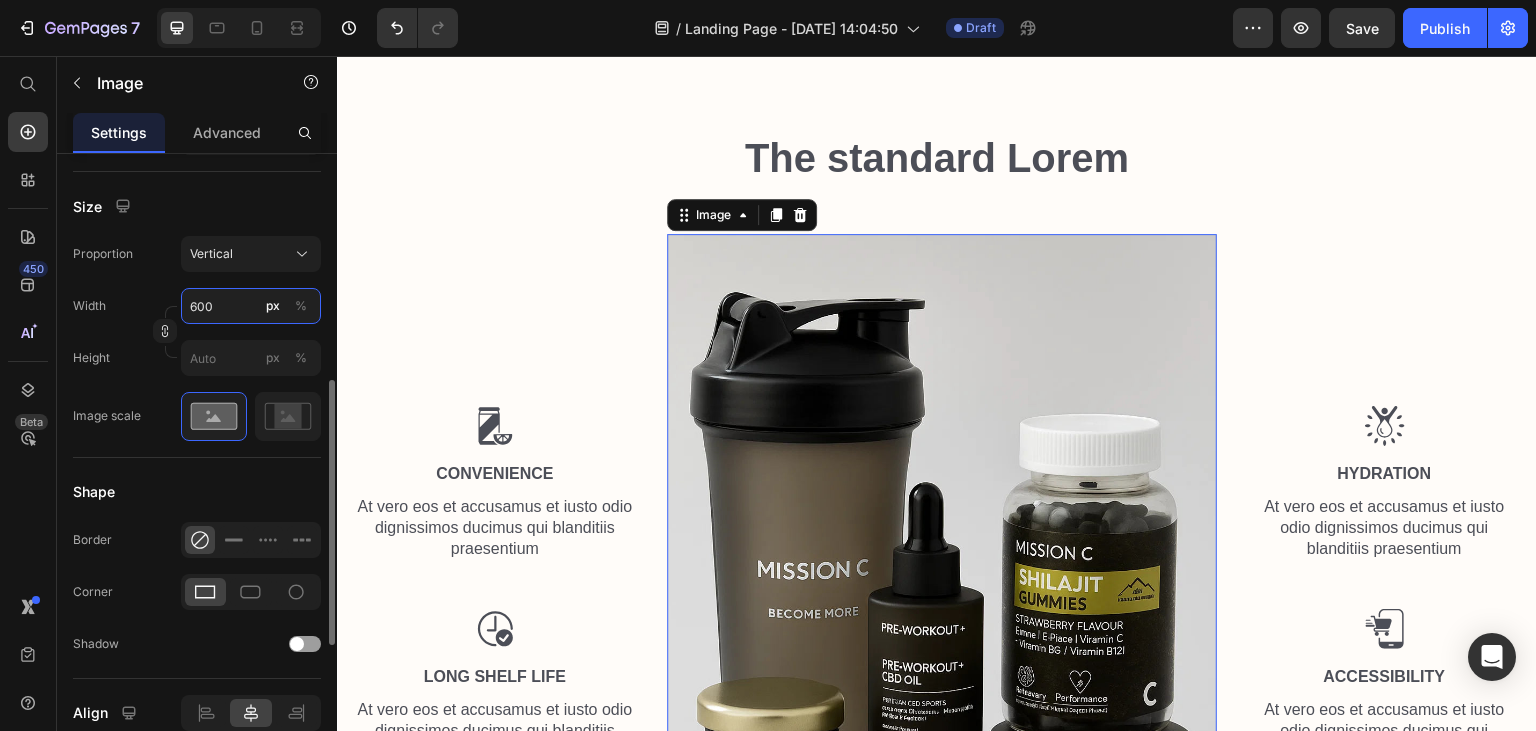 click on "600" at bounding box center (251, 306) 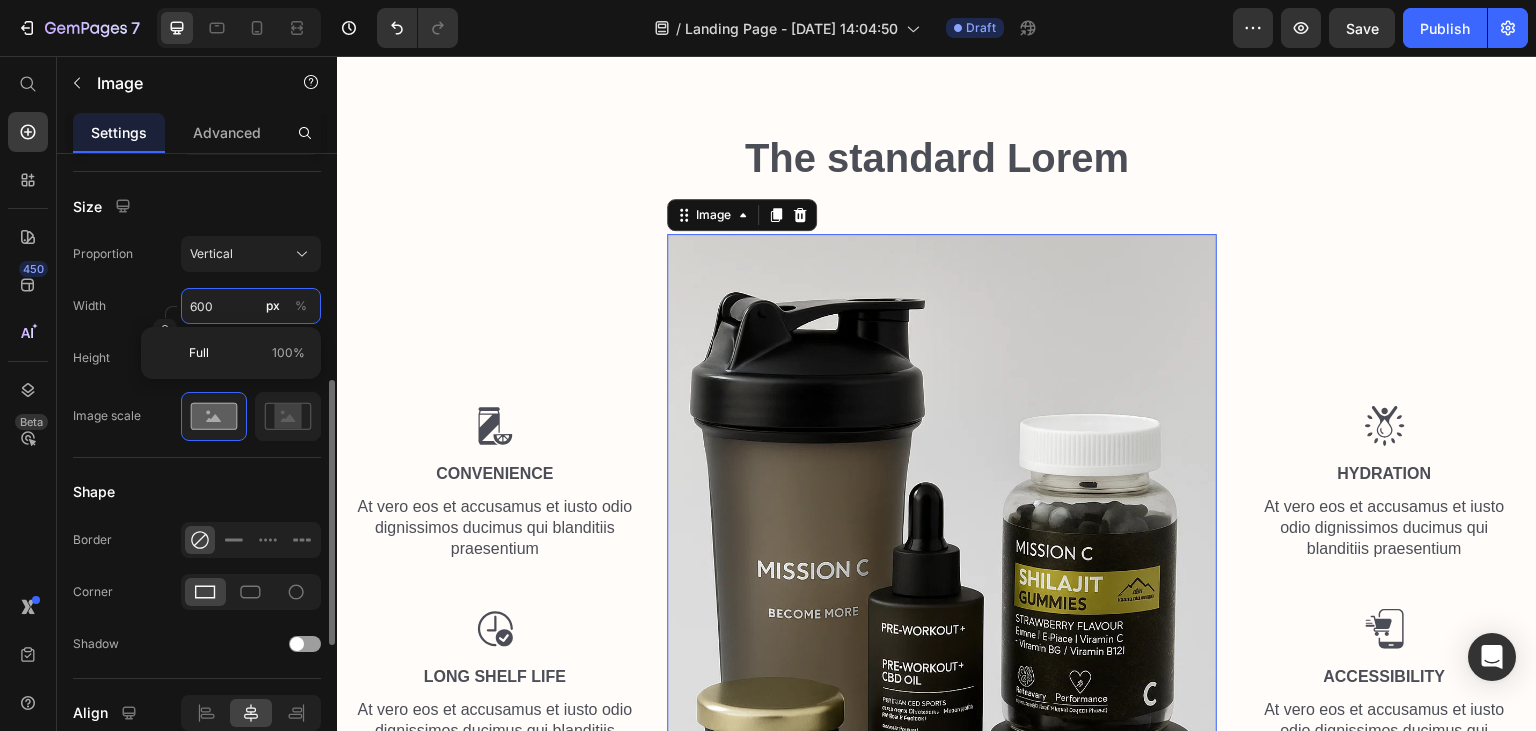 click on "600" at bounding box center (251, 306) 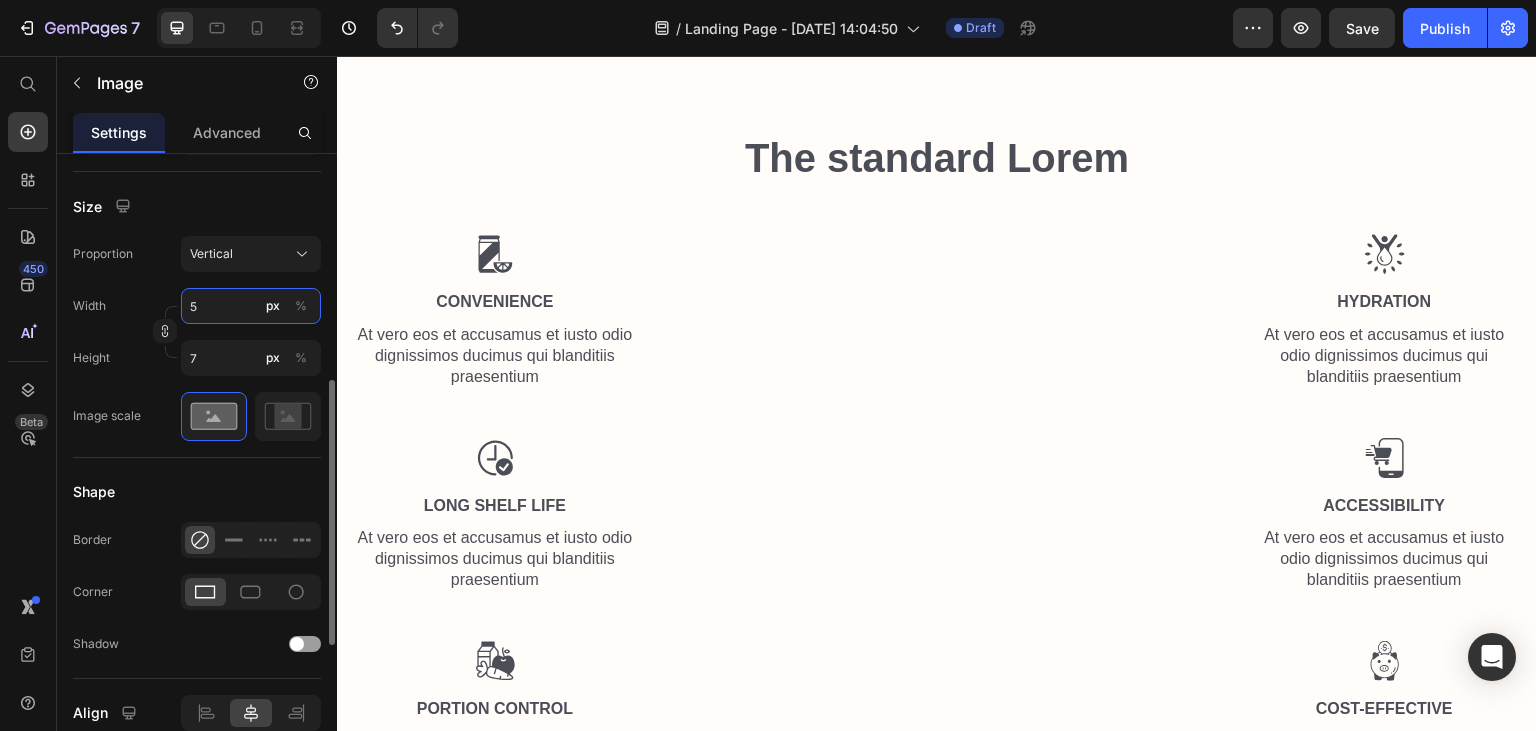 type on "50" 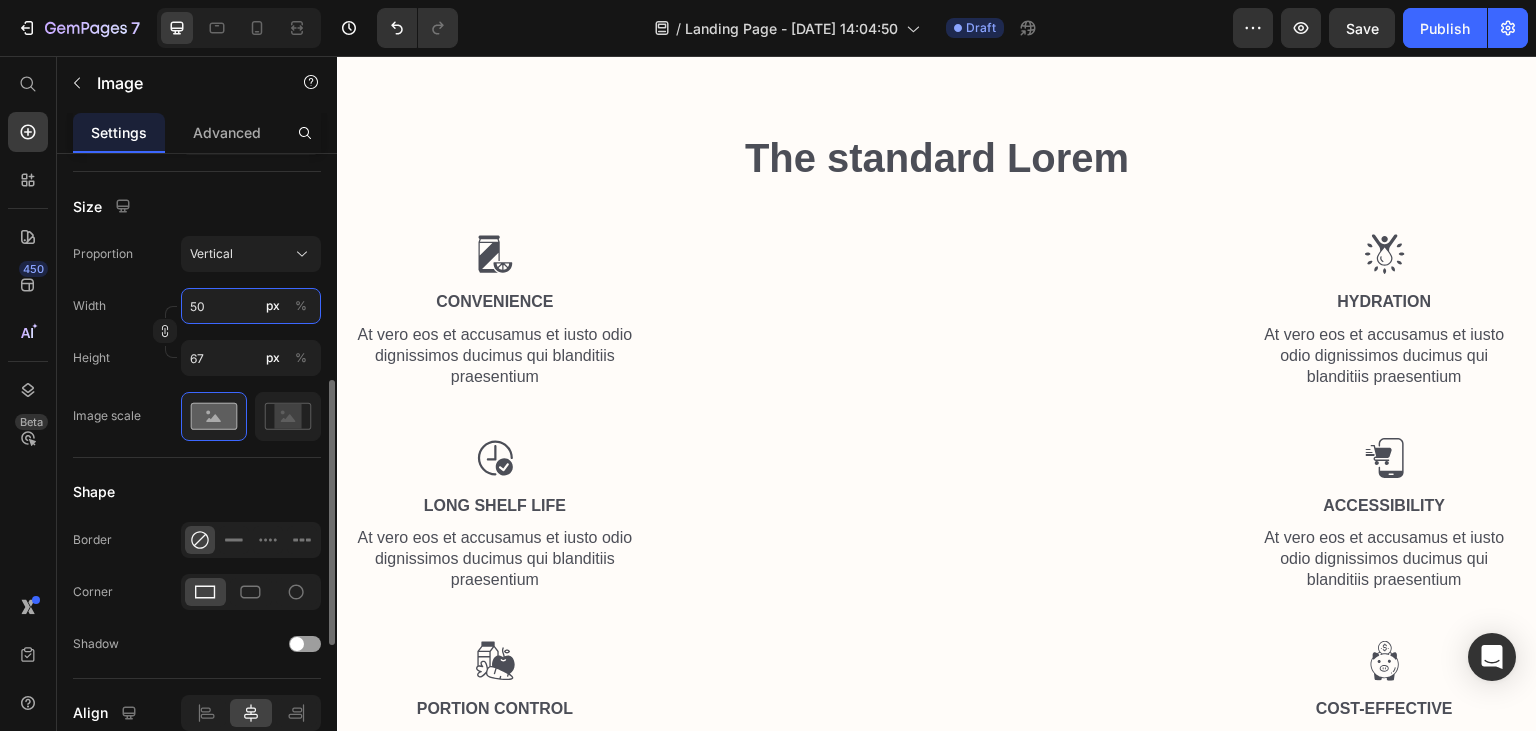 type on "500" 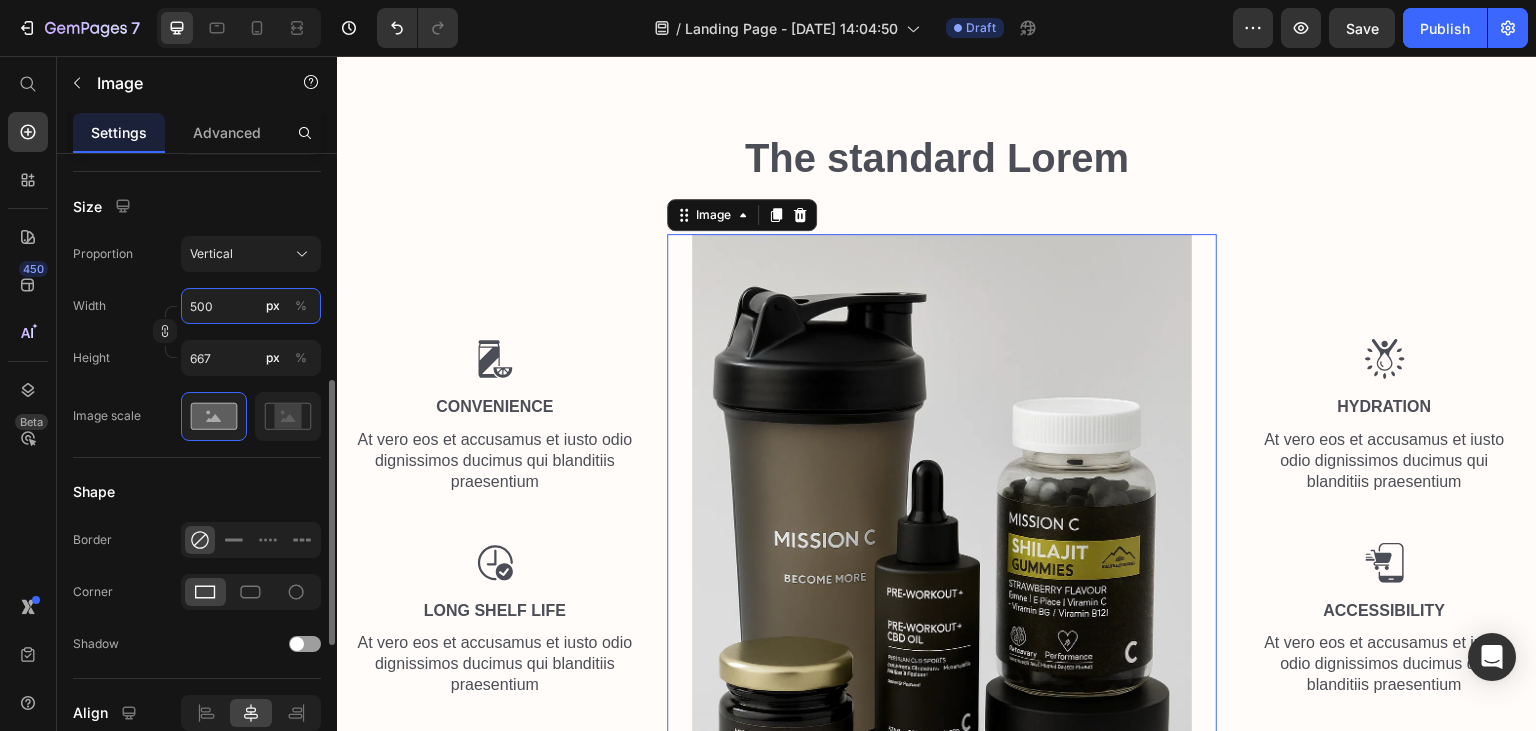 click on "500" at bounding box center [251, 306] 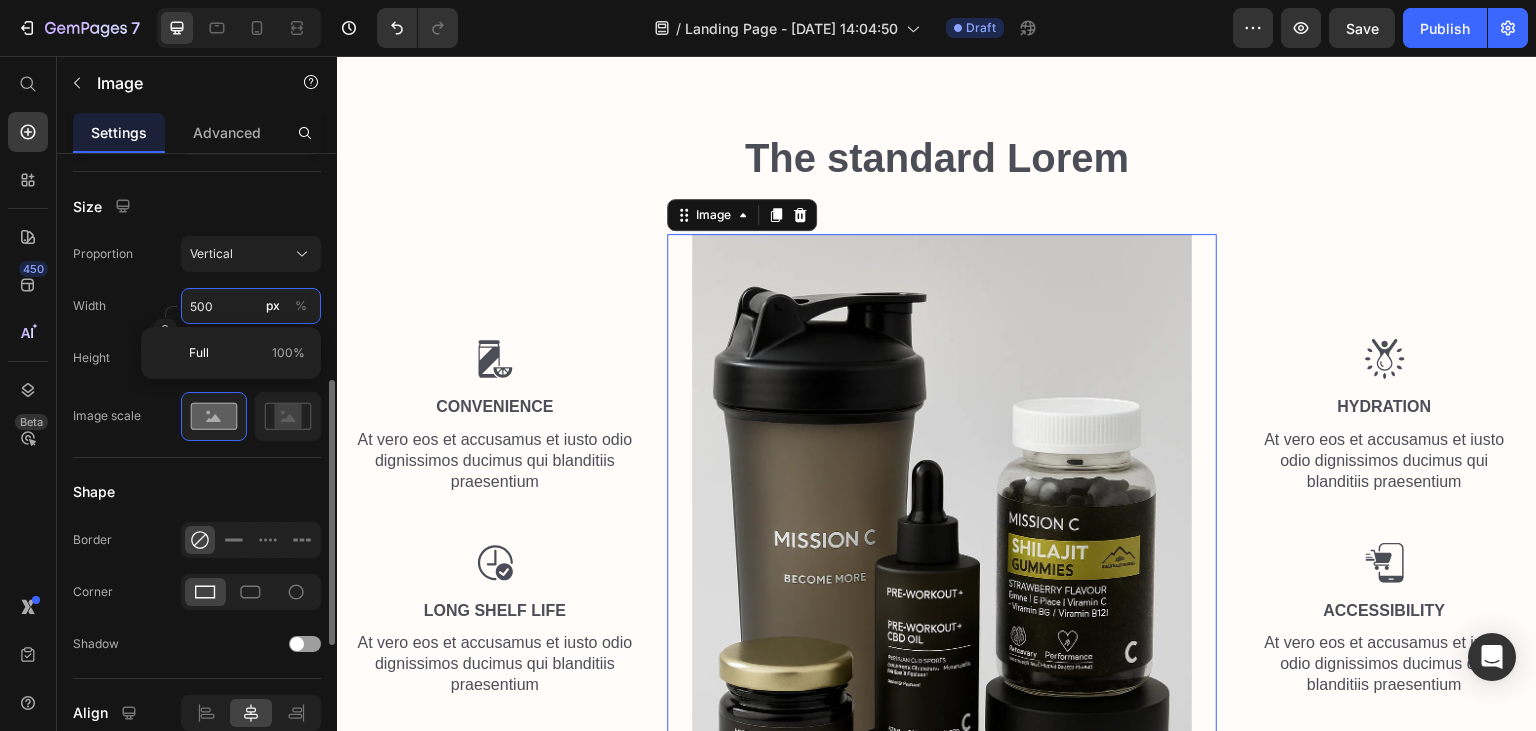 type on "4" 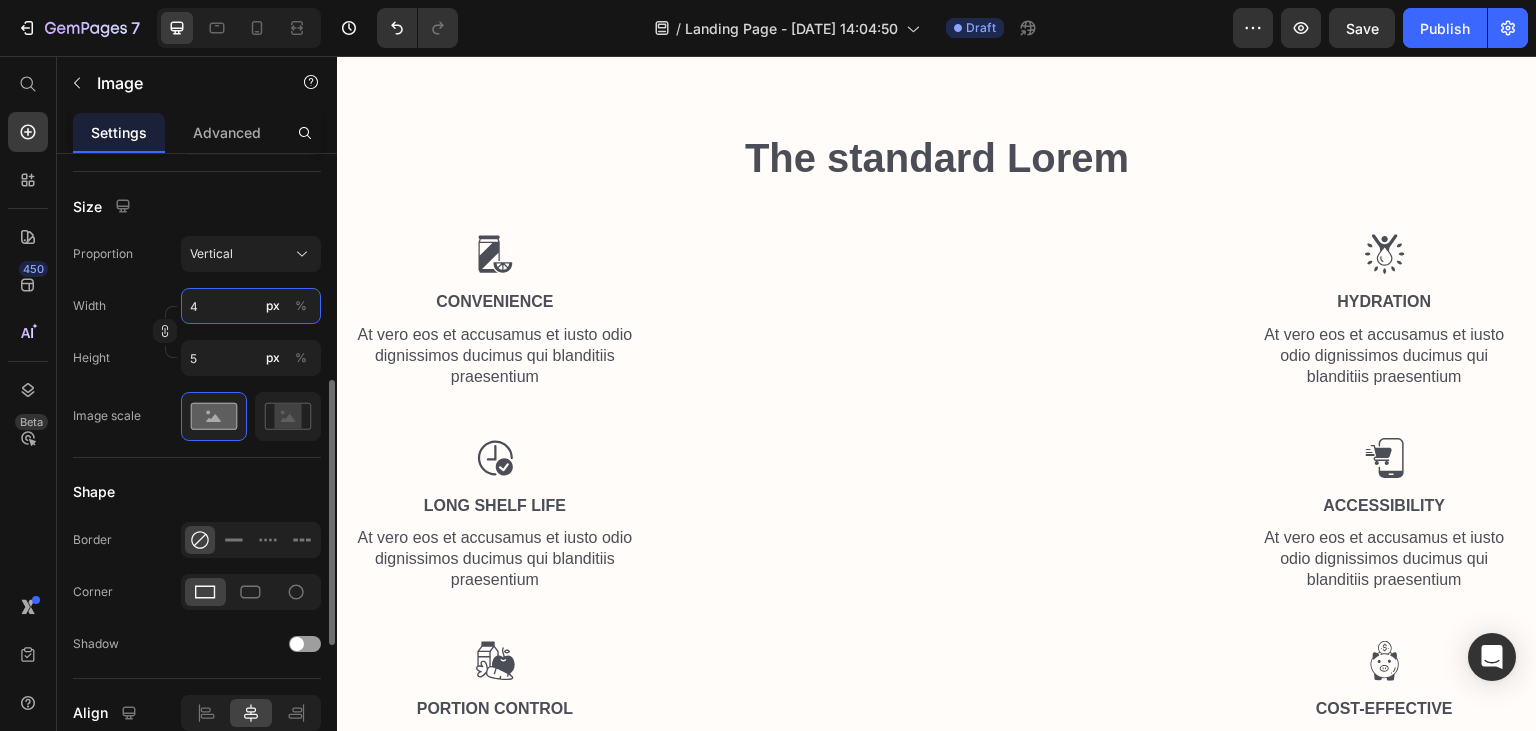 type on "40" 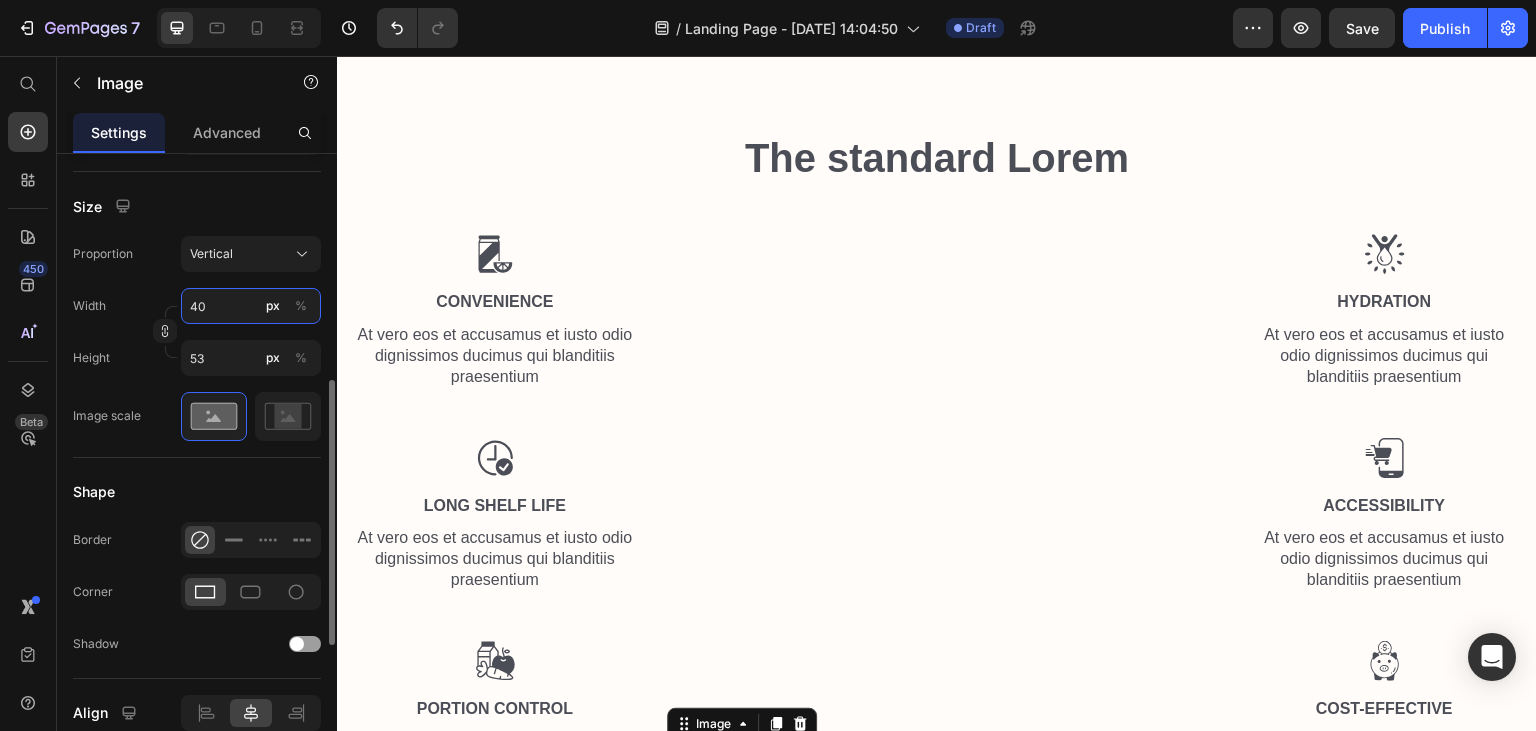 type on "400" 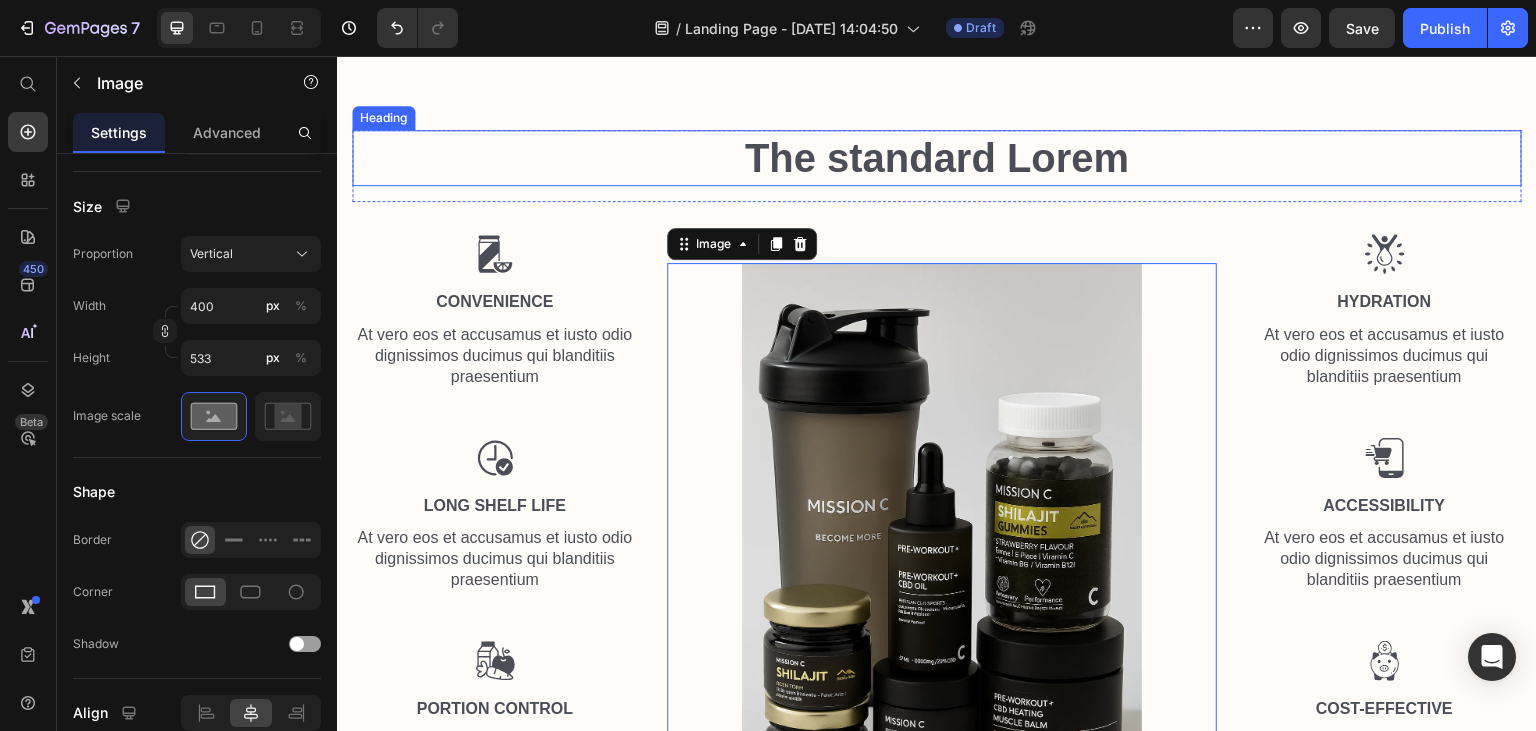 click on "The standard Lorem" at bounding box center [937, 158] 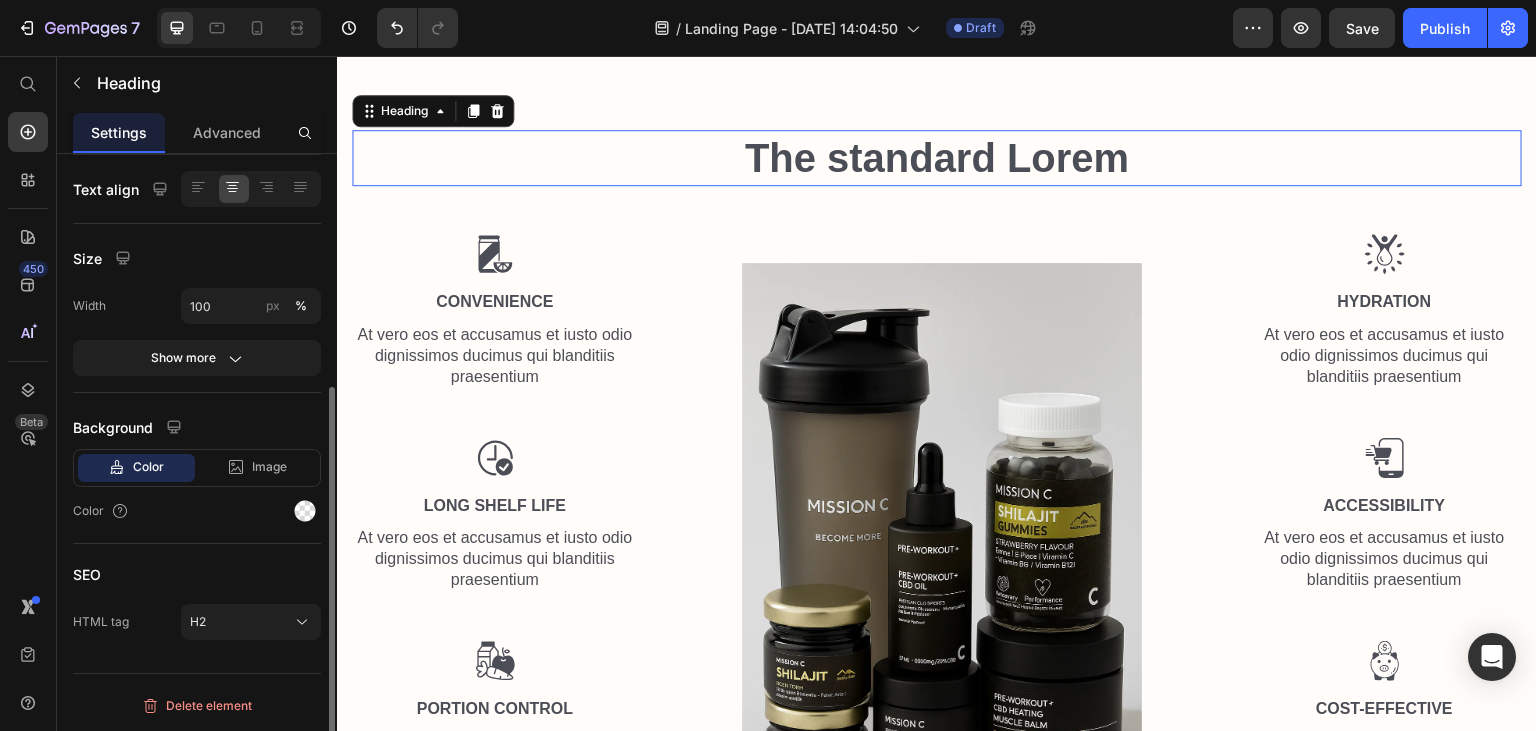 scroll, scrollTop: 0, scrollLeft: 0, axis: both 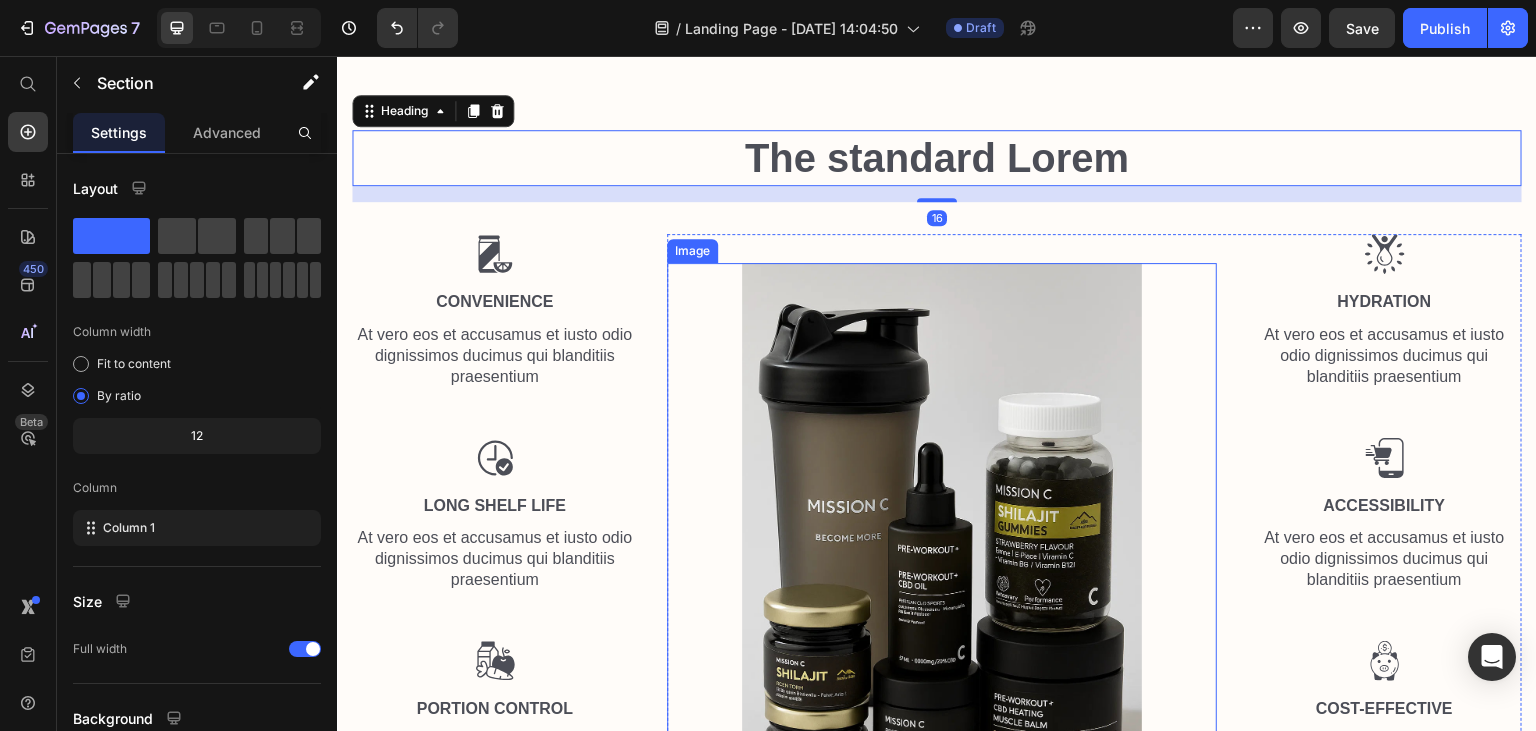 click on "The standard Lorem Heading   16 Row Image Convenience Text Block At vero eos et accusamus et iusto odio dignissimos ducimus qui blanditiis praesentium Text Block Image Long Shelf Life Text Block At vero eos et accusamus et iusto odio dignissimos ducimus qui blanditiis praesentium Text Block Image Portion Control Text Block At vero eos et accusamus et iusto odio dignissimos ducimus qui blanditiis praesentium Text Block Image Image Hydration Text Block At vero eos et accusamus et iusto odio dignissimos ducimus qui blanditiis praesentium Text Block Image Accessibility Text Block At vero eos et accusamus et iusto odio dignissimos ducimus qui blanditiis praesentium Text Block Image Cost-Effective Text Block At vero eos et accusamus et iusto odio dignissimos ducimus qui blanditiis praesentium Text Block Row Row Image" at bounding box center [937, 471] 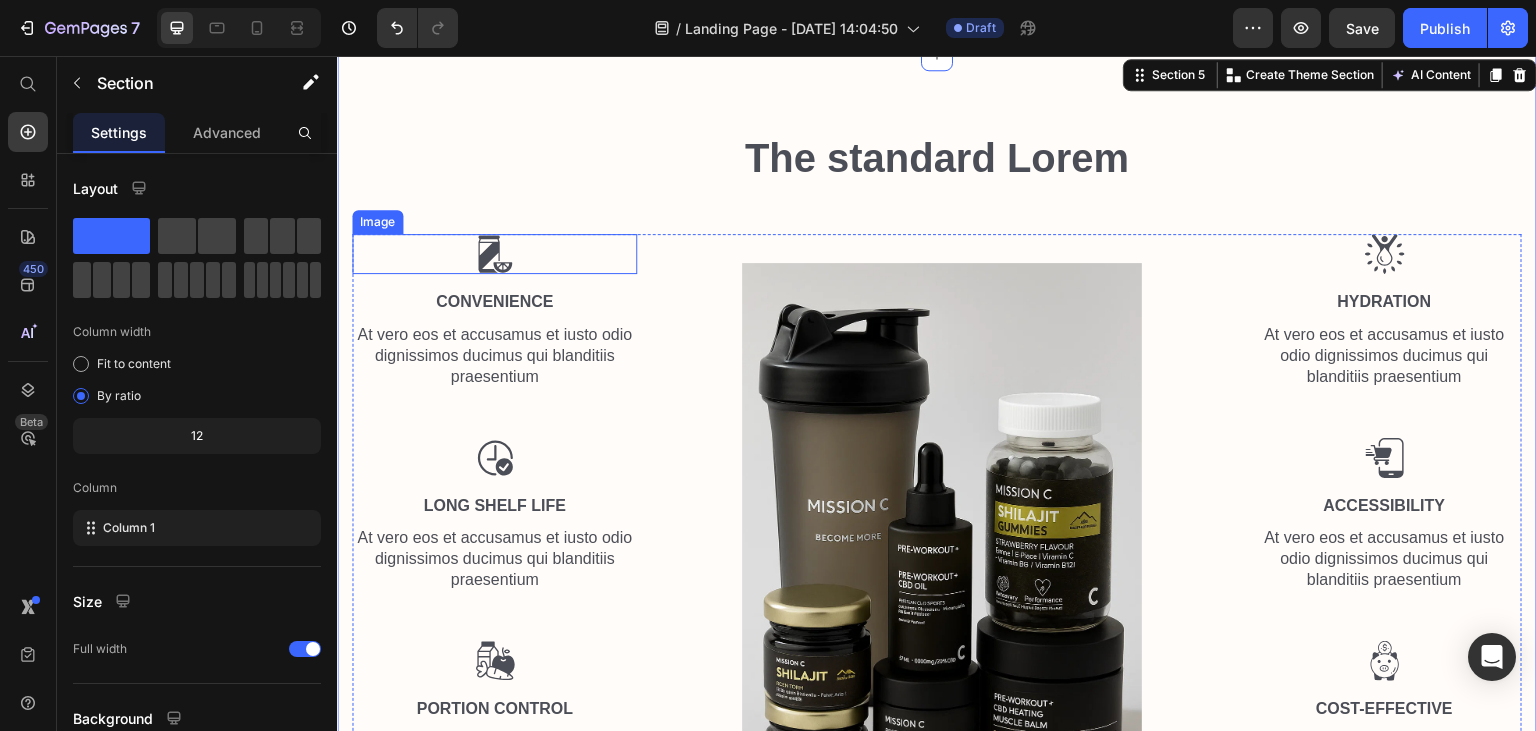 click at bounding box center (494, 254) 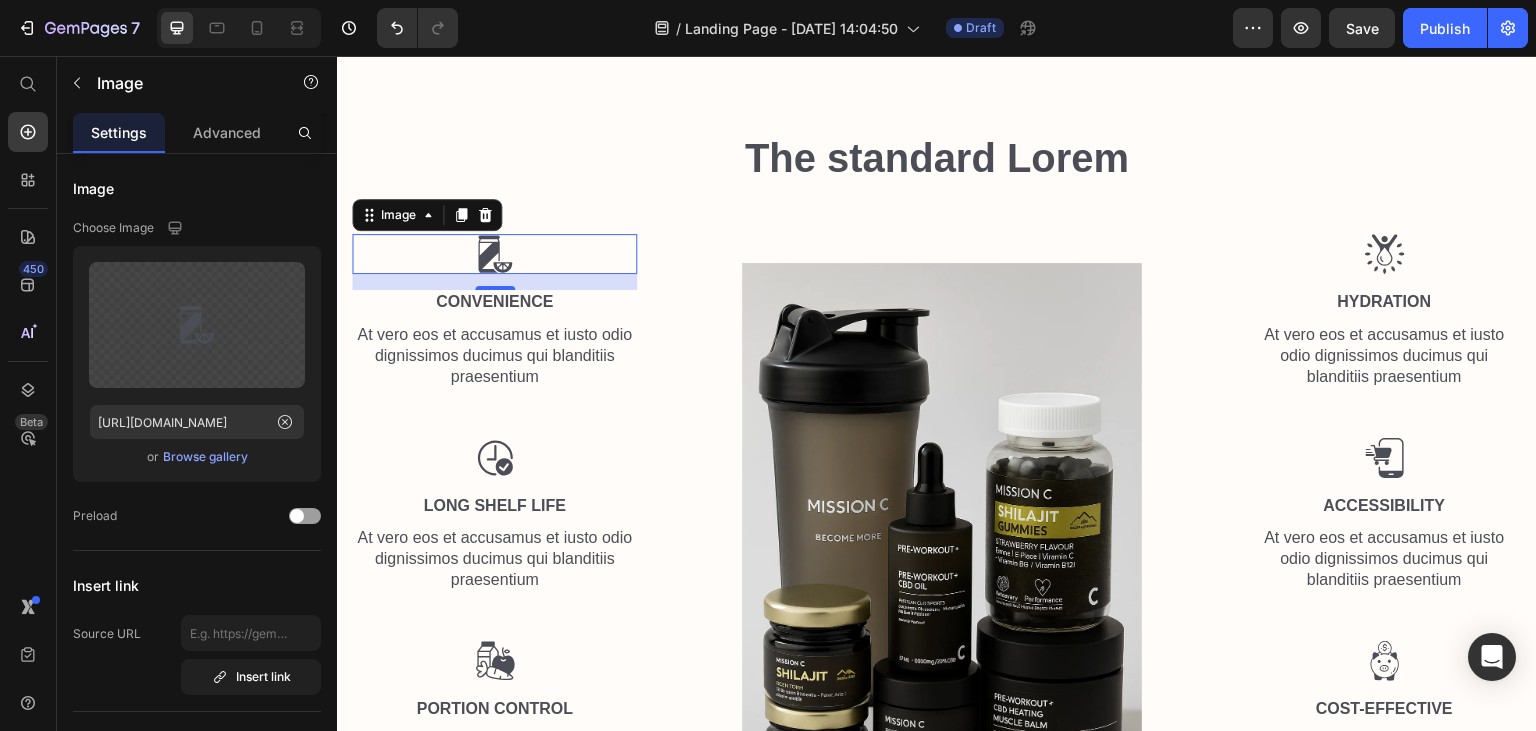 click on "16" at bounding box center (495, 306) 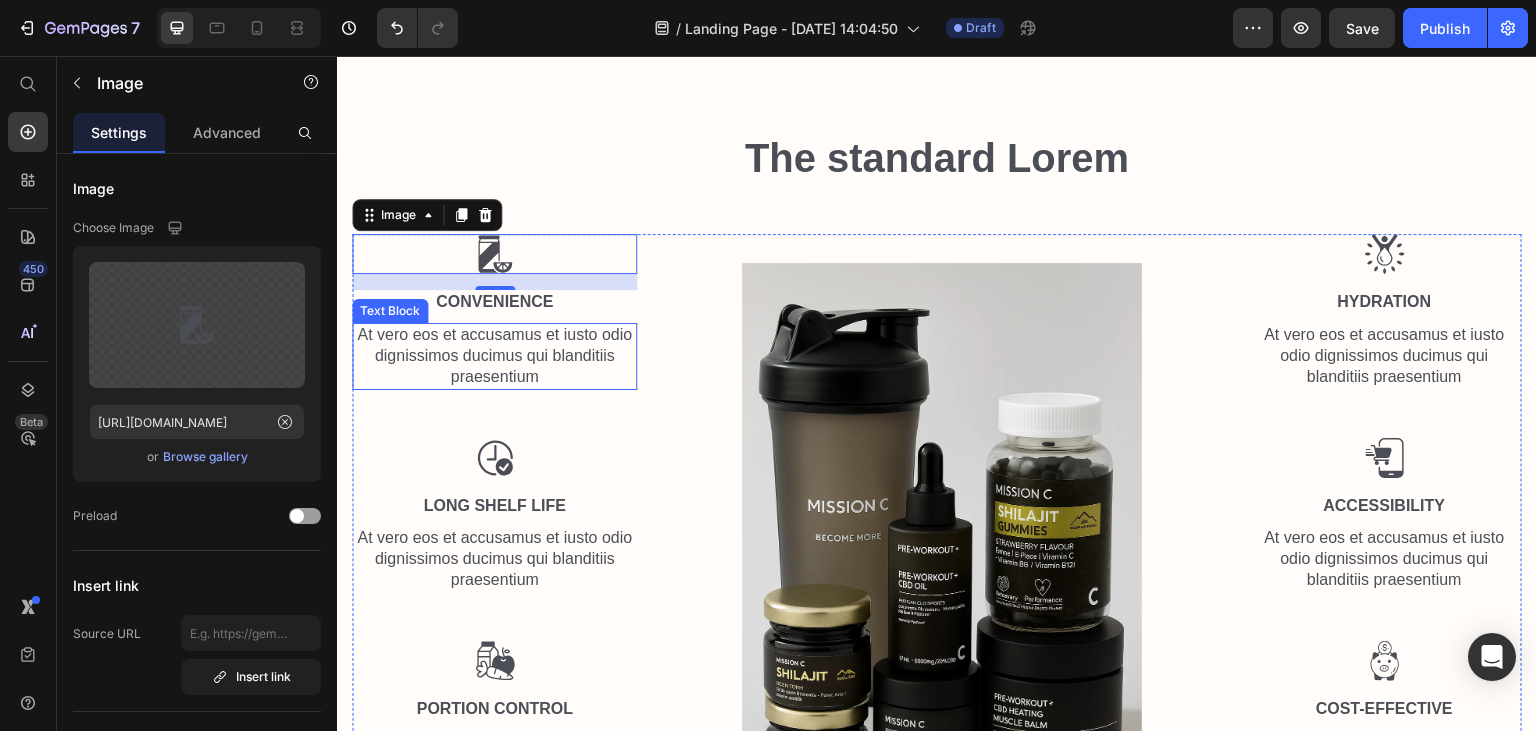click on "At vero eos et accusamus et iusto odio dignissimos ducimus qui blanditiis praesentium" at bounding box center (494, 356) 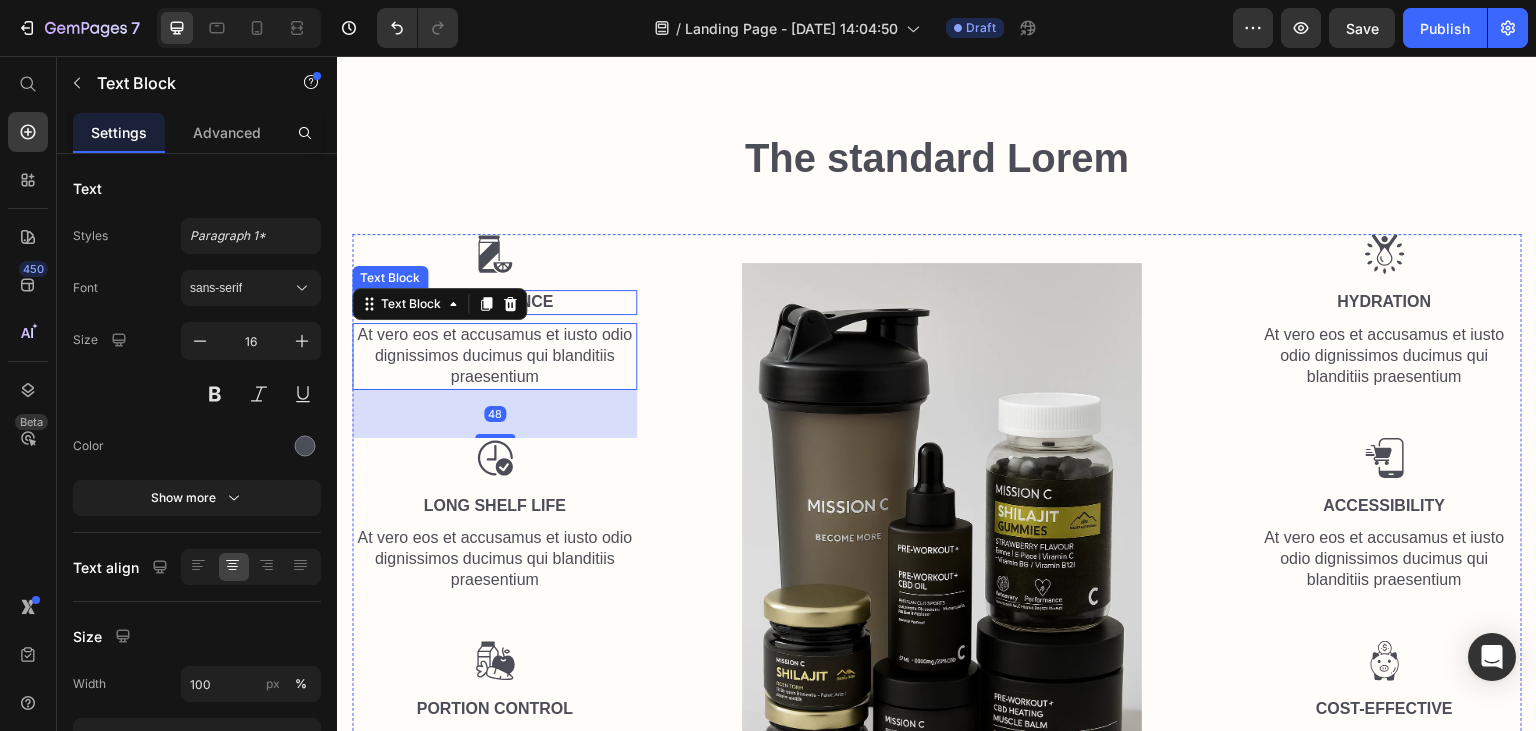 click on "Convenience" at bounding box center (494, 302) 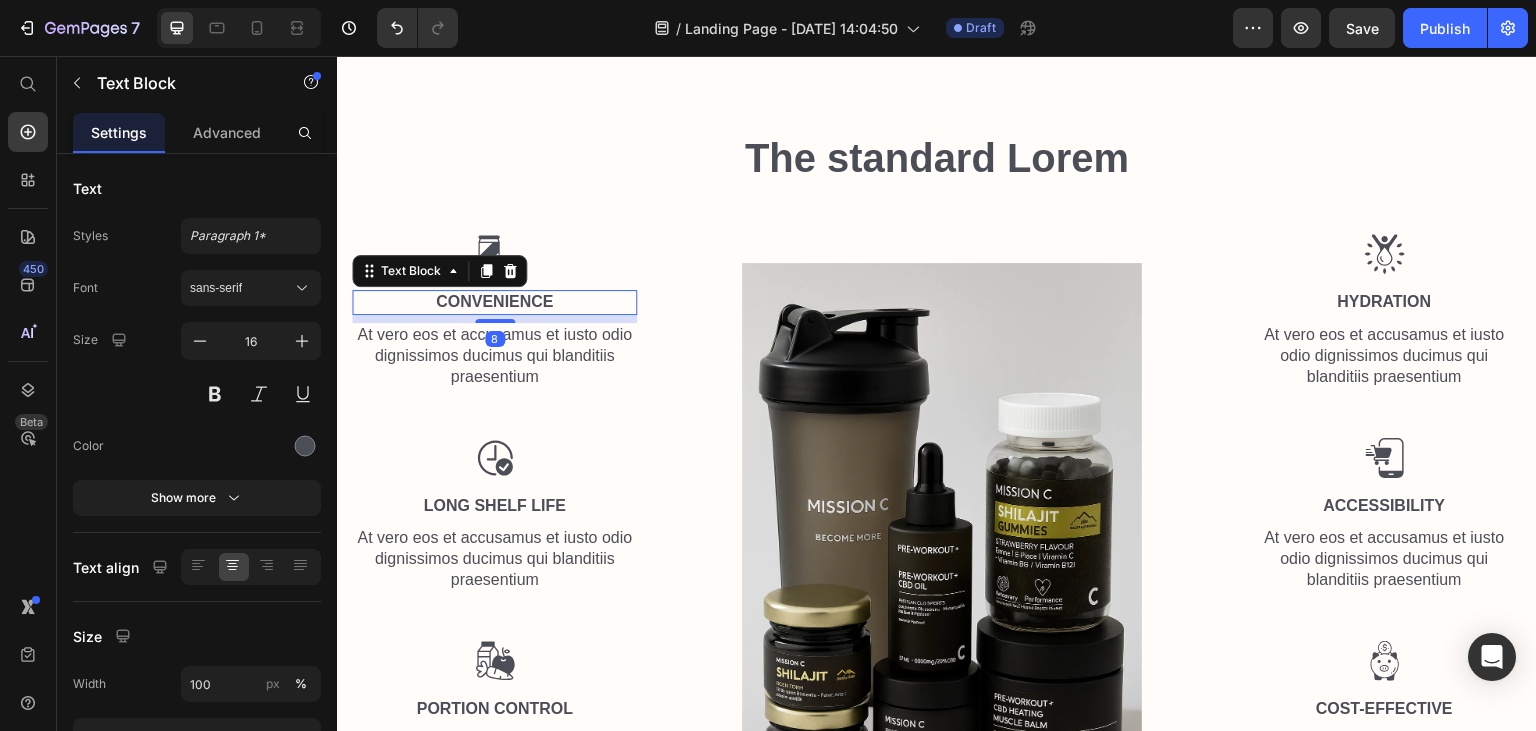 click on "Convenience" at bounding box center [494, 302] 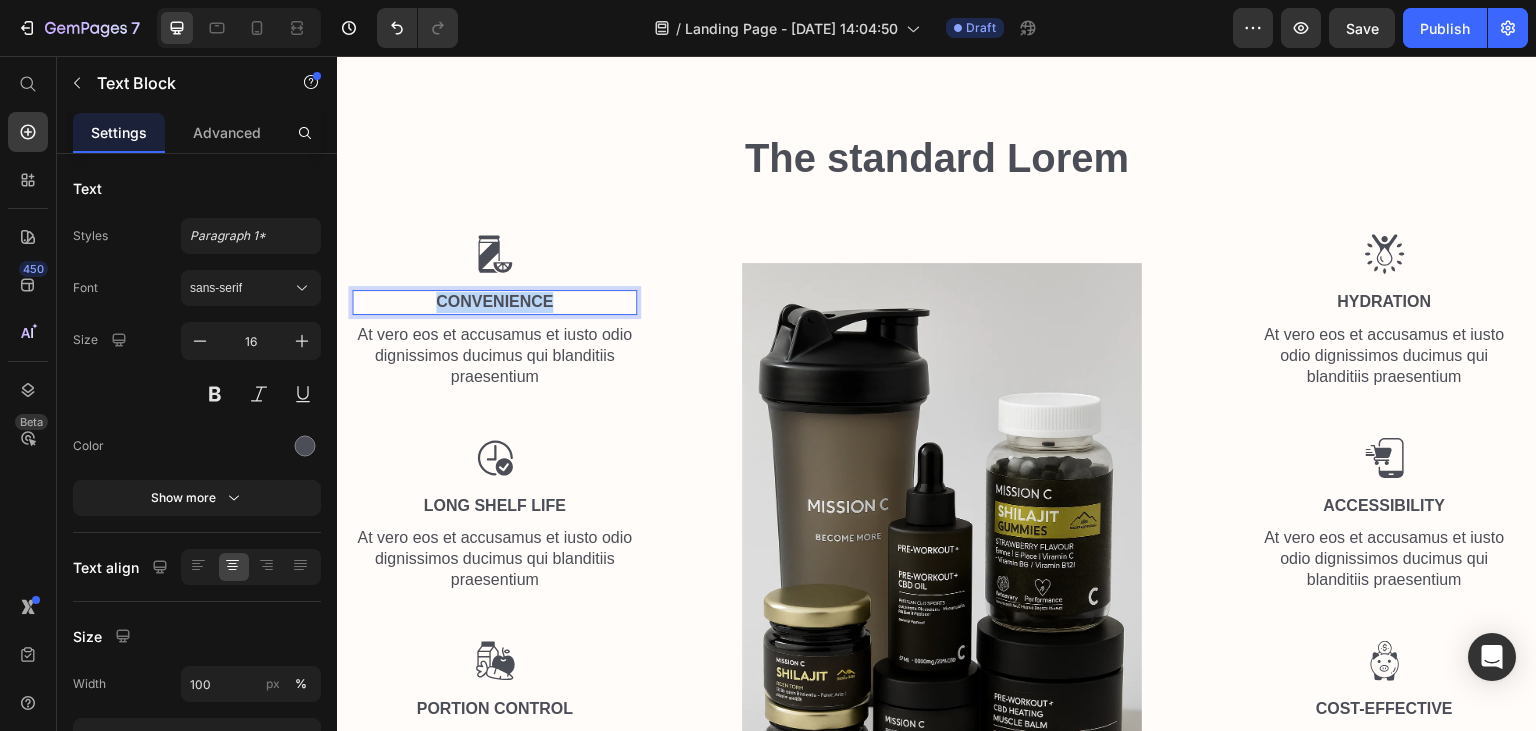 click on "Convenience" at bounding box center [494, 302] 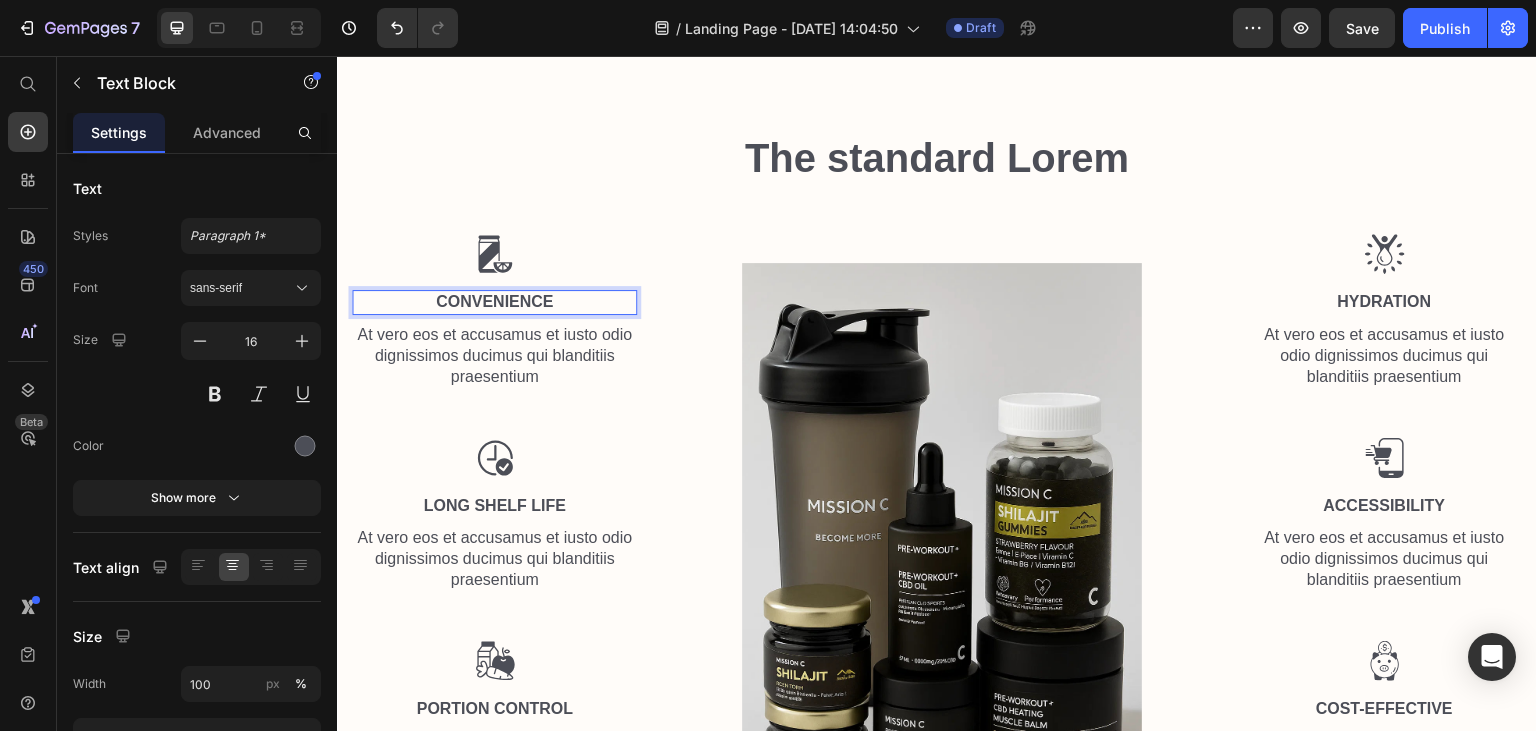 click on "Convenience" at bounding box center (494, 302) 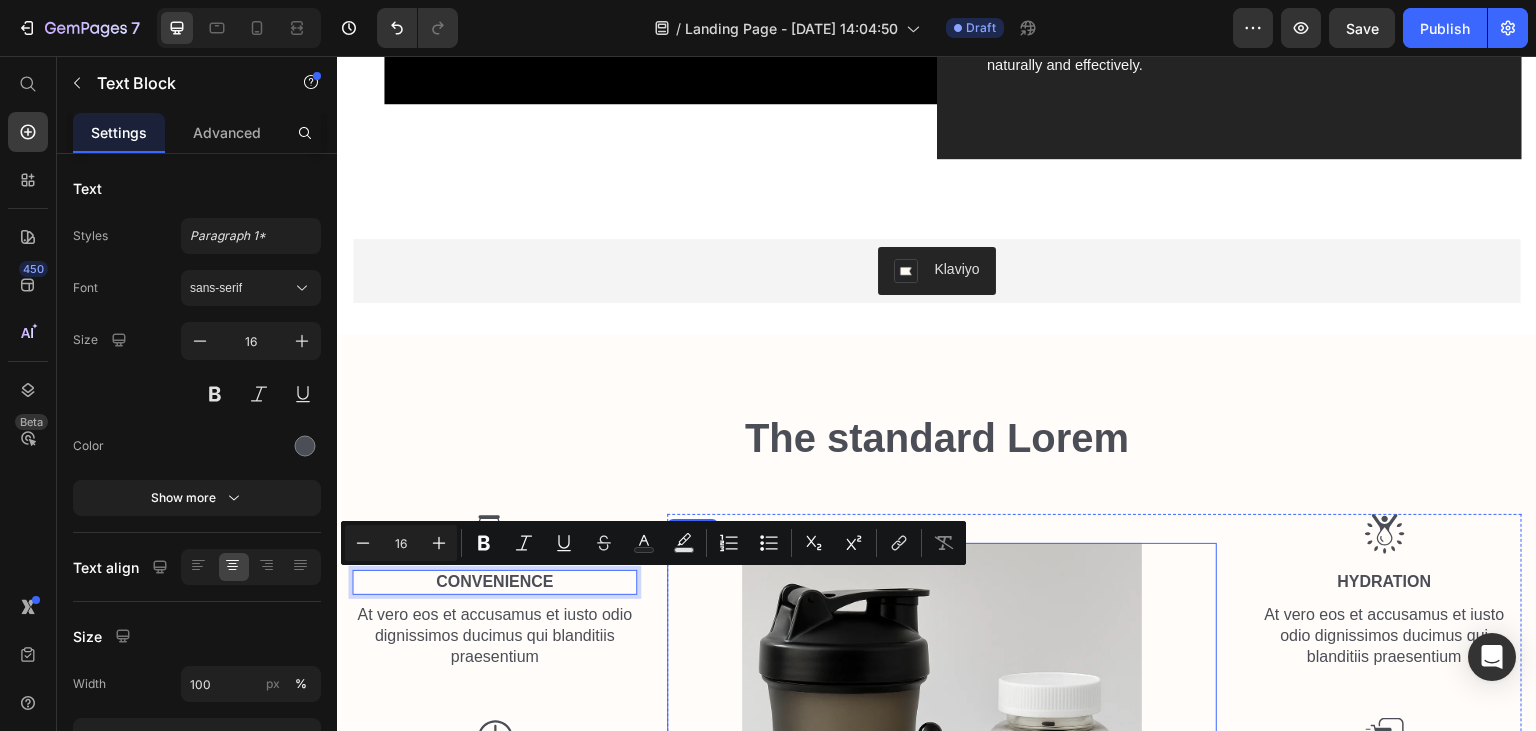 scroll, scrollTop: 1131, scrollLeft: 0, axis: vertical 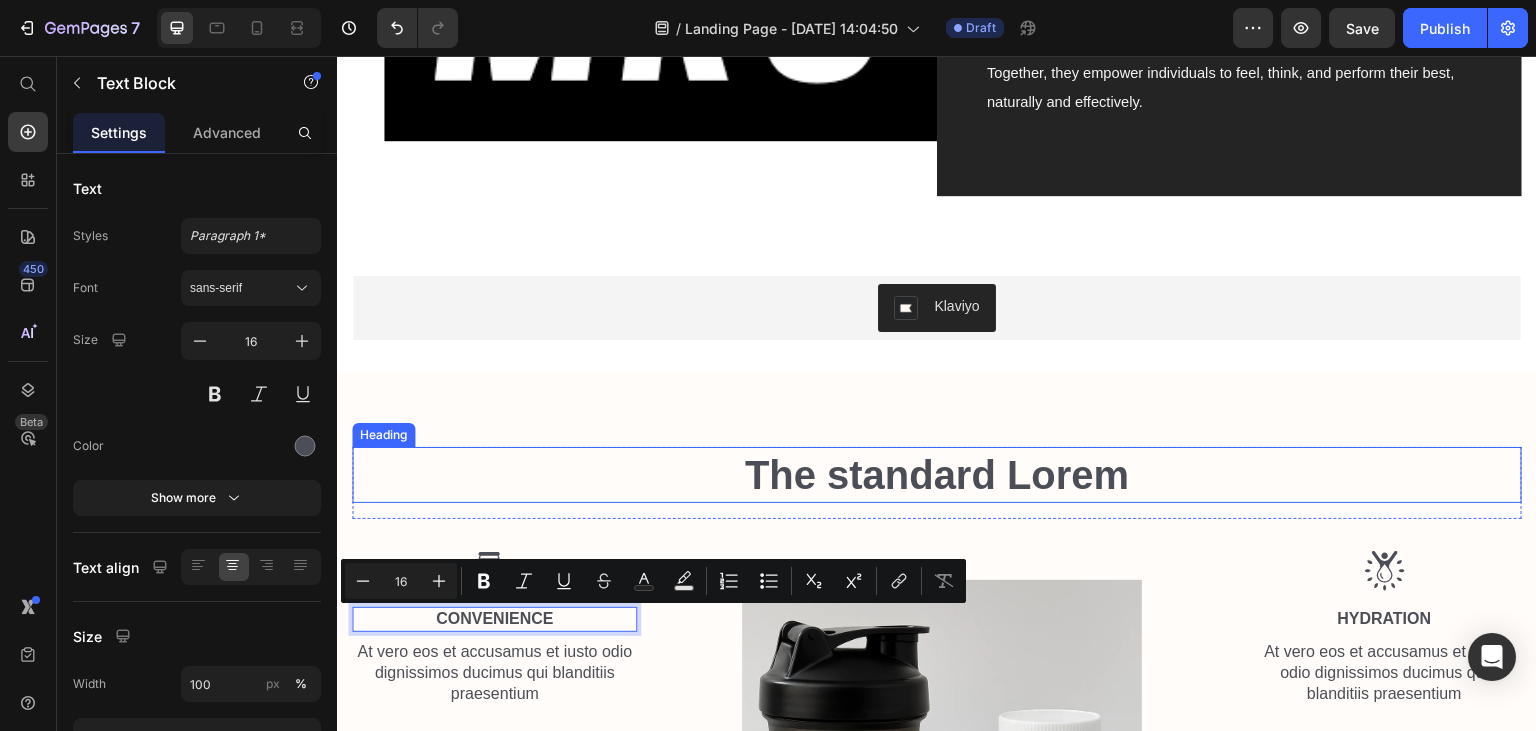 click on "The standard Lorem" at bounding box center (937, 475) 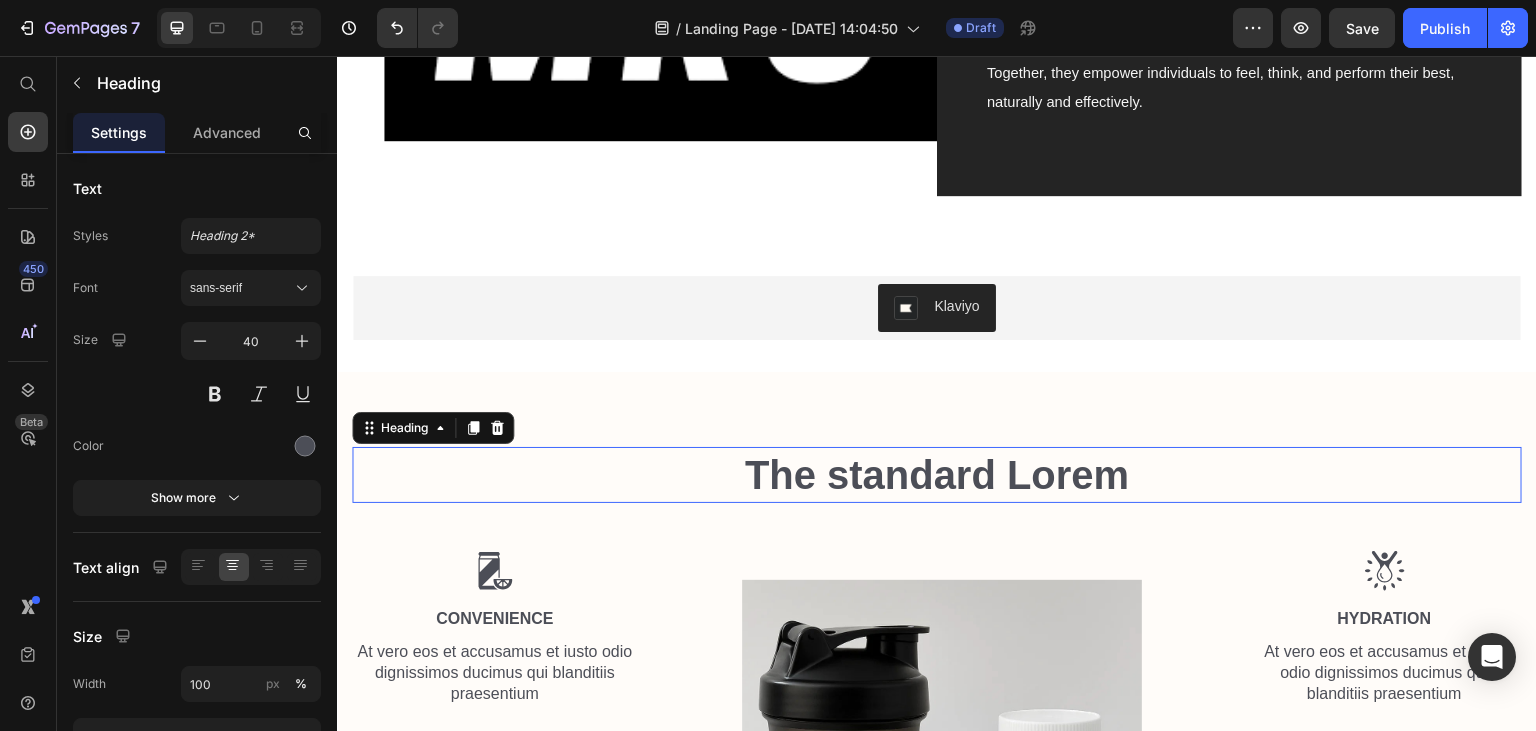 click on "The standard Lorem" at bounding box center [937, 475] 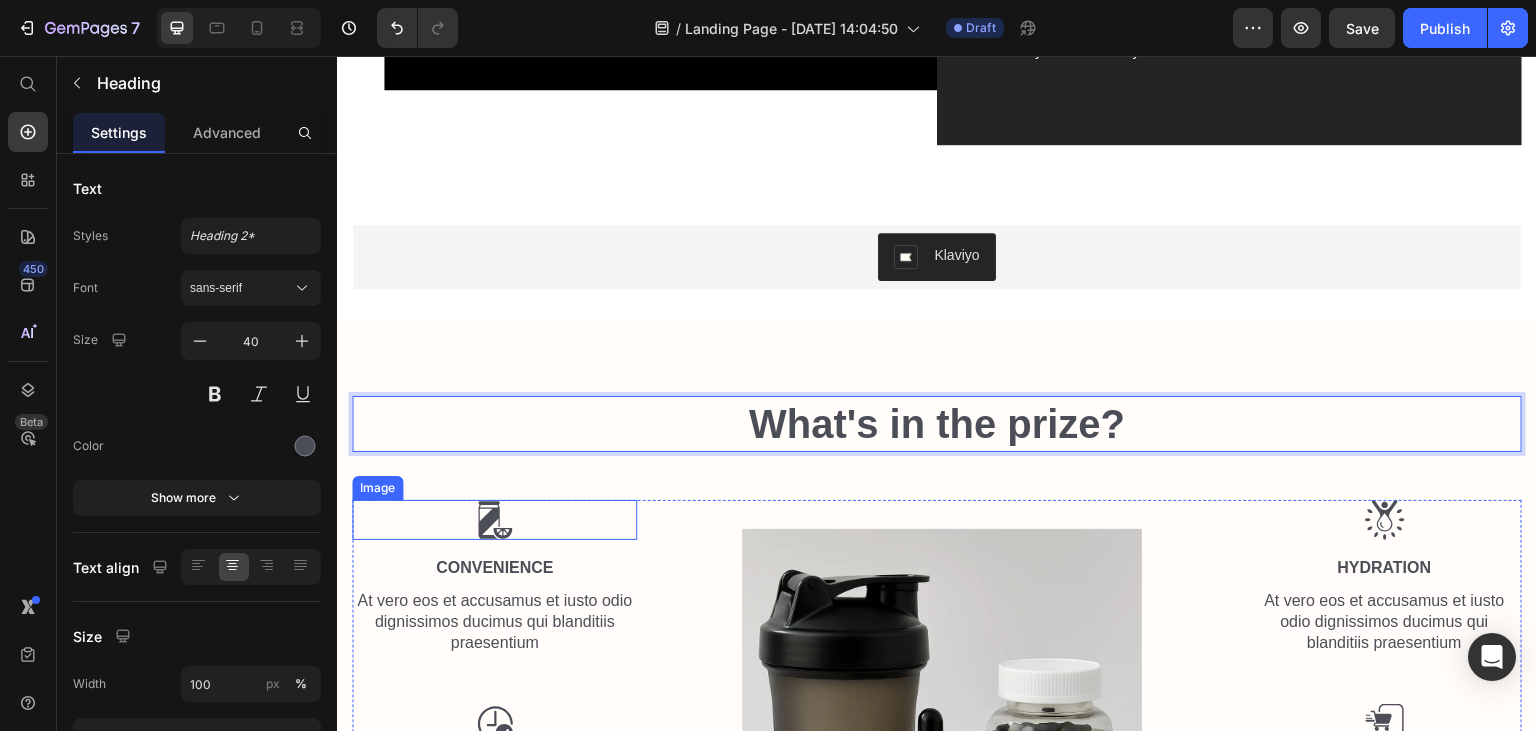 scroll, scrollTop: 1237, scrollLeft: 0, axis: vertical 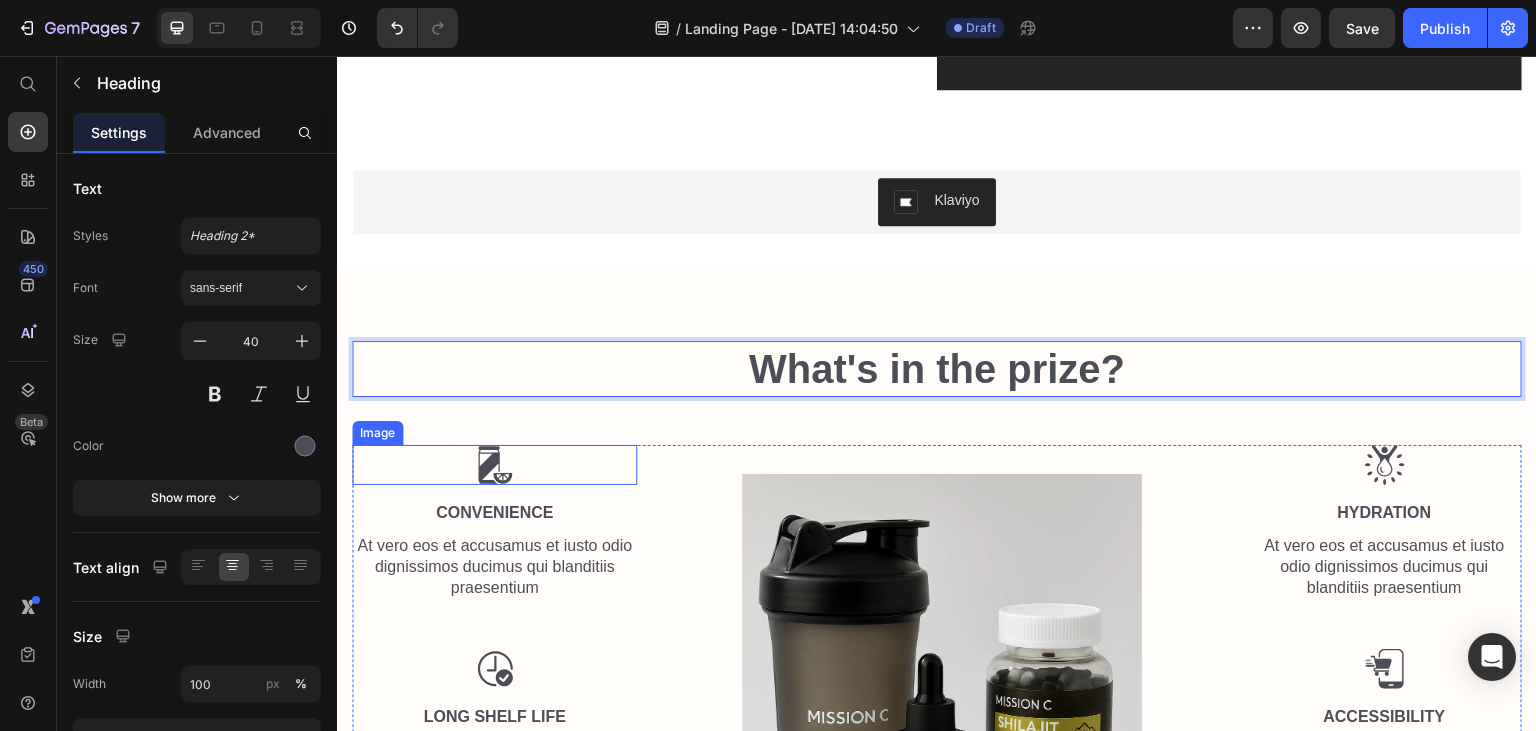 click at bounding box center [494, 465] 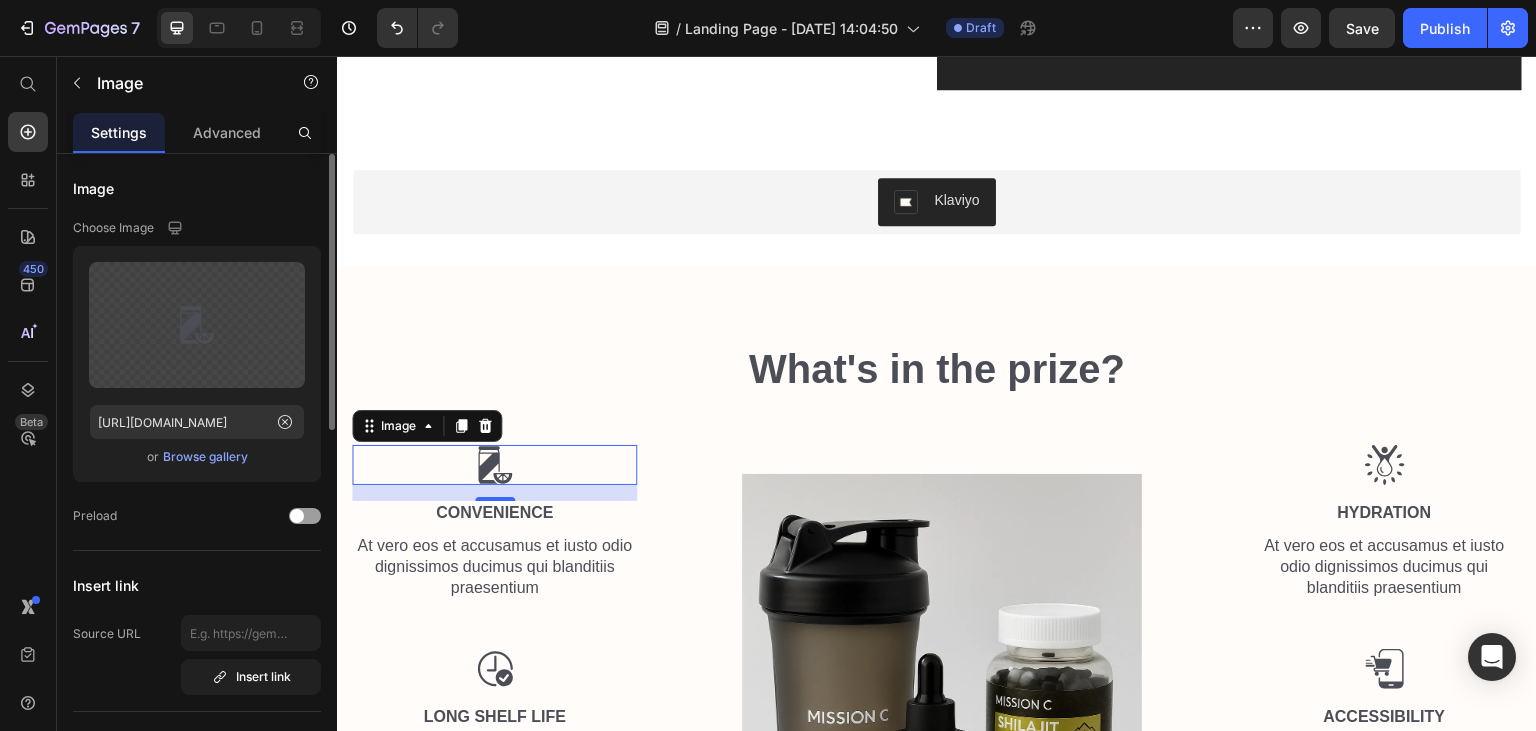 click on "Browse gallery" at bounding box center (205, 457) 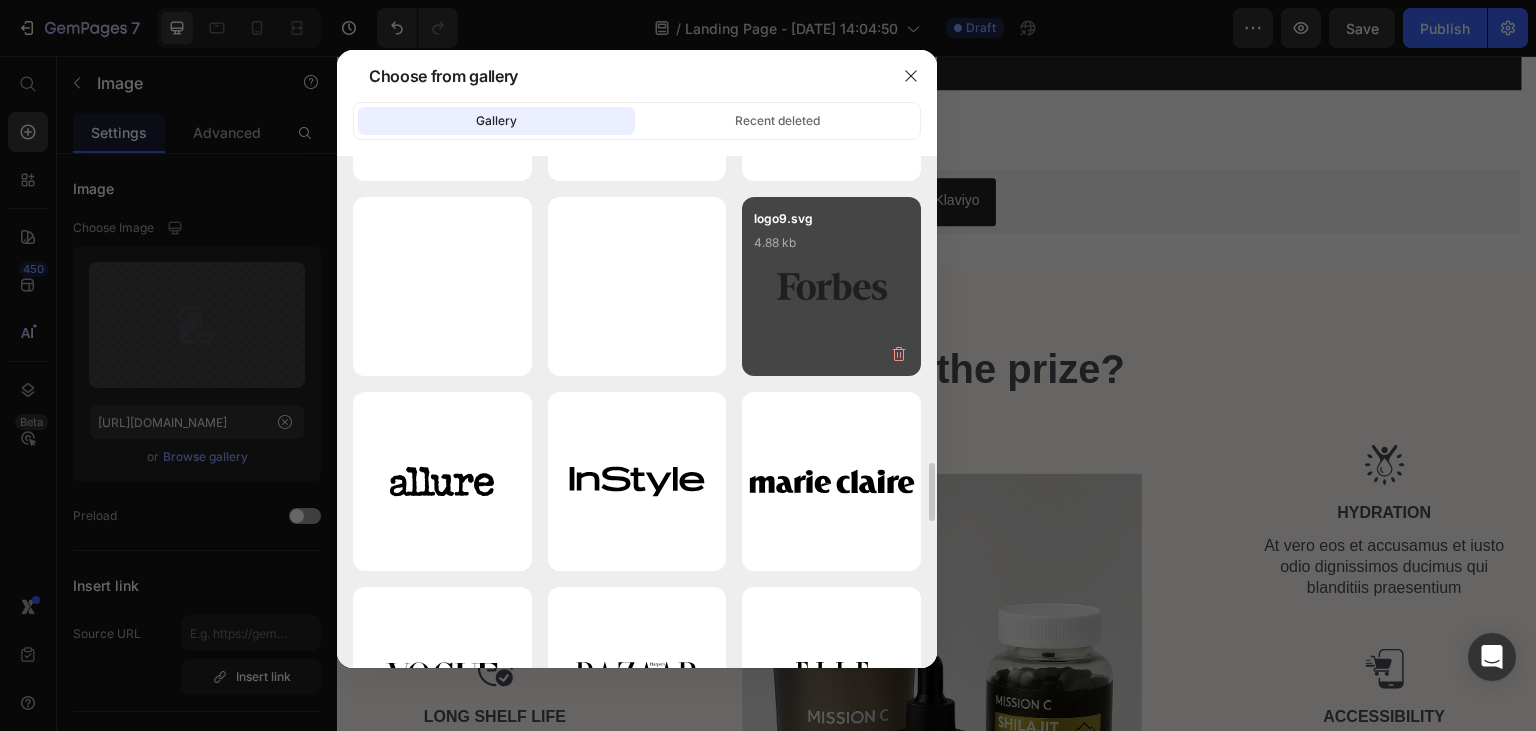 scroll, scrollTop: 2808, scrollLeft: 0, axis: vertical 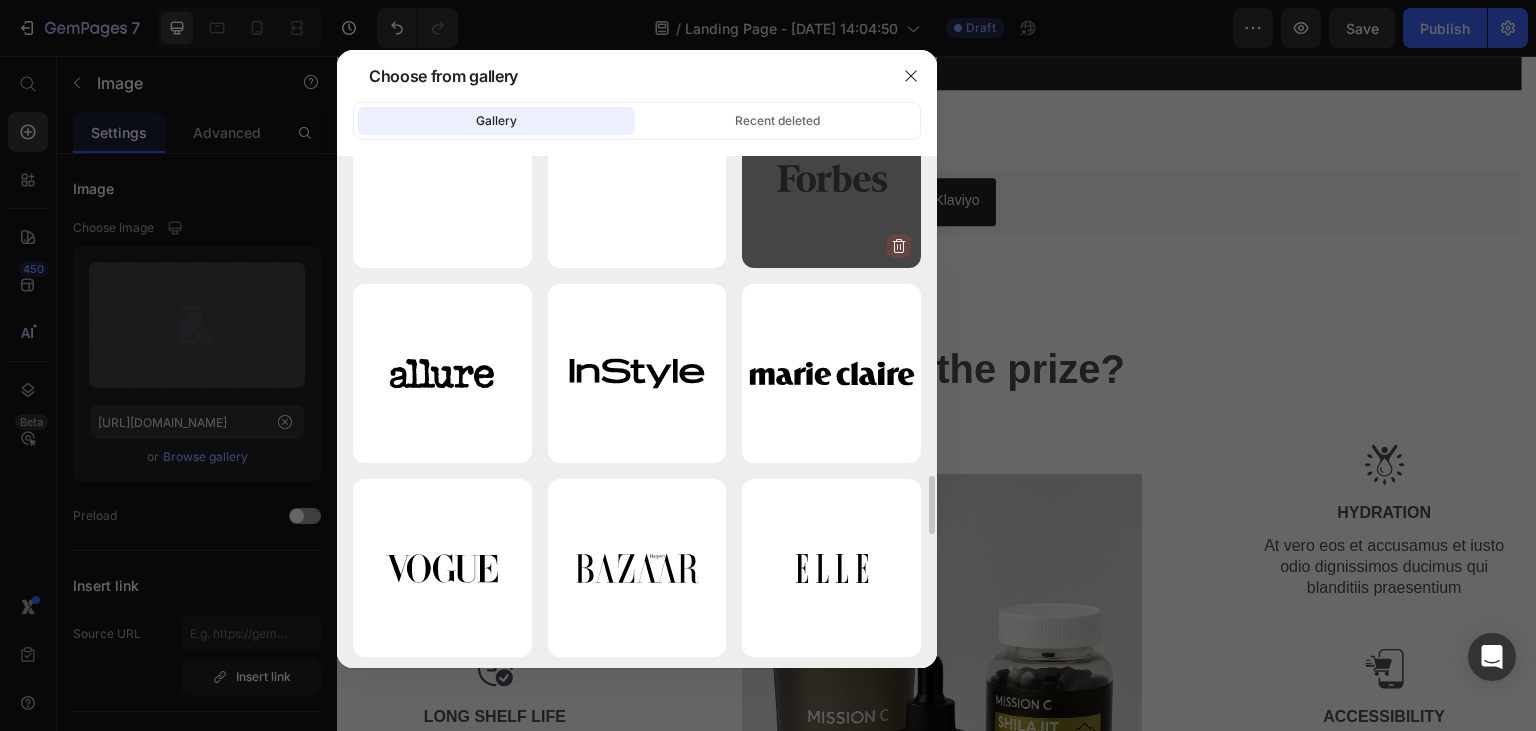 click 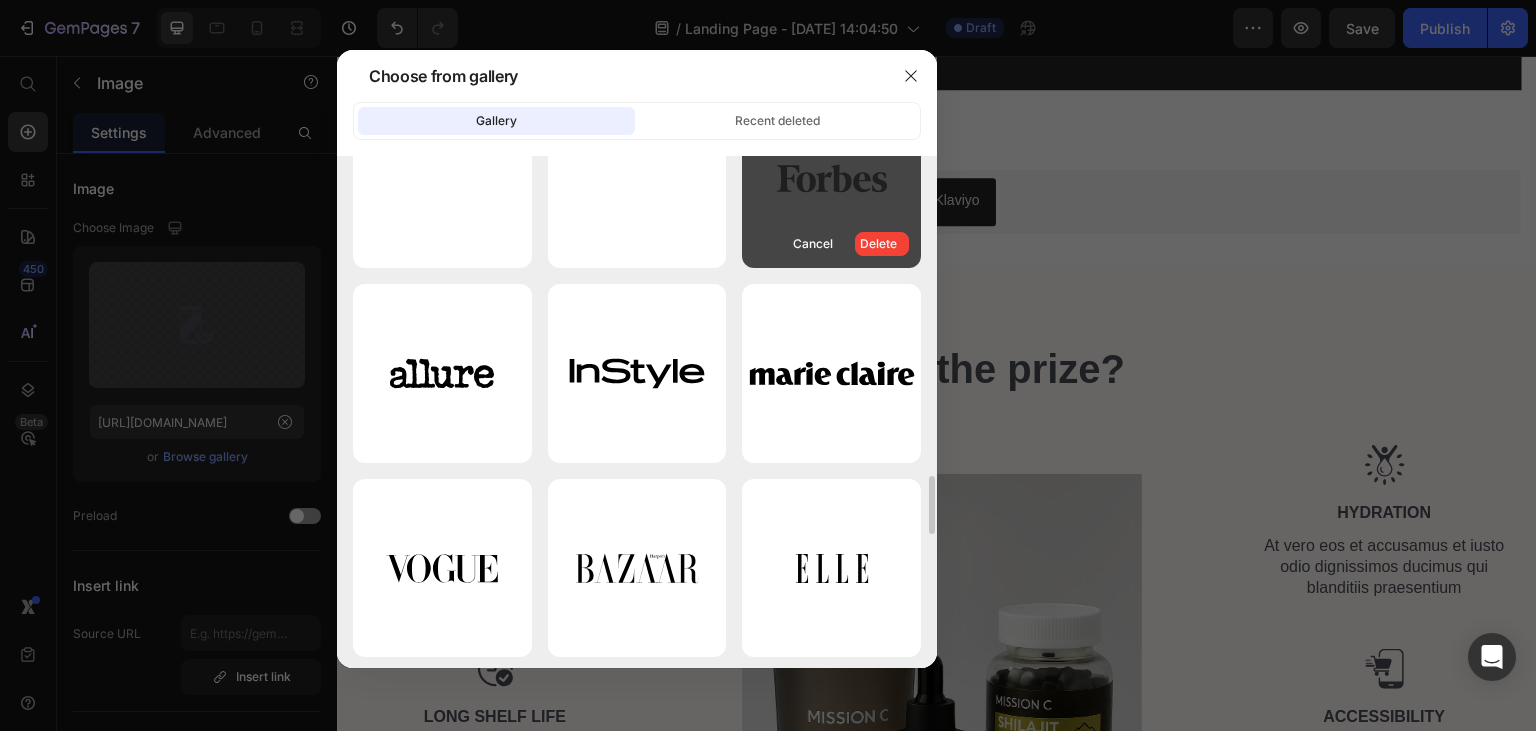 click on "Delete" at bounding box center (882, 244) 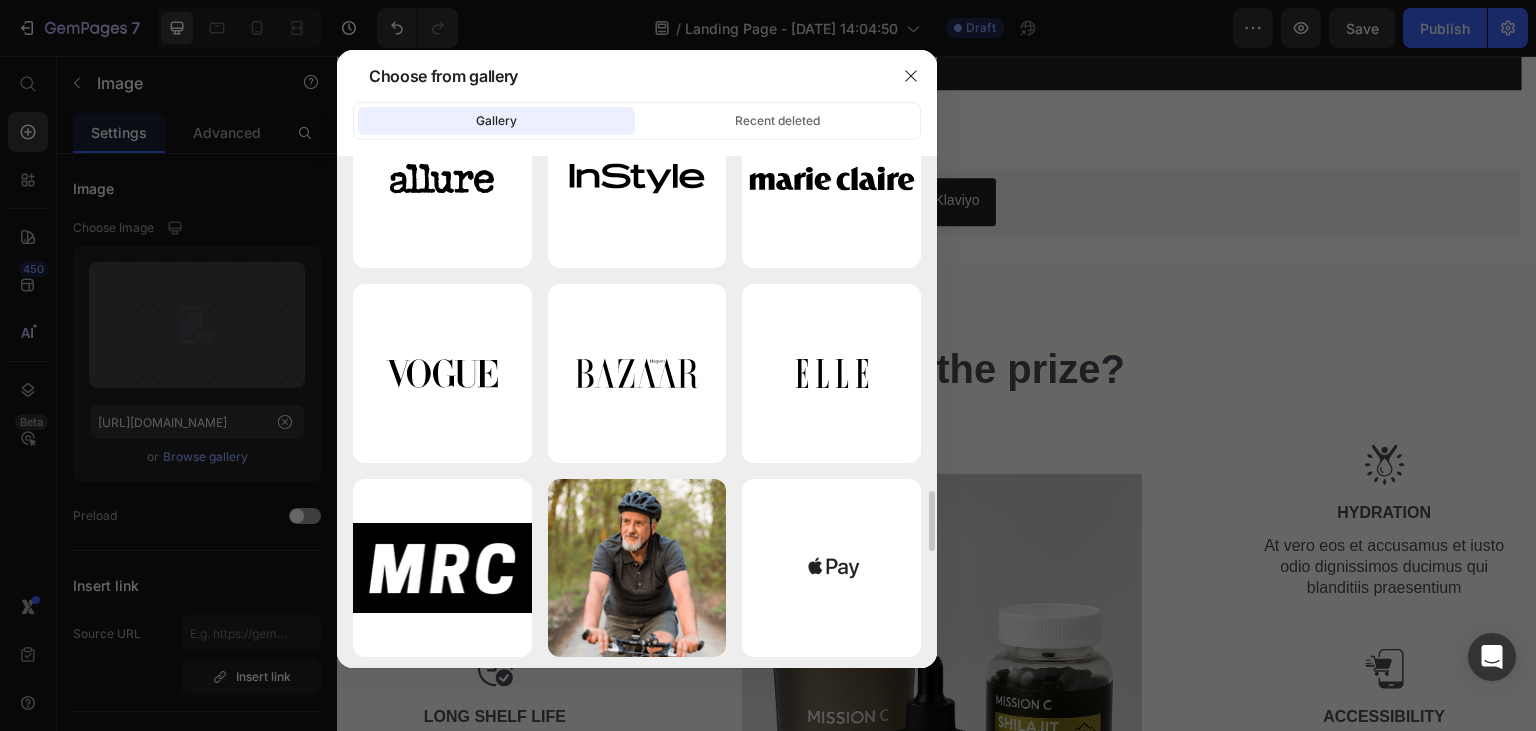 click 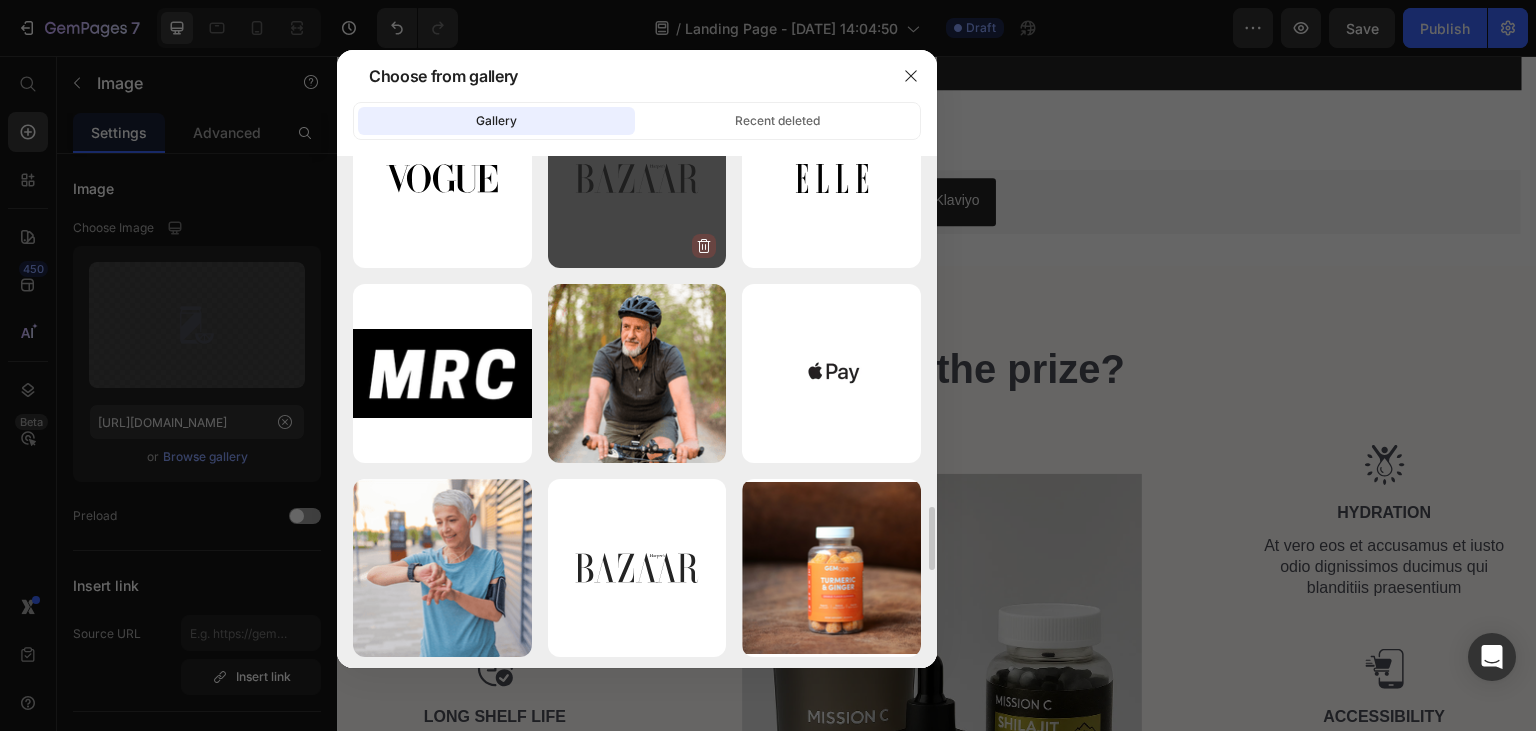 click 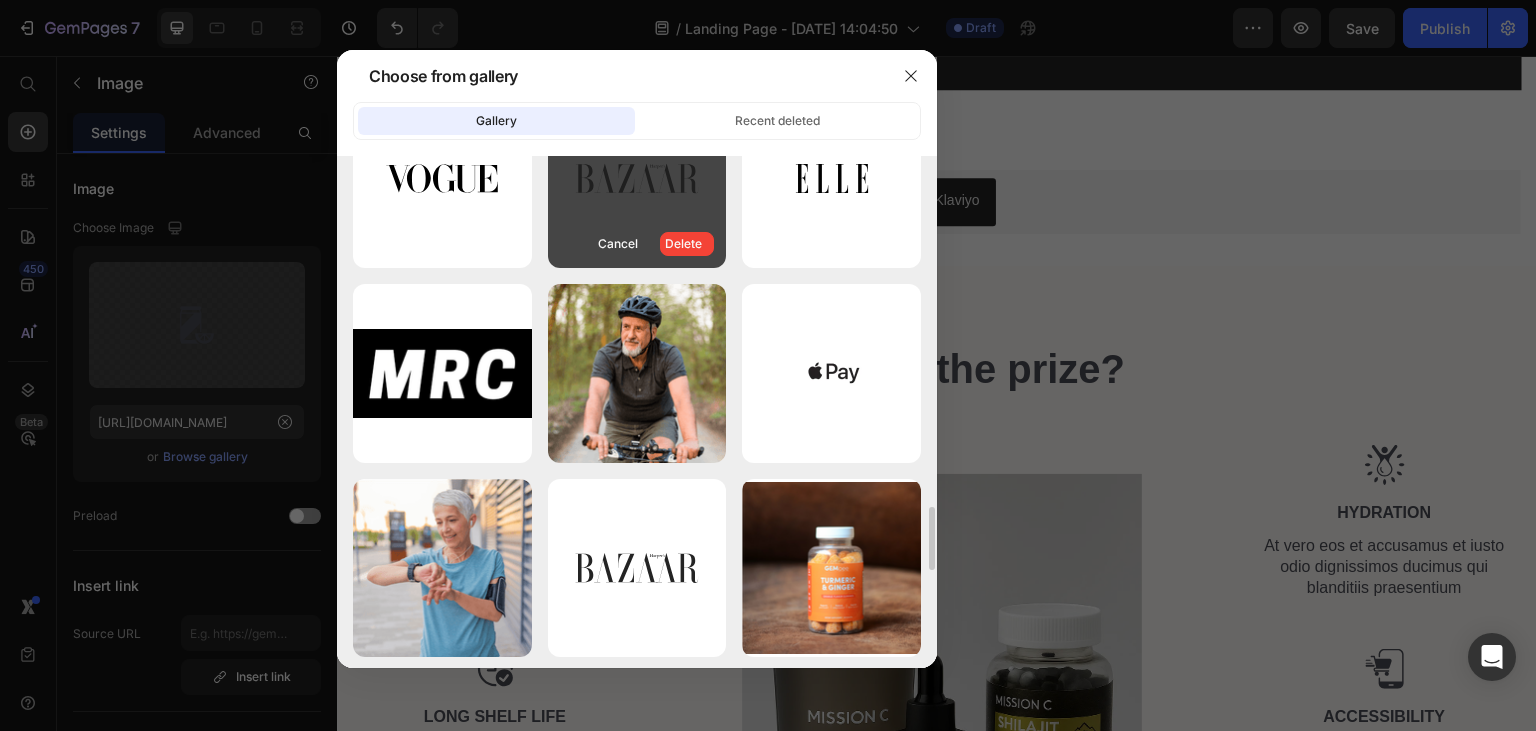 click on "Delete" at bounding box center (687, 244) 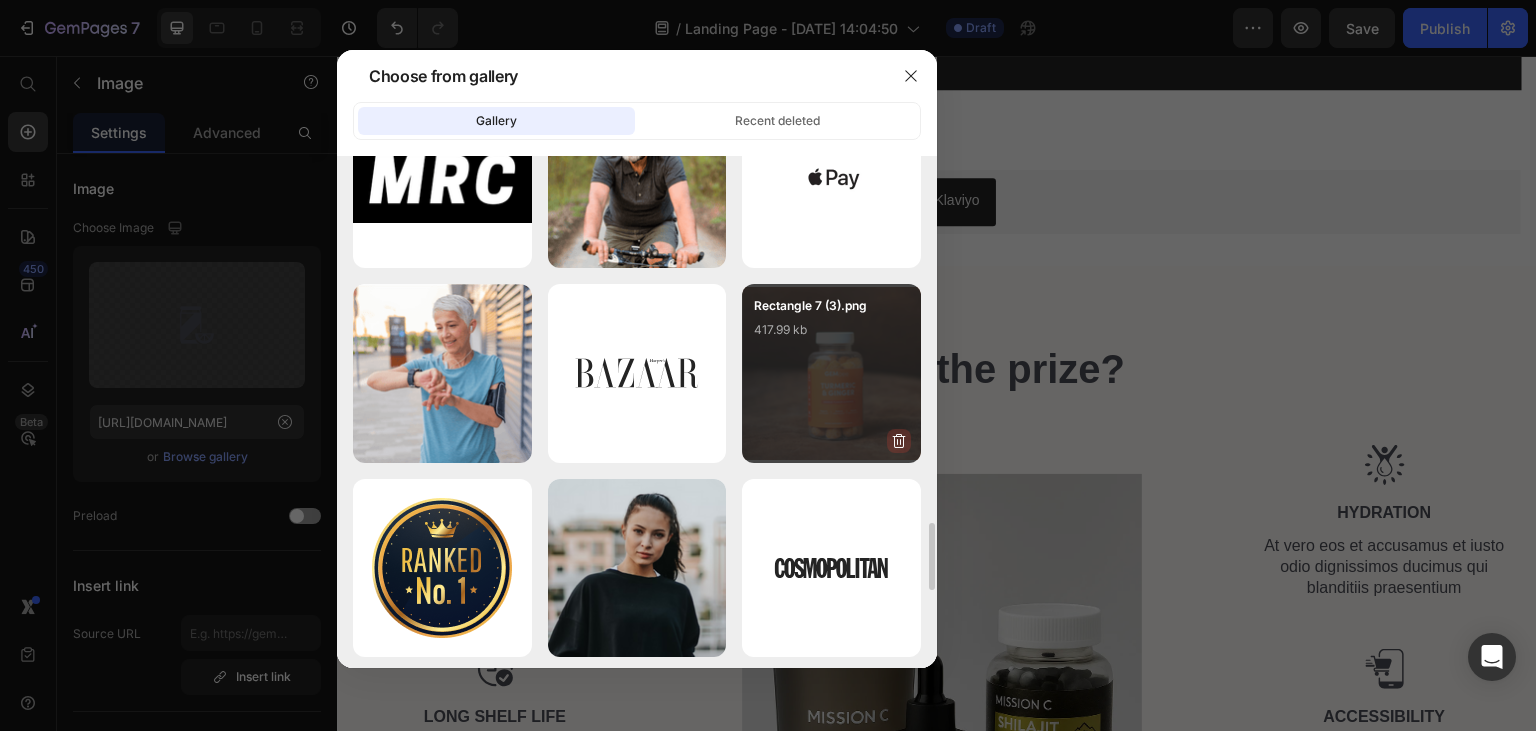 click 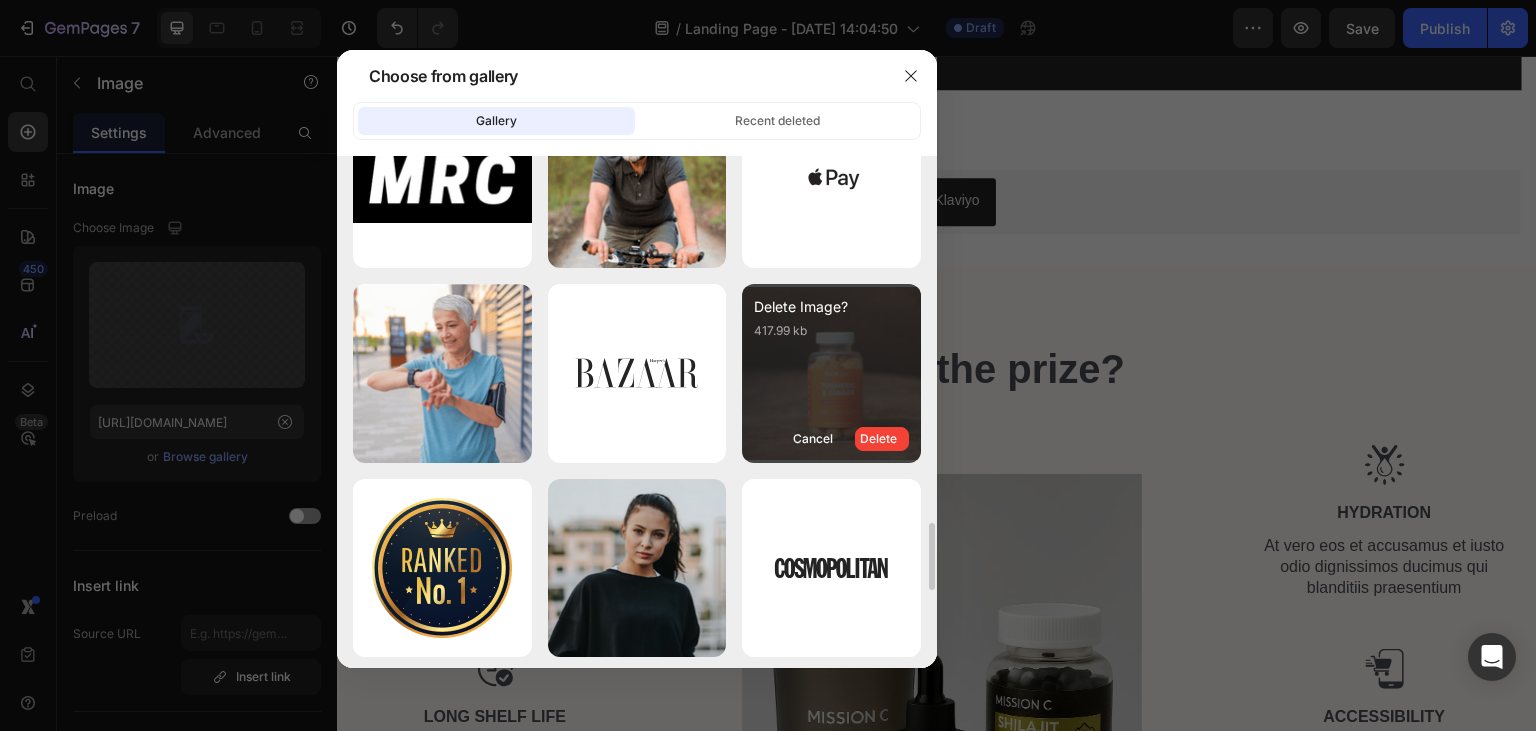 click on "Delete" at bounding box center [882, 439] 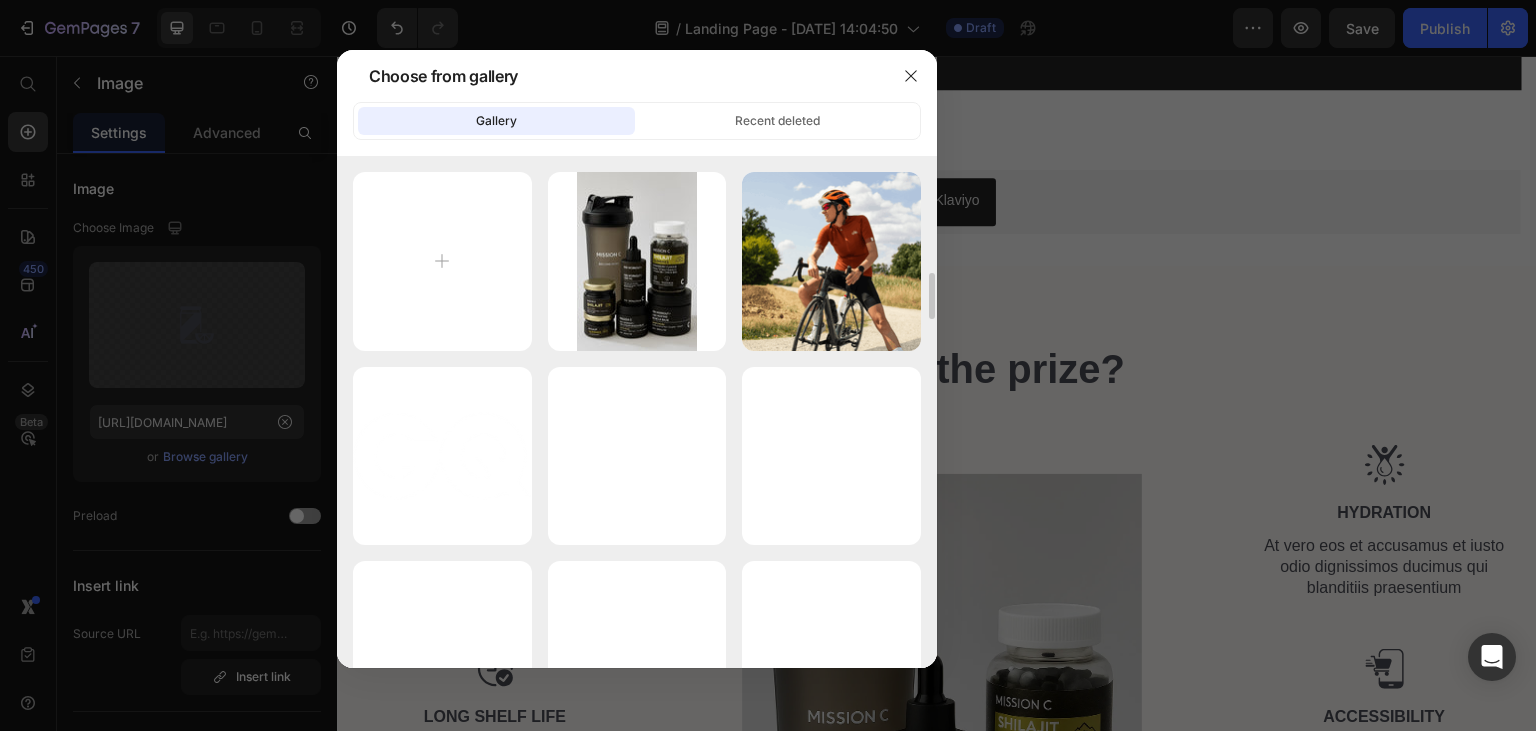 scroll, scrollTop: 0, scrollLeft: 0, axis: both 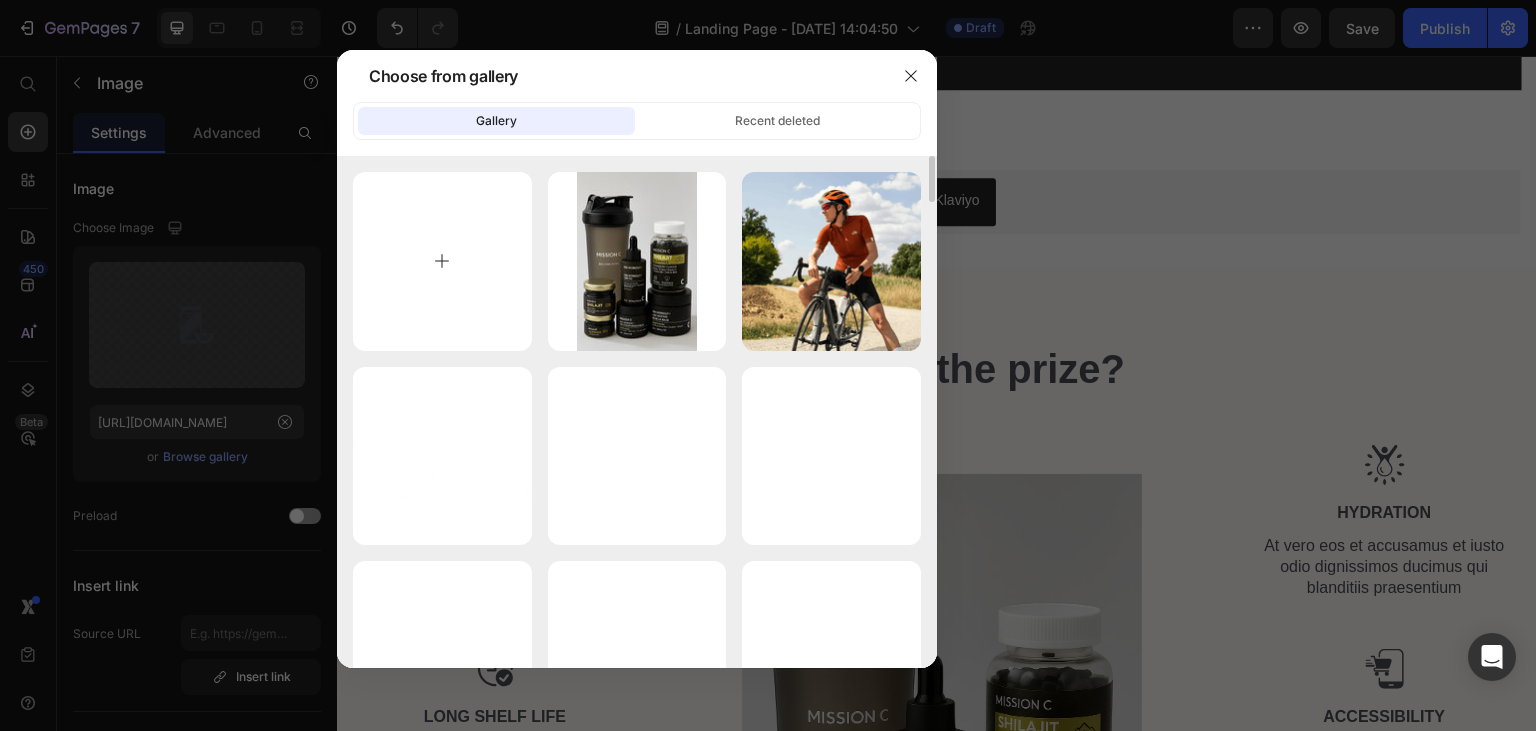 click at bounding box center [442, 261] 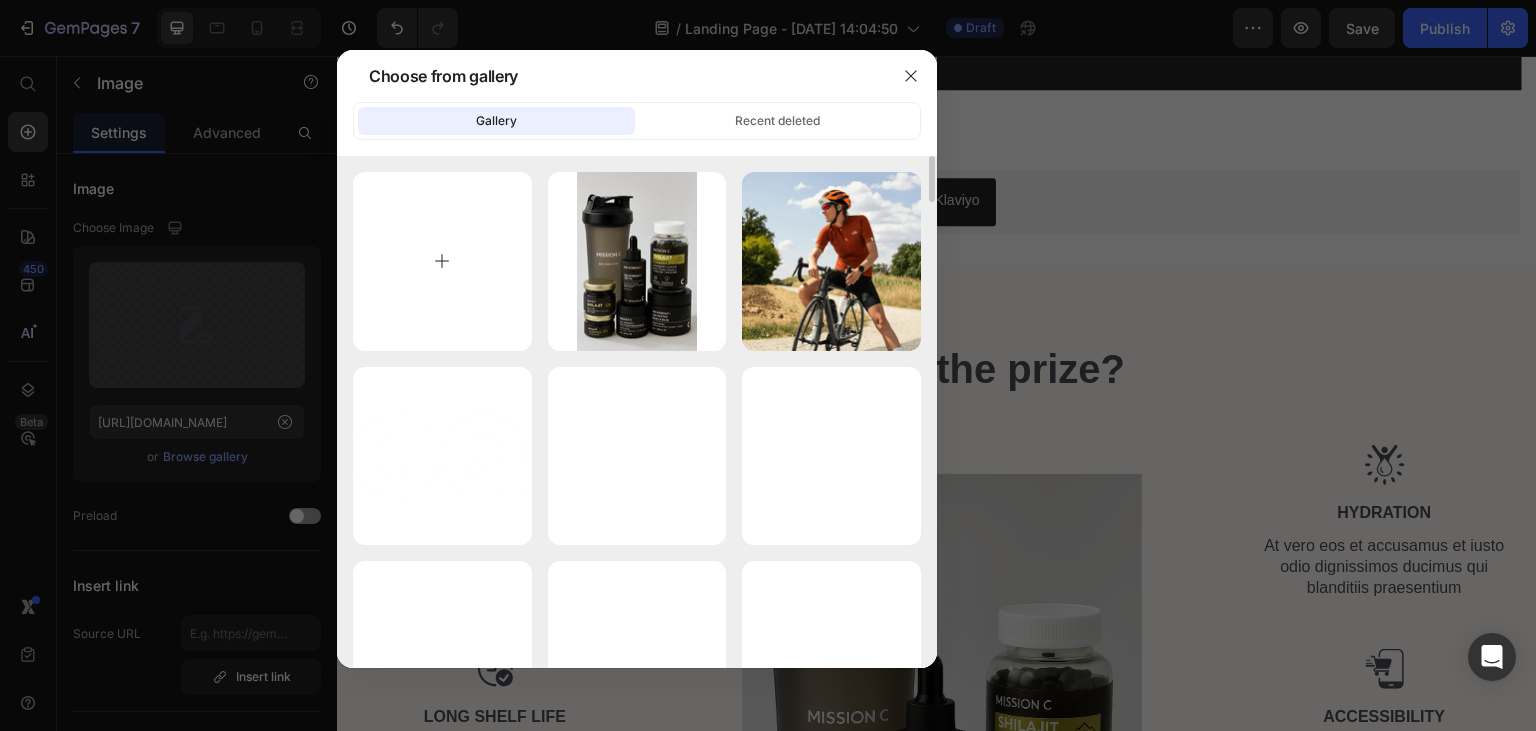 type on "C:\fakepath\Shilajit Jar.jpg" 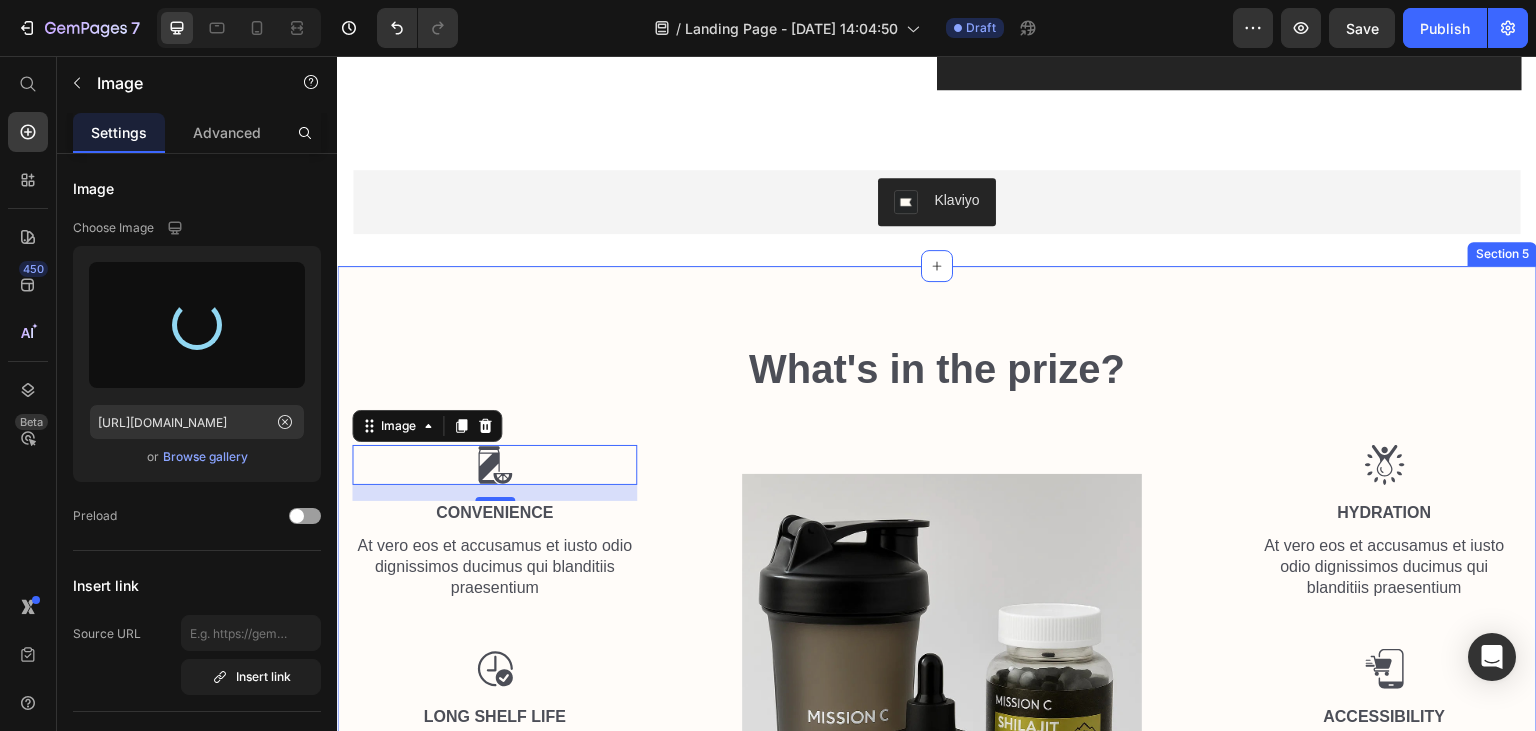 type on "[URL][DOMAIN_NAME]" 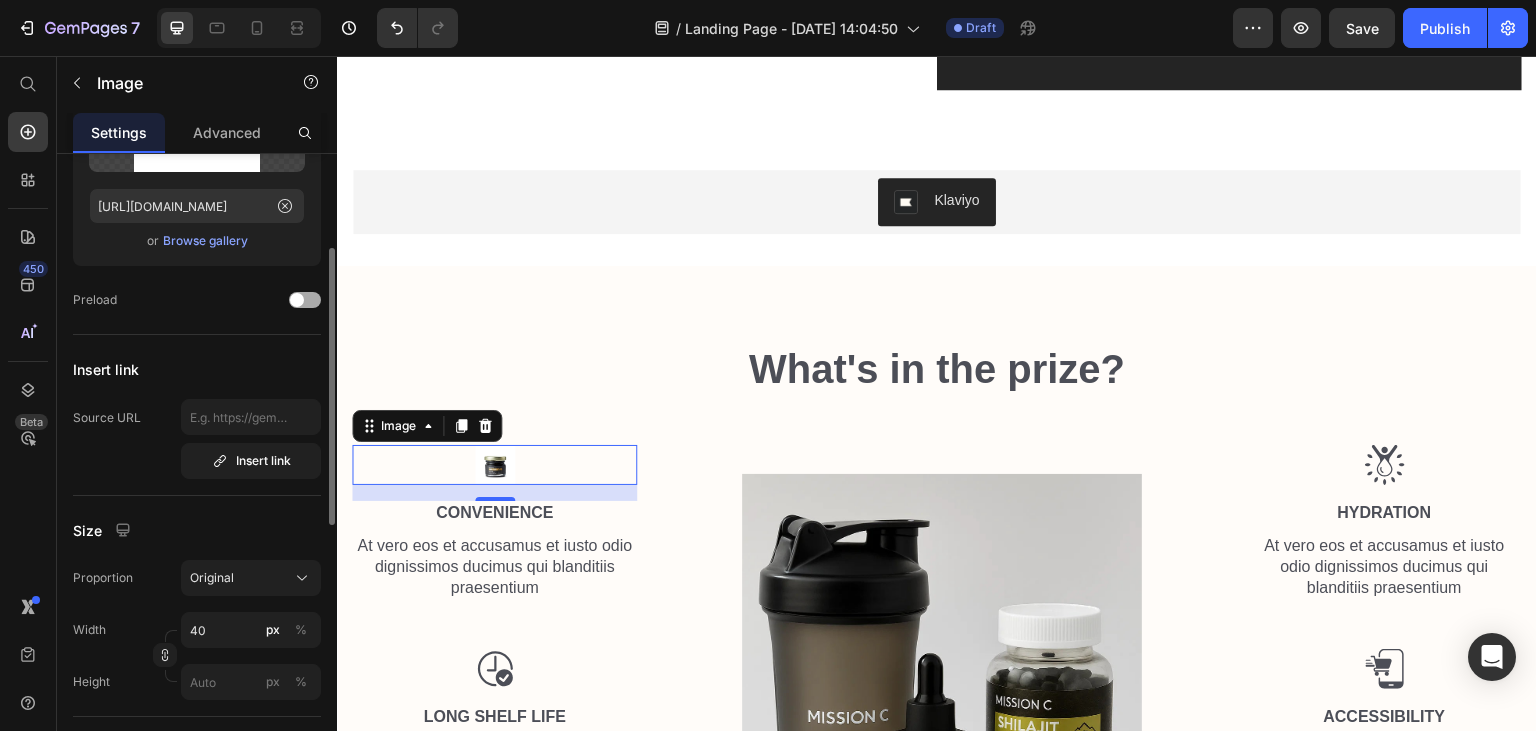 scroll, scrollTop: 324, scrollLeft: 0, axis: vertical 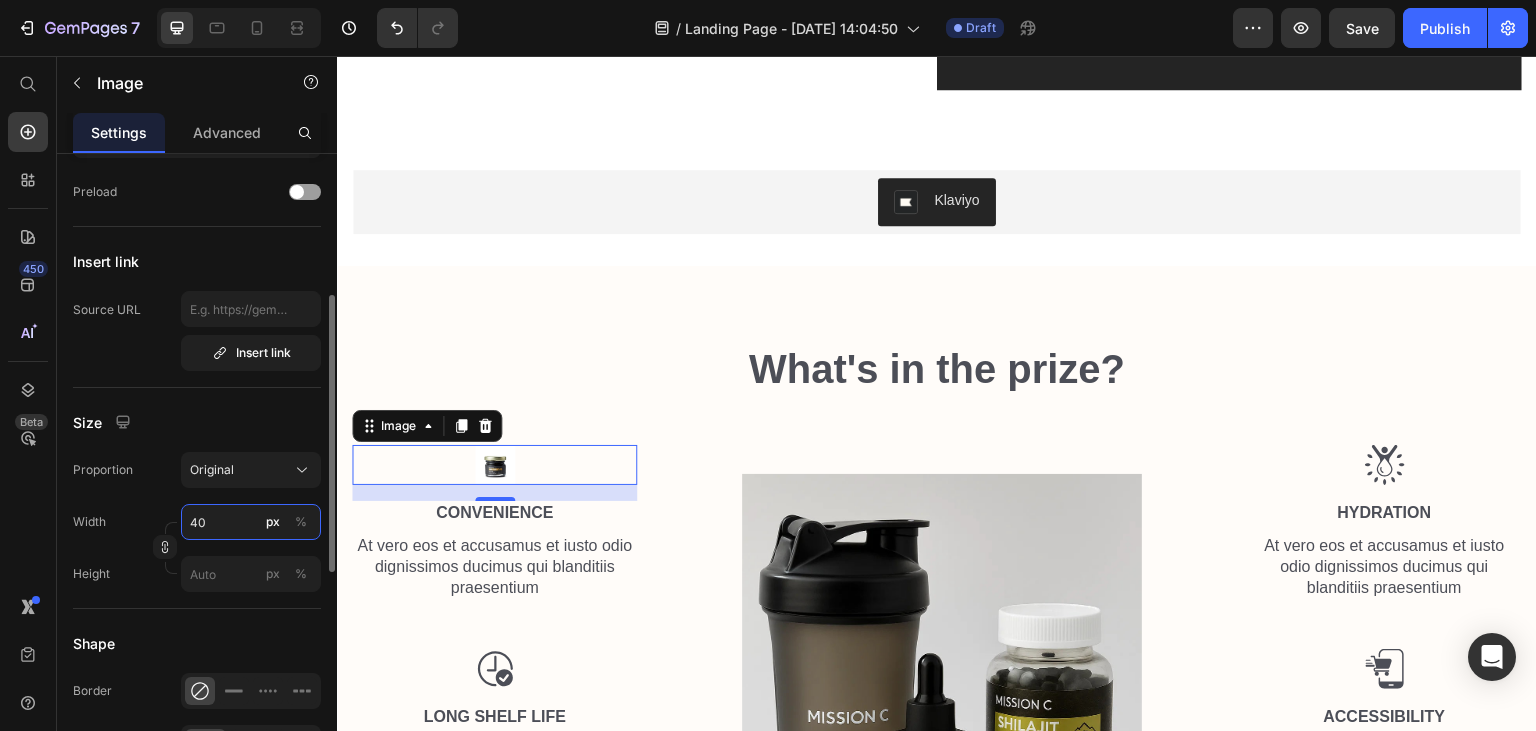click on "40" at bounding box center (251, 522) 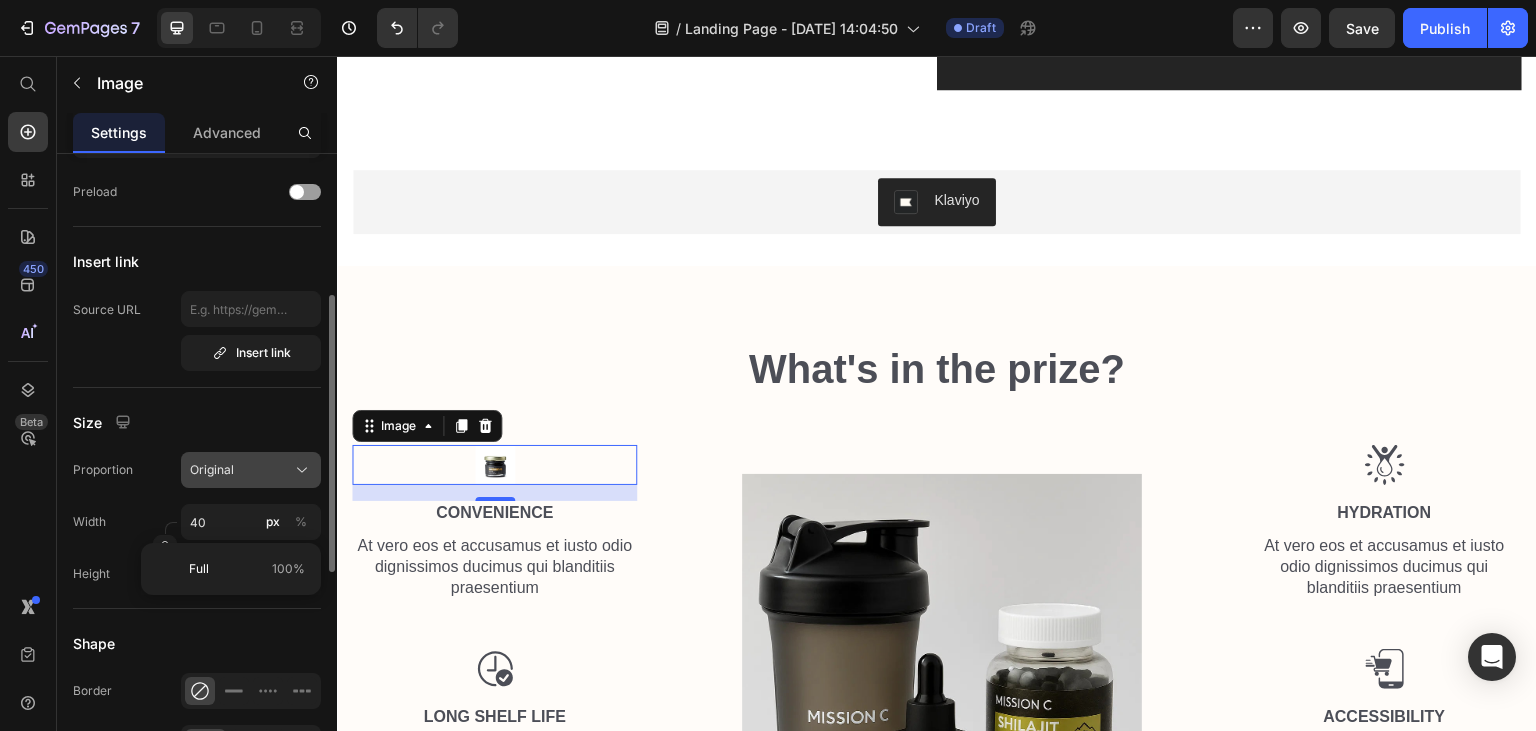click on "Original" at bounding box center [251, 470] 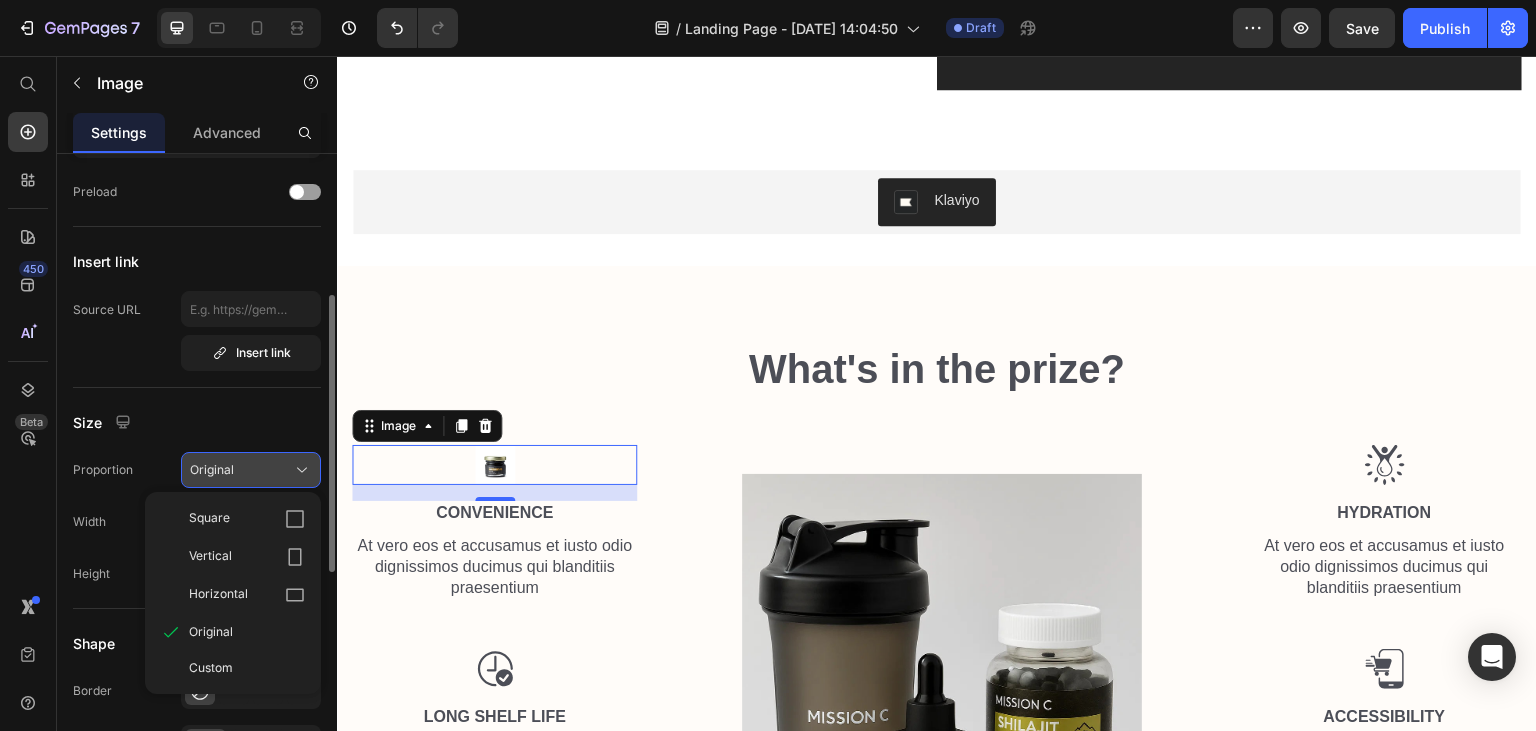 click on "Original" at bounding box center [251, 470] 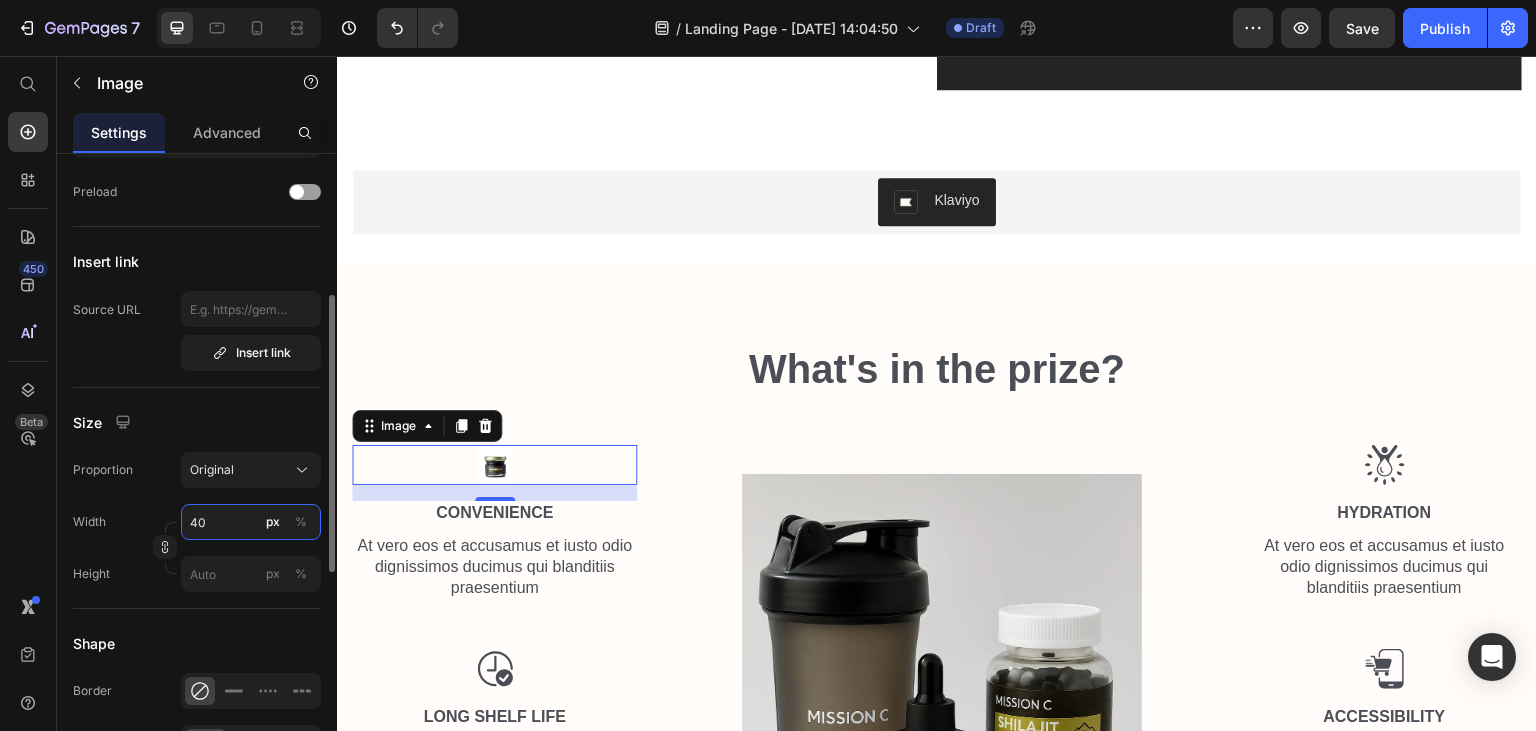 click on "40" at bounding box center (251, 522) 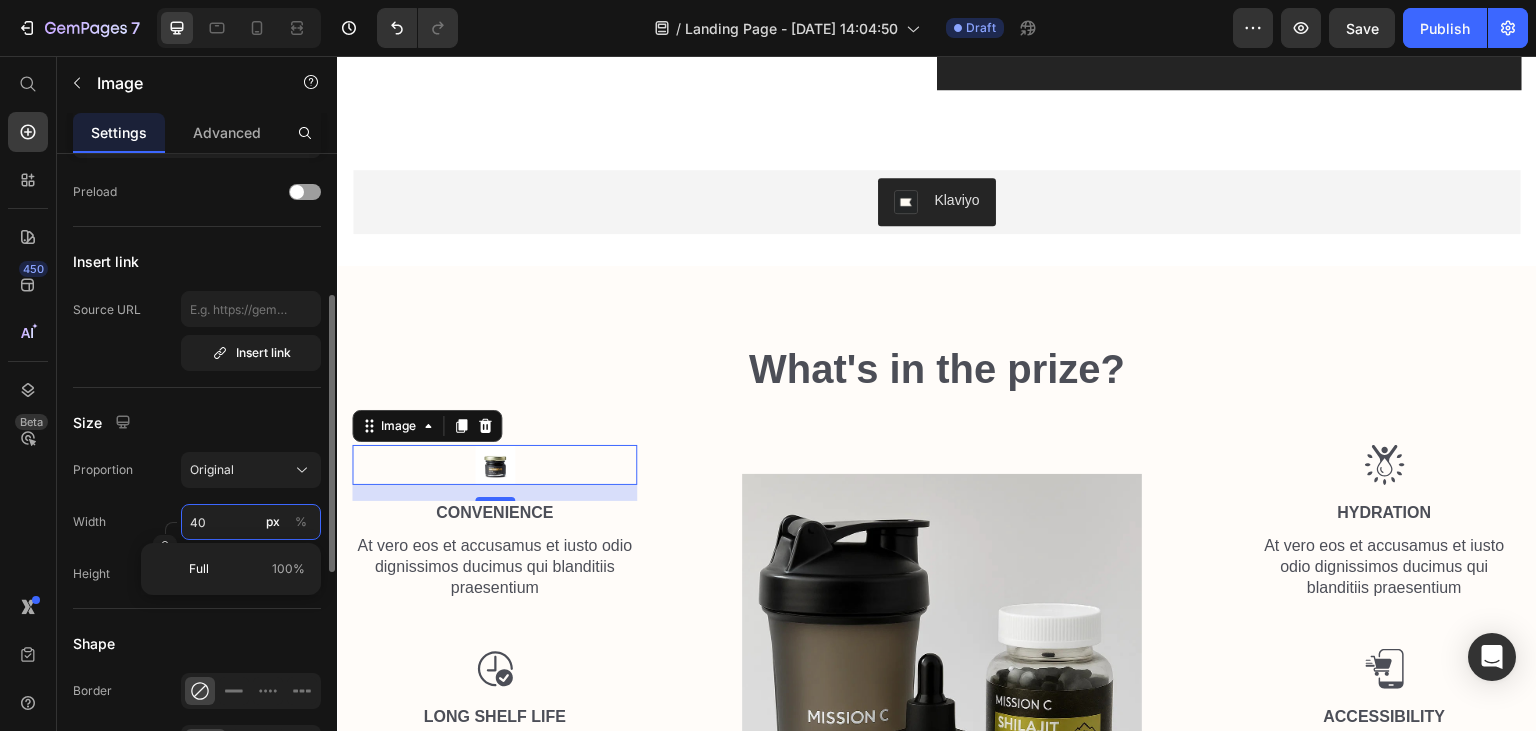 click on "40" at bounding box center (251, 522) 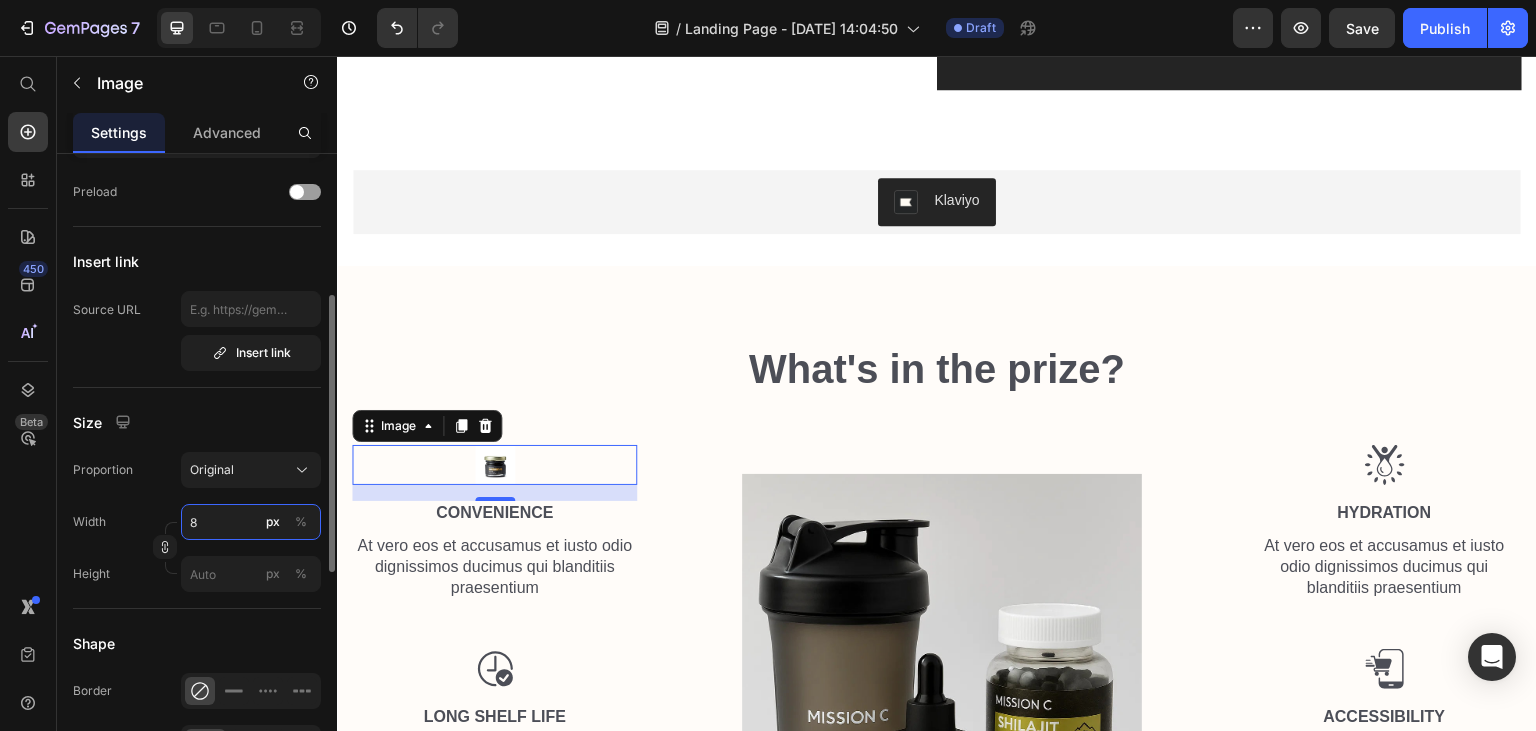 type on "80" 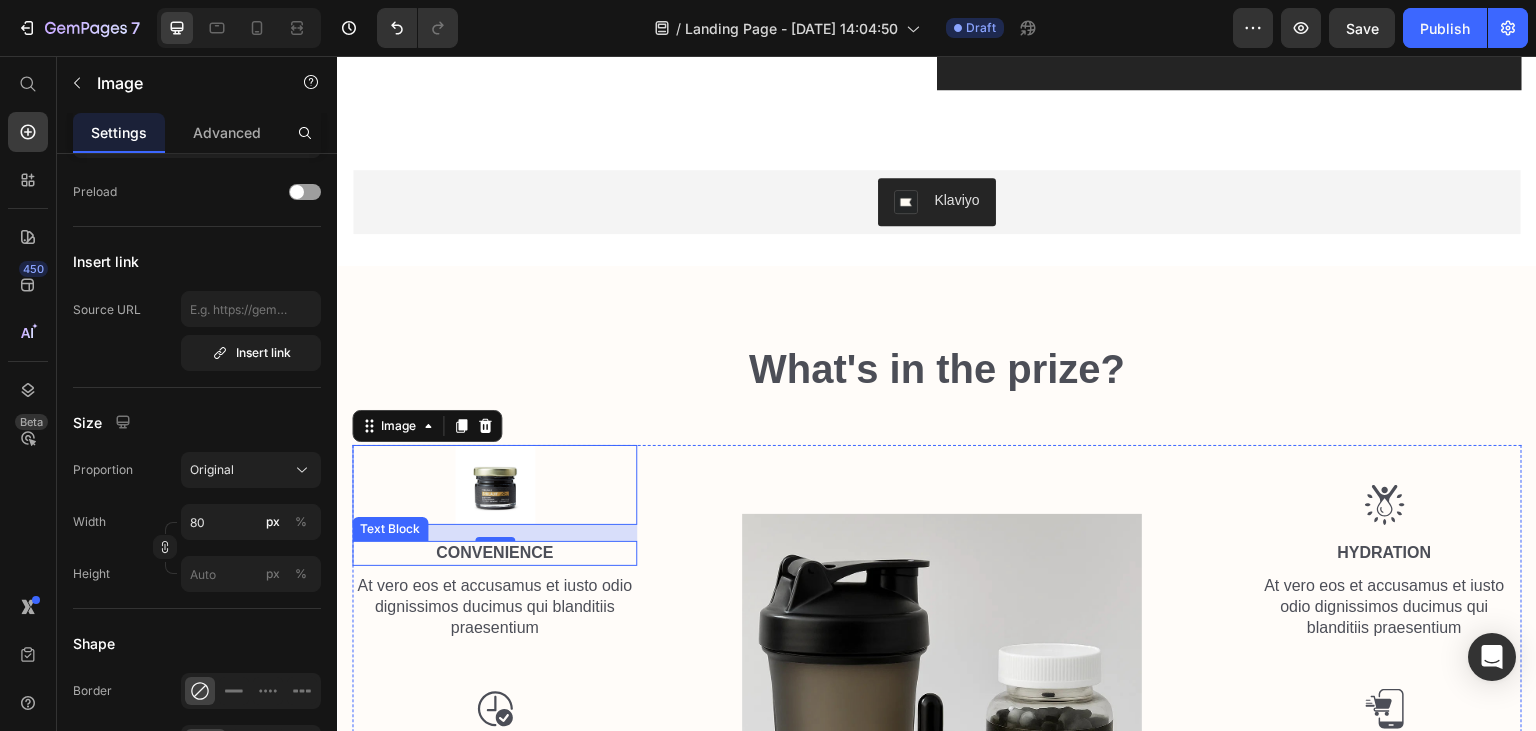 click on "Convenience" at bounding box center (494, 553) 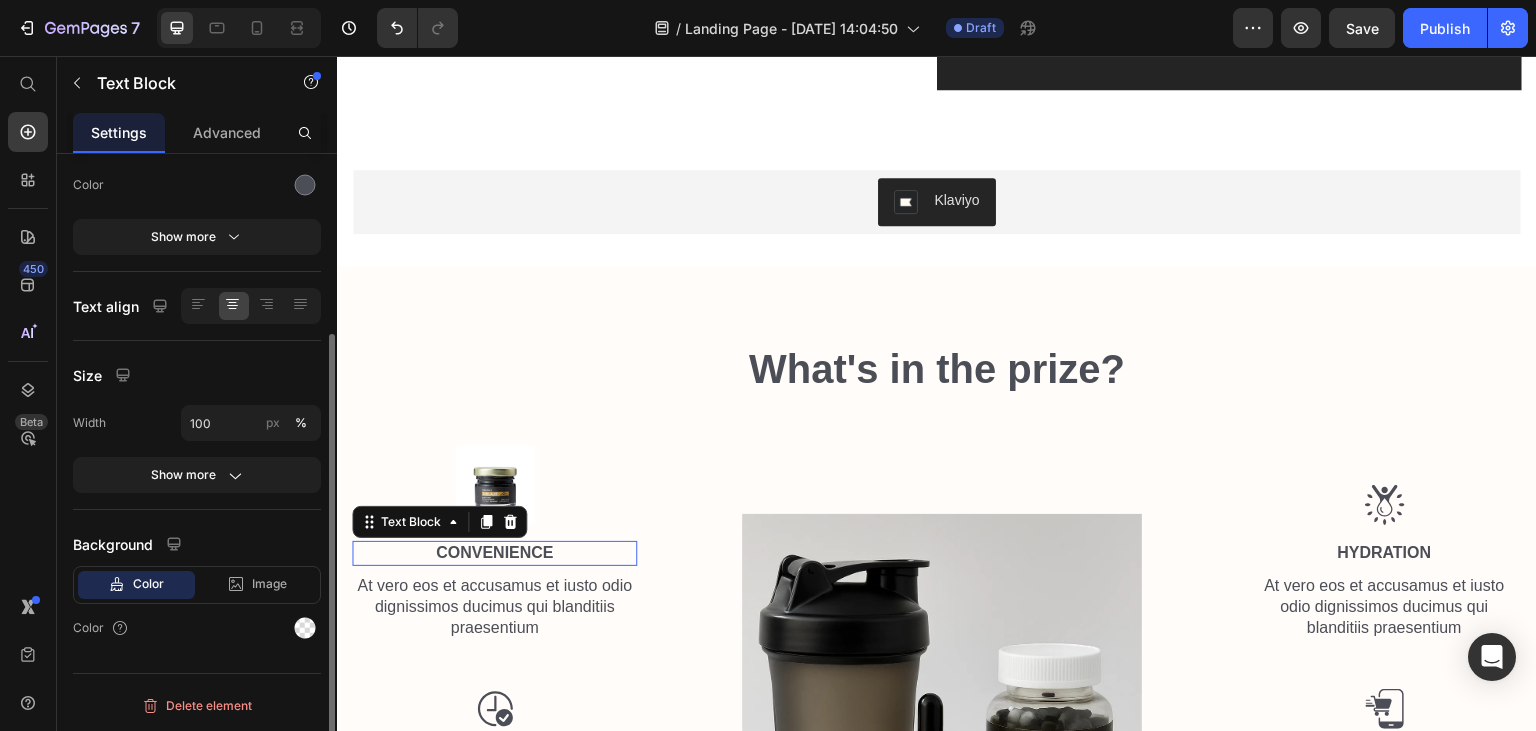scroll, scrollTop: 0, scrollLeft: 0, axis: both 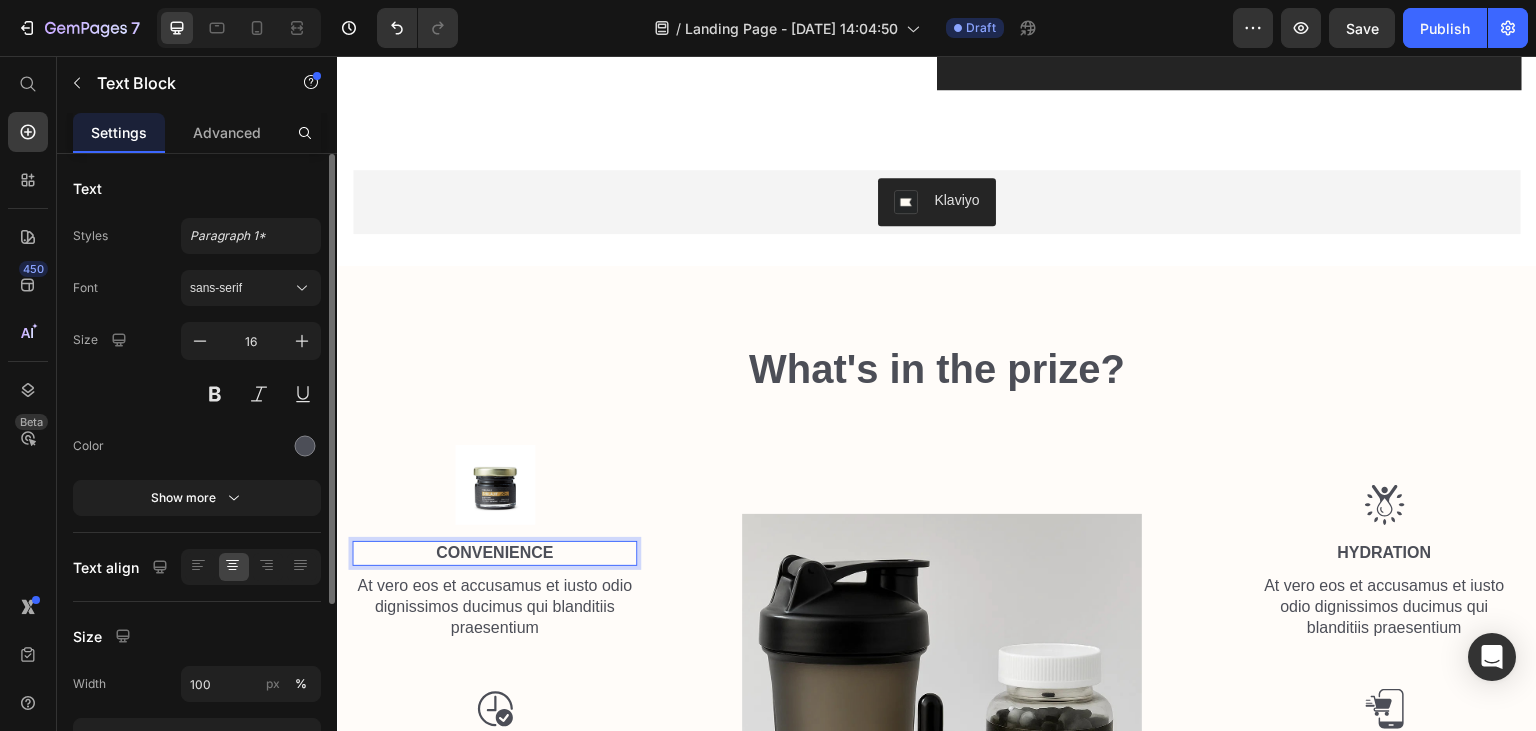 click on "Convenience" at bounding box center [494, 553] 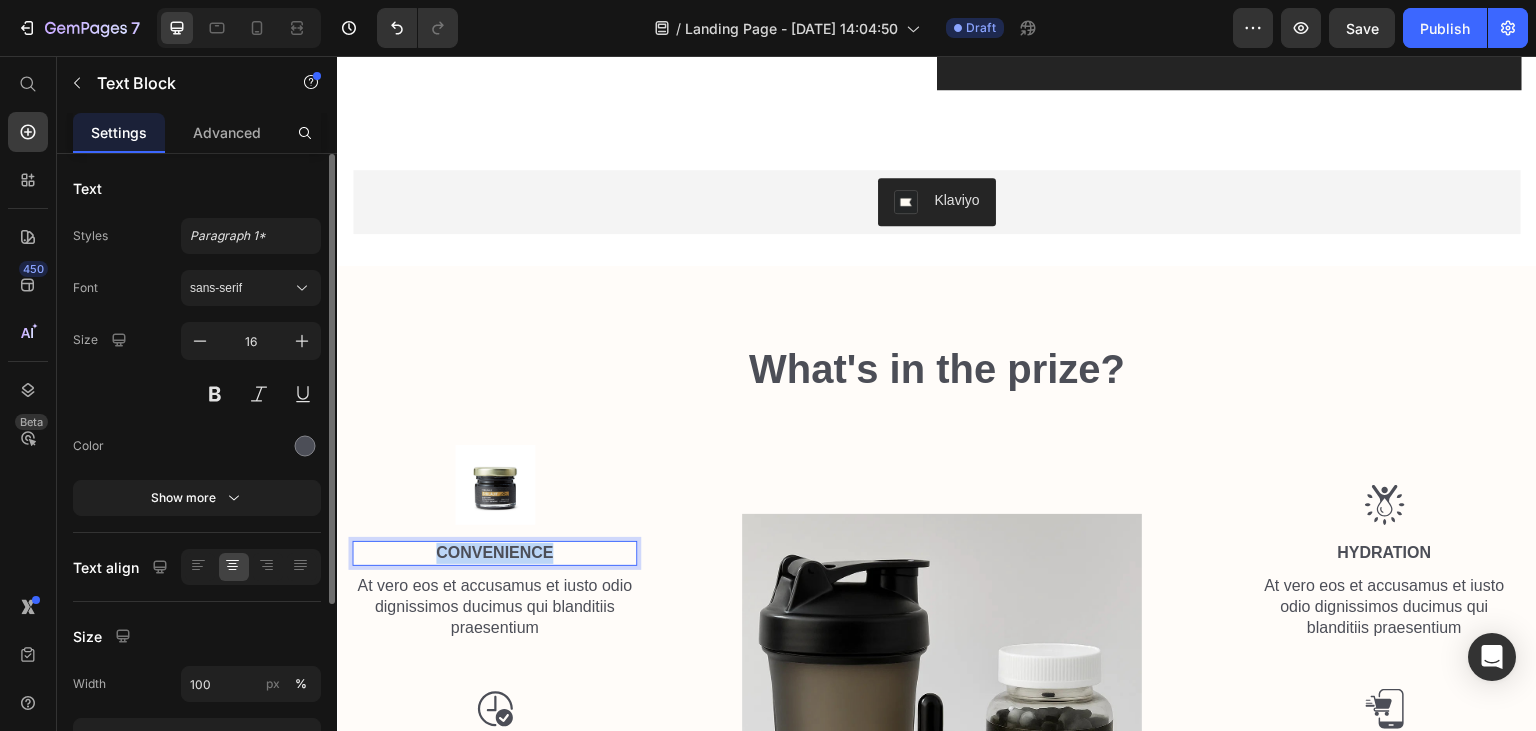 click on "Convenience" at bounding box center (494, 553) 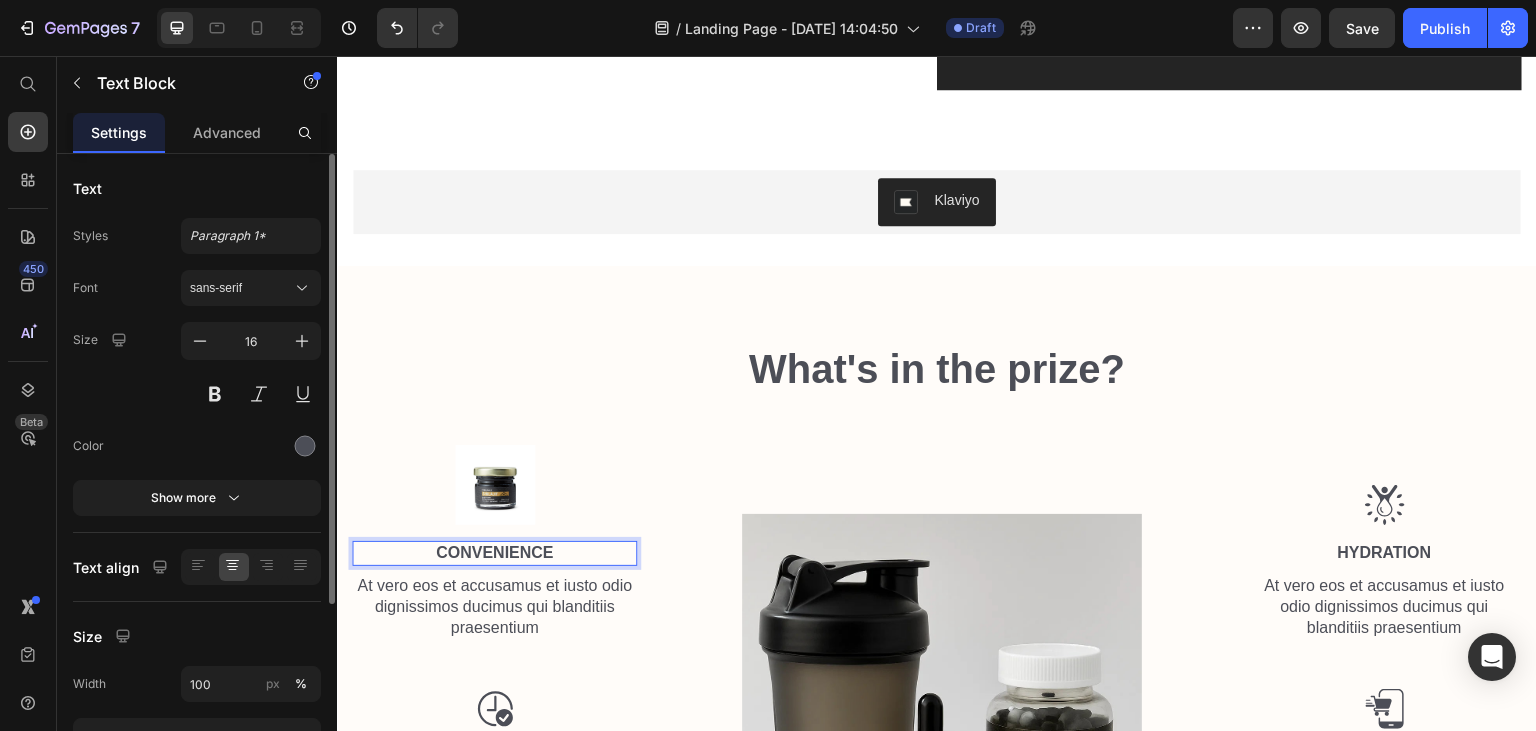 click on "Convenience" at bounding box center (494, 553) 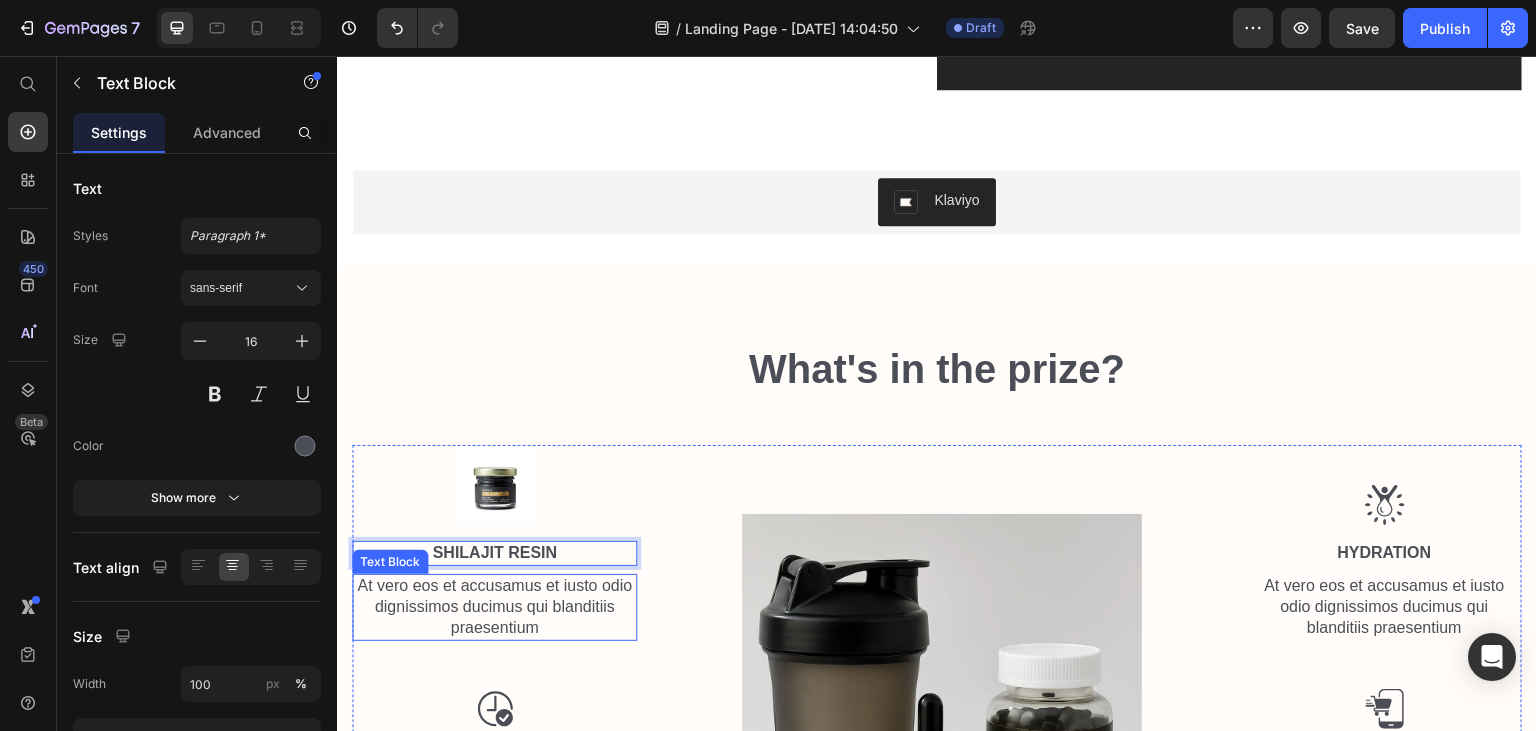click on "At vero eos et accusamus et iusto odio dignissimos ducimus qui blanditiis praesentium" at bounding box center (494, 607) 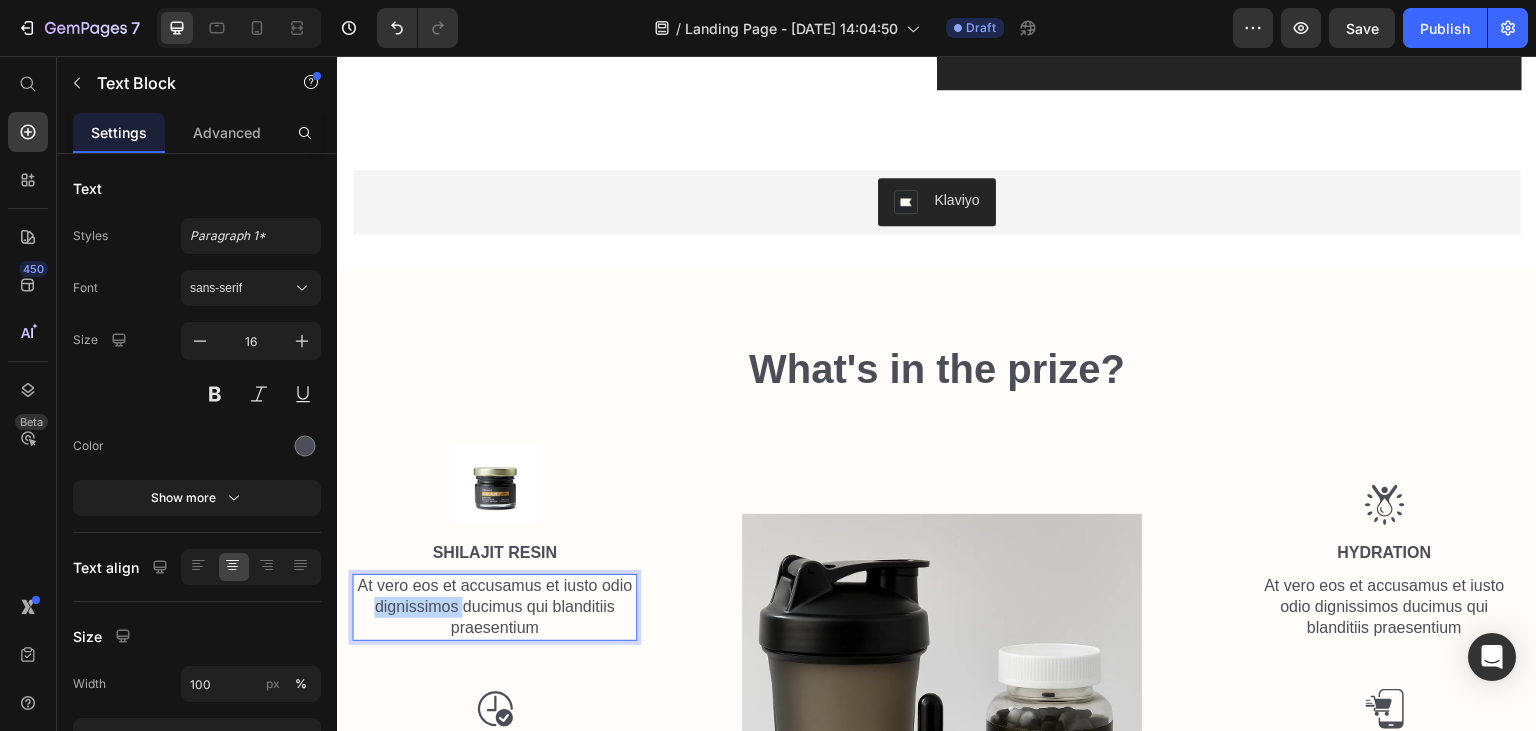 click on "At vero eos et accusamus et iusto odio dignissimos ducimus qui blanditiis praesentium" at bounding box center (494, 607) 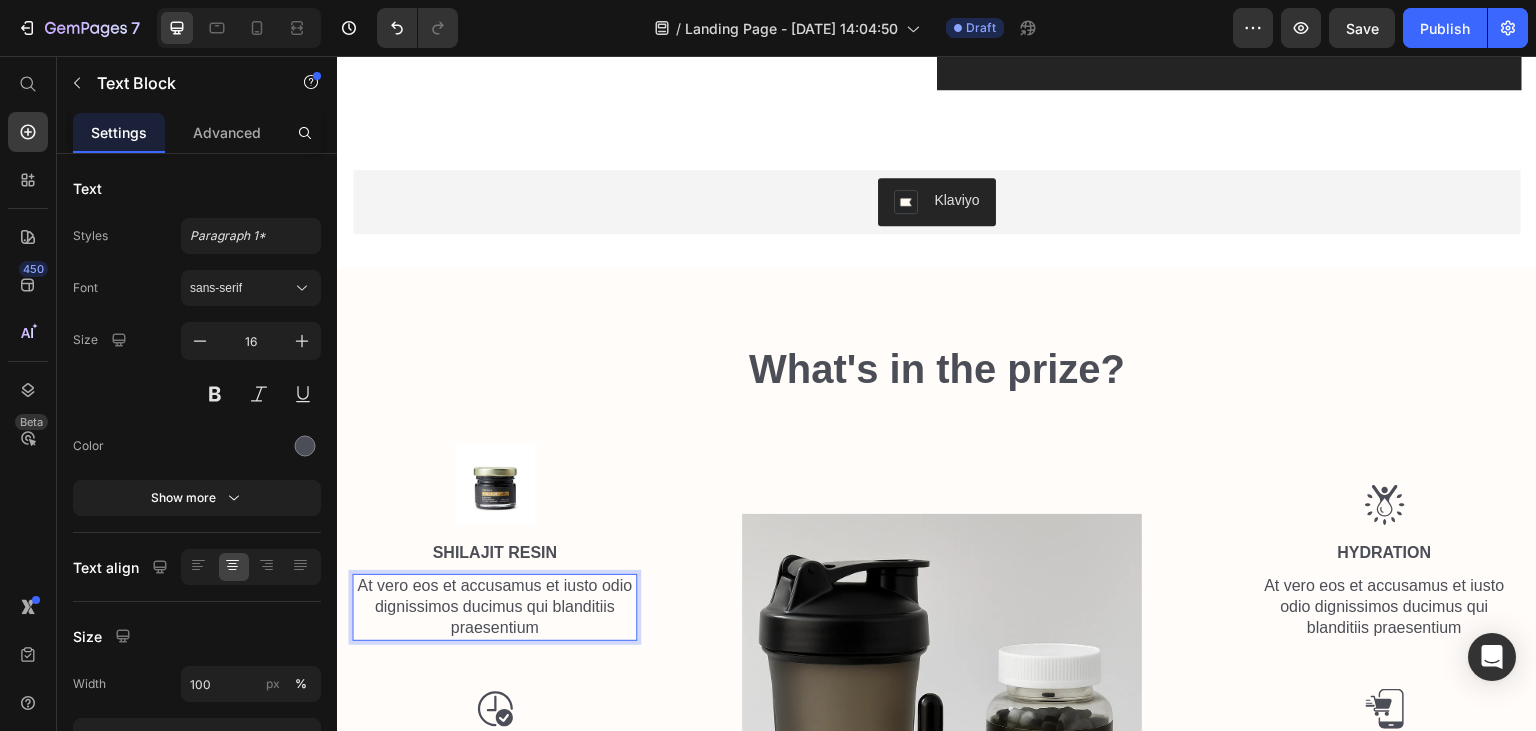 click on "At vero eos et accusamus et iusto odio dignissimos ducimus qui blanditiis praesentium" at bounding box center [494, 607] 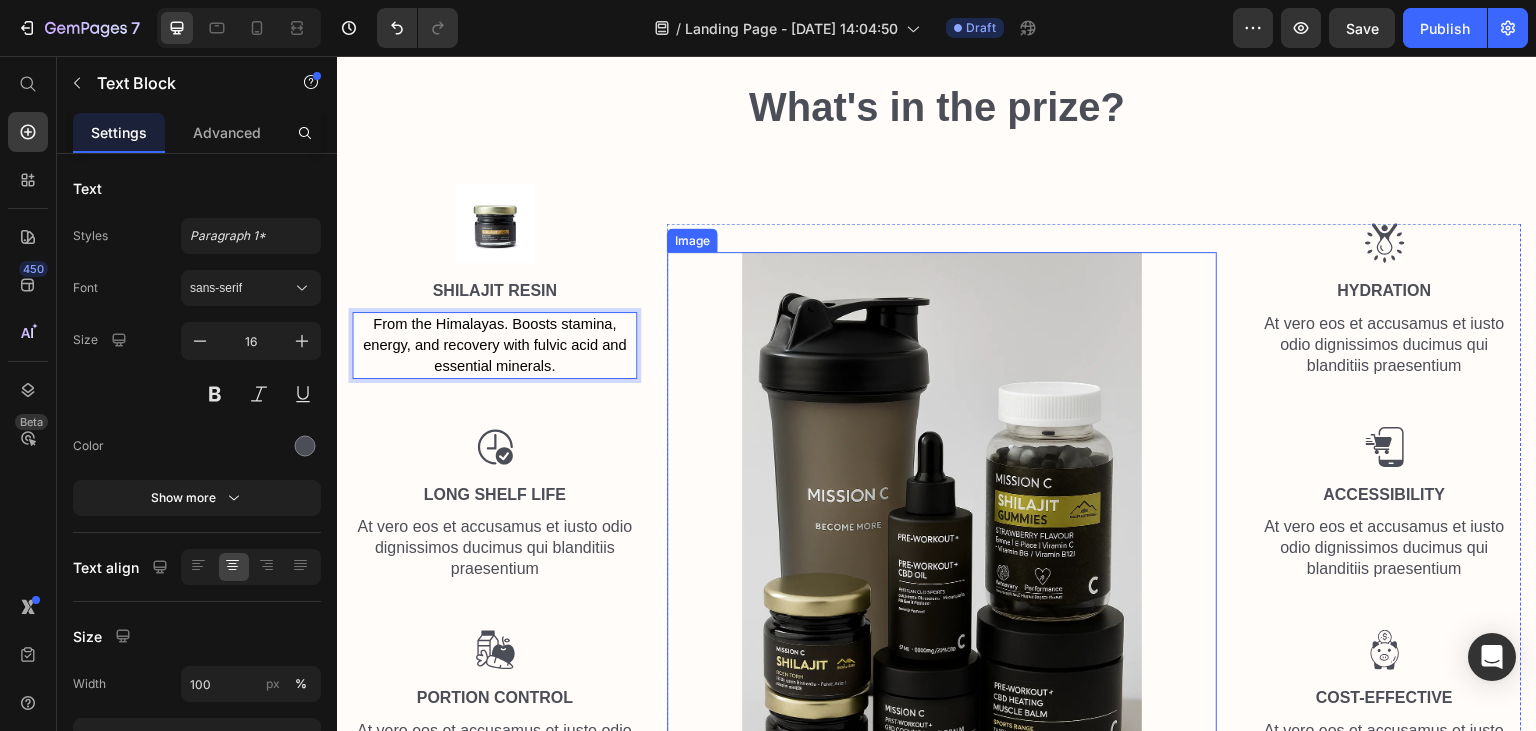 scroll, scrollTop: 1554, scrollLeft: 0, axis: vertical 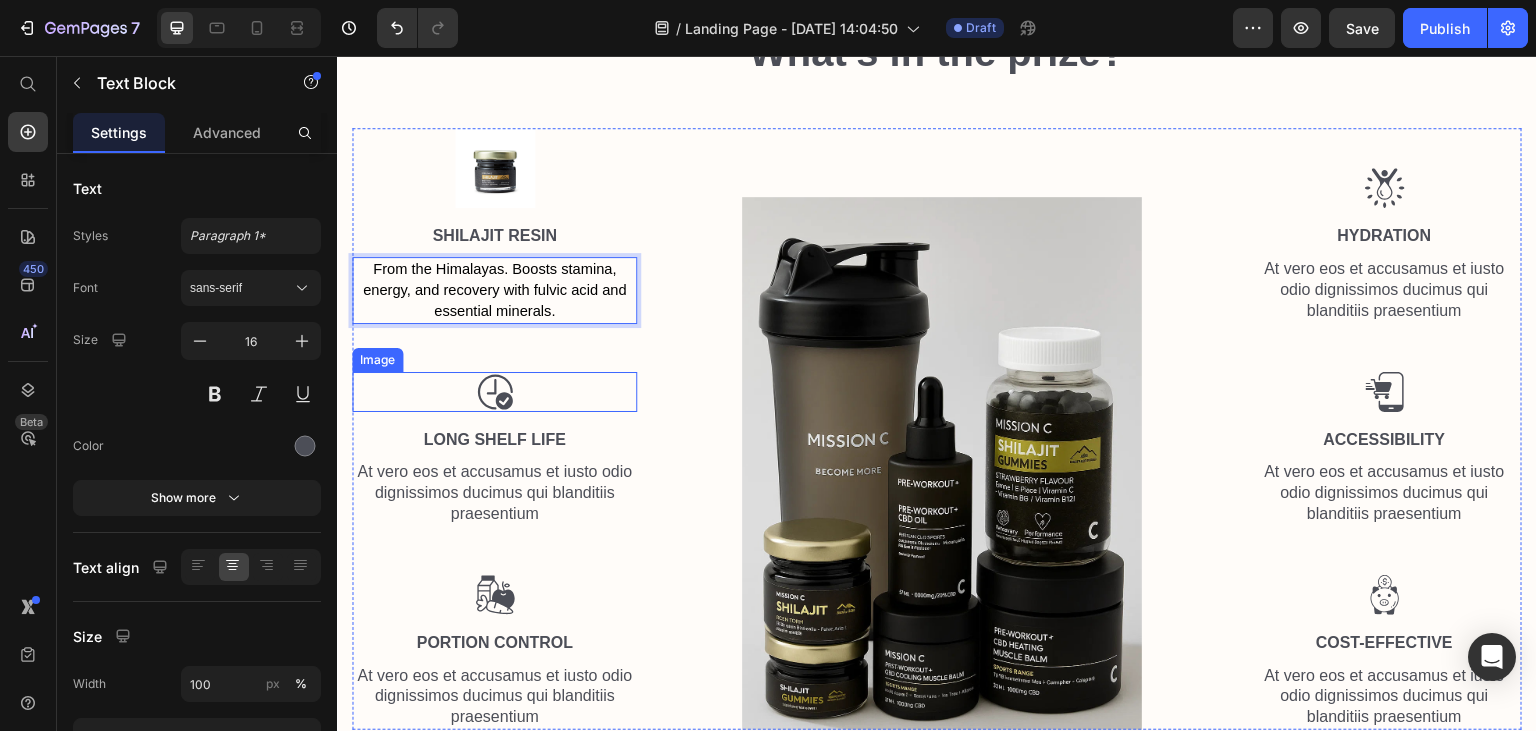 click at bounding box center (494, 392) 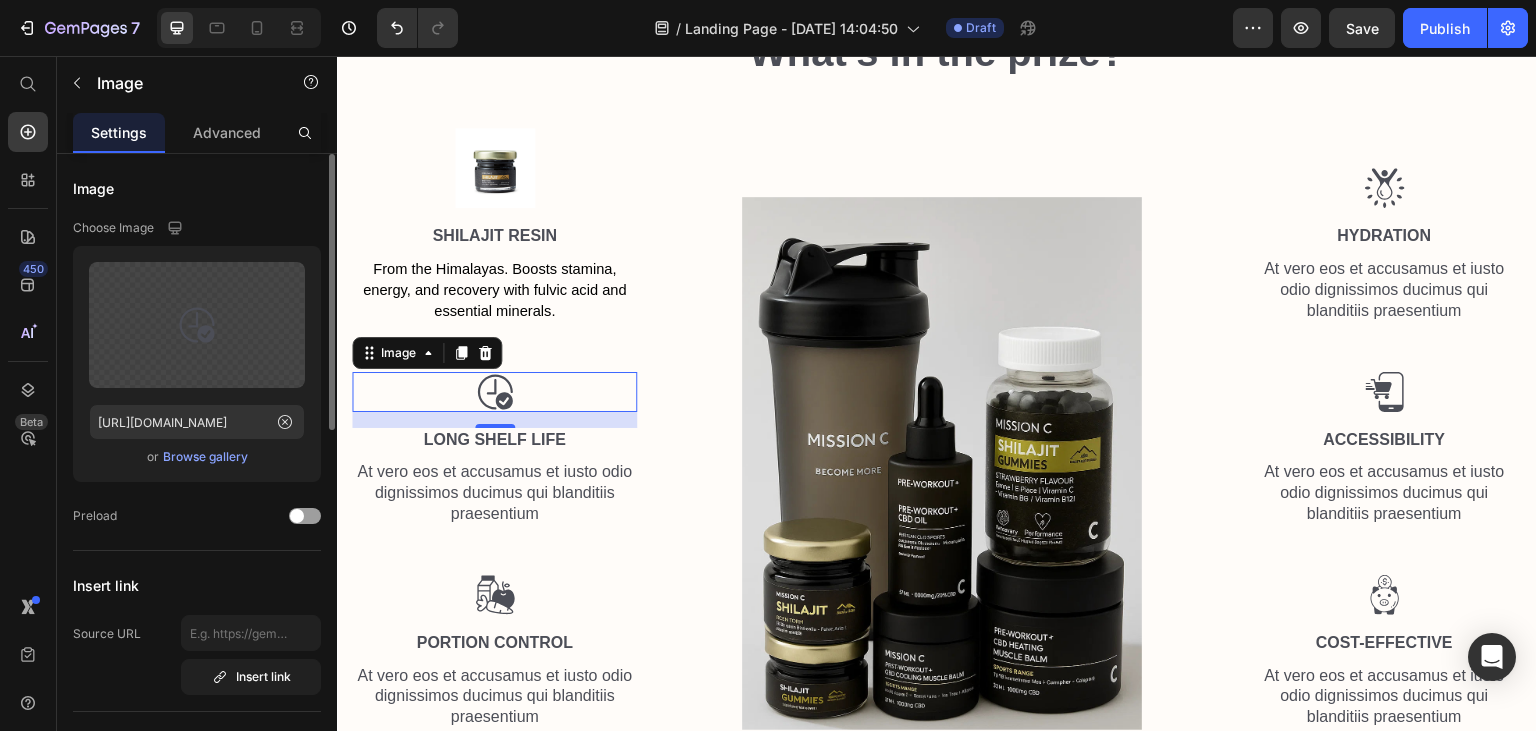click on "Browse gallery" at bounding box center [205, 457] 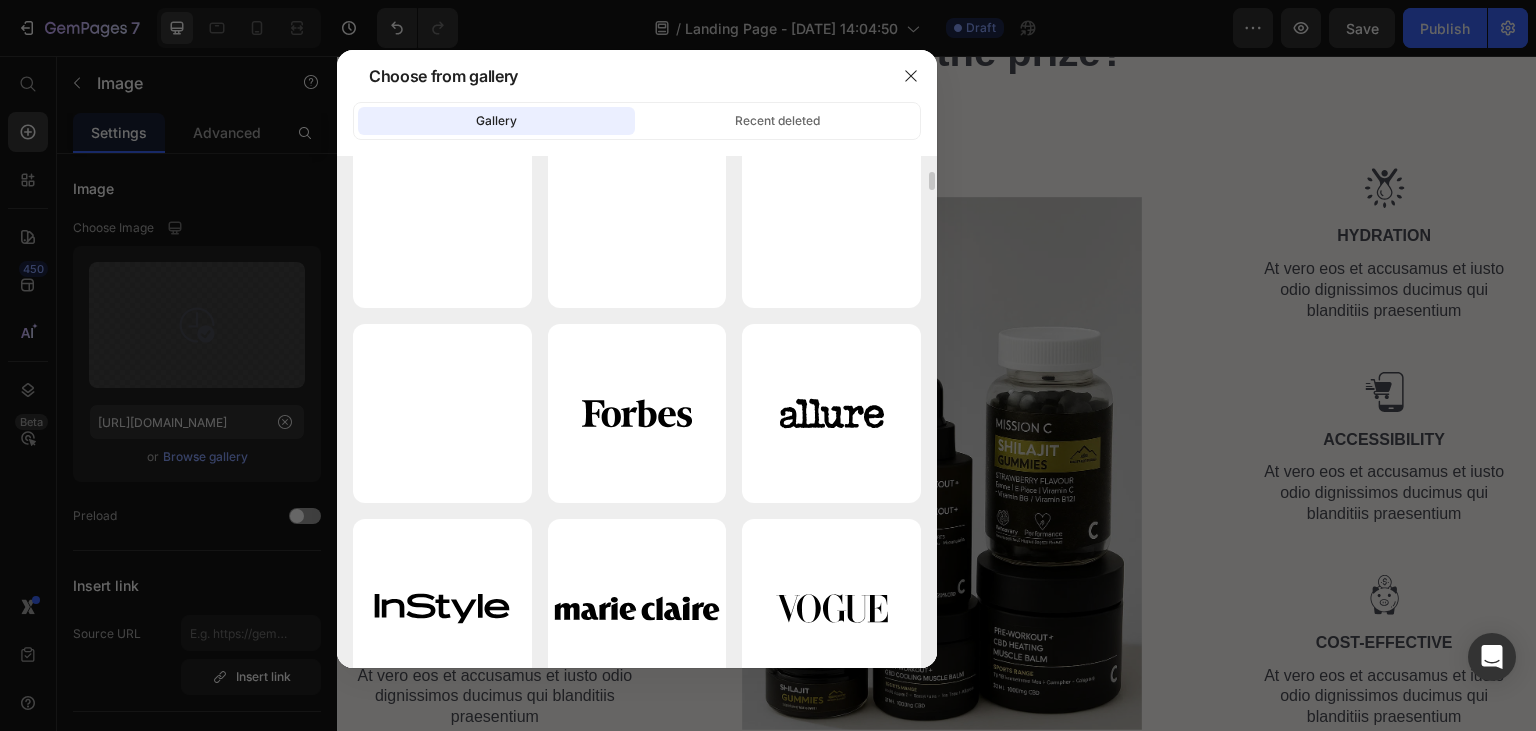 scroll, scrollTop: 0, scrollLeft: 0, axis: both 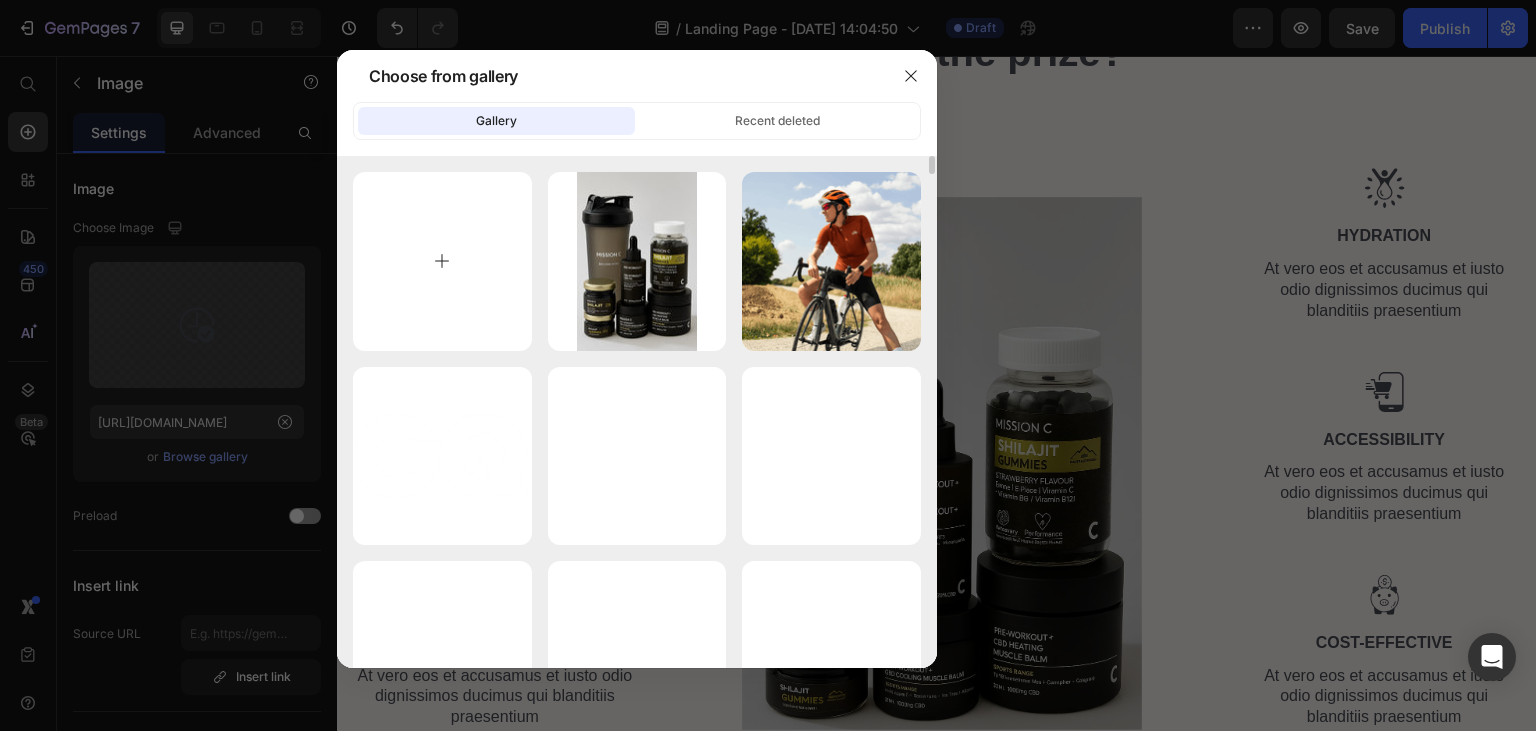 click at bounding box center (442, 261) 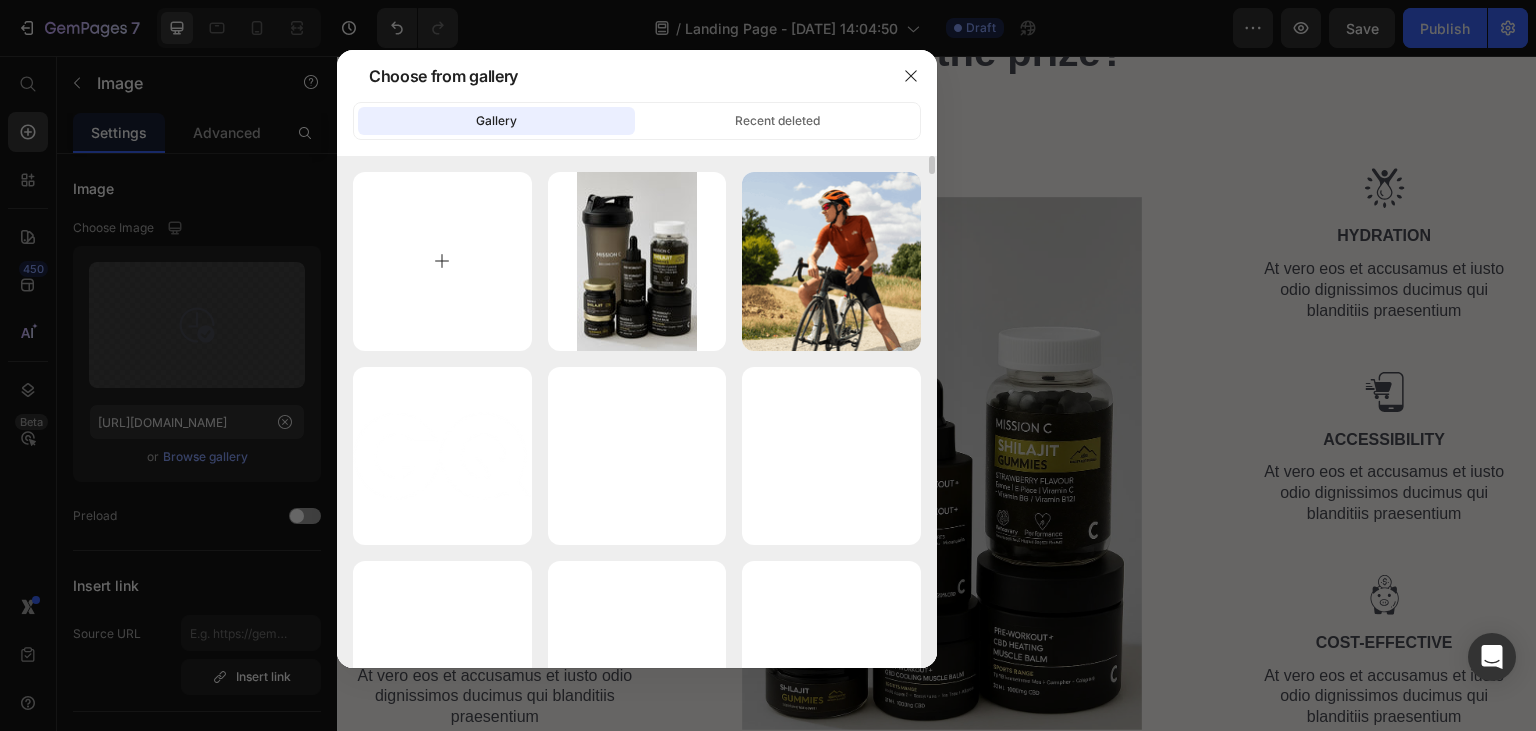 type on "C:\fakepath\Shilajit Gummies.png" 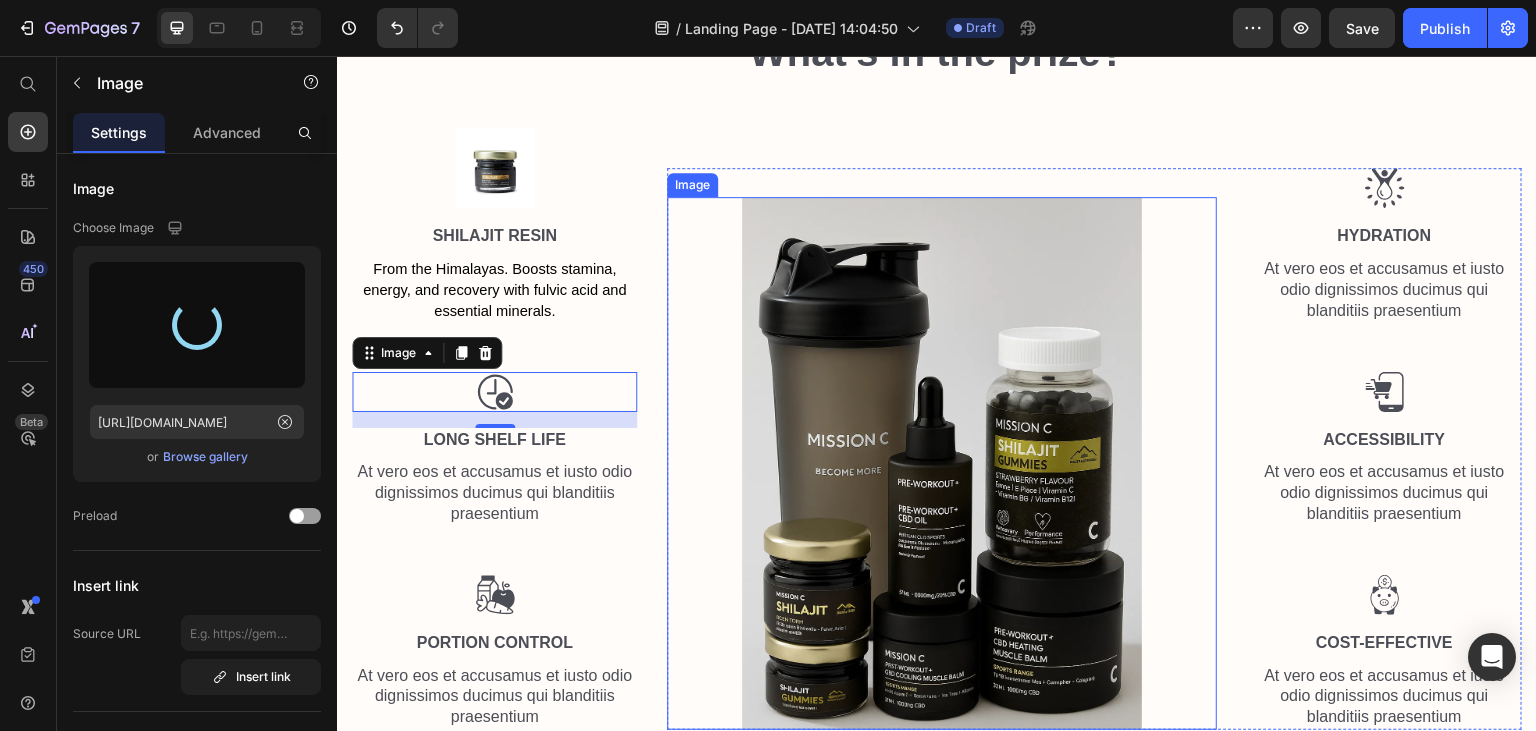 type on "[URL][DOMAIN_NAME]" 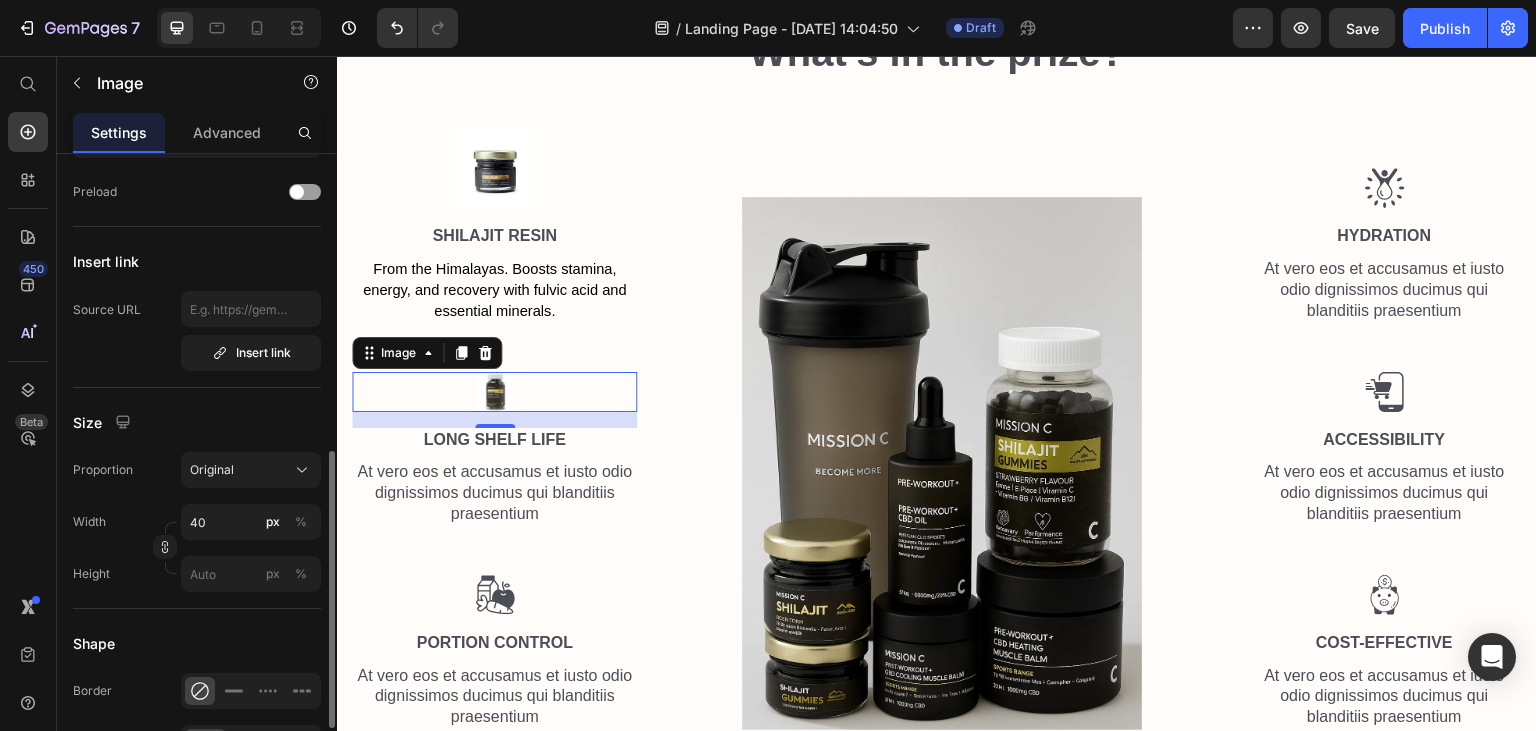 scroll, scrollTop: 432, scrollLeft: 0, axis: vertical 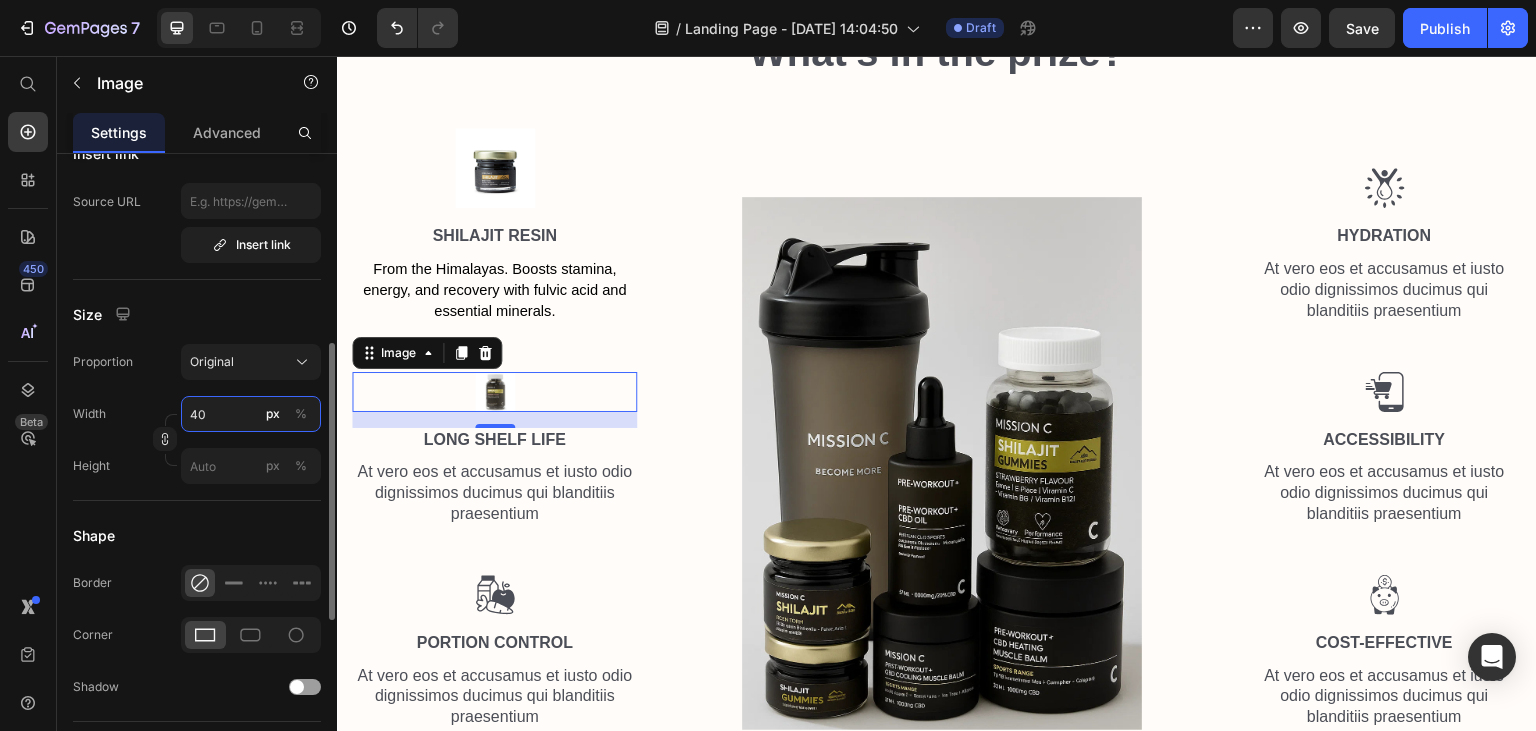 click on "40" at bounding box center [251, 414] 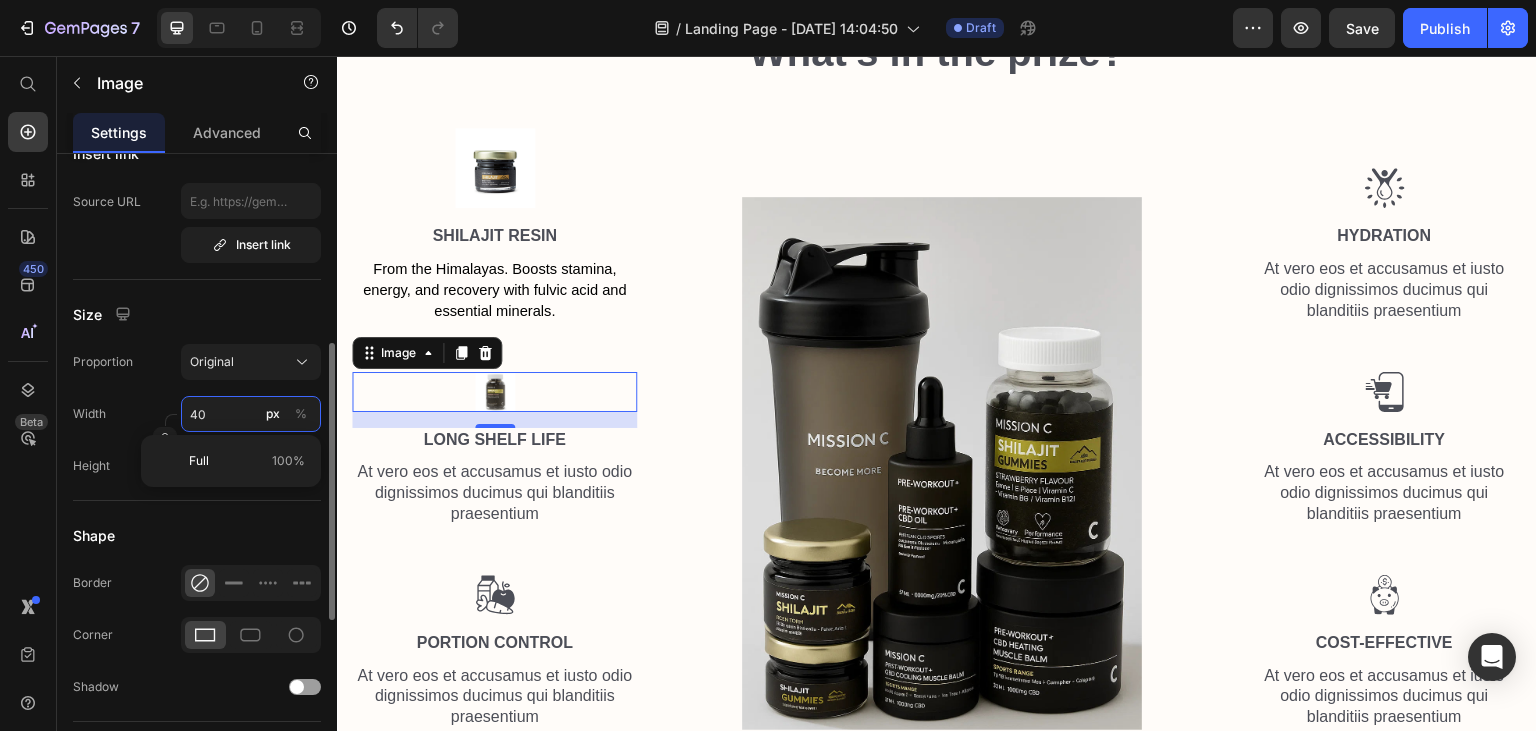 click on "40" at bounding box center (251, 414) 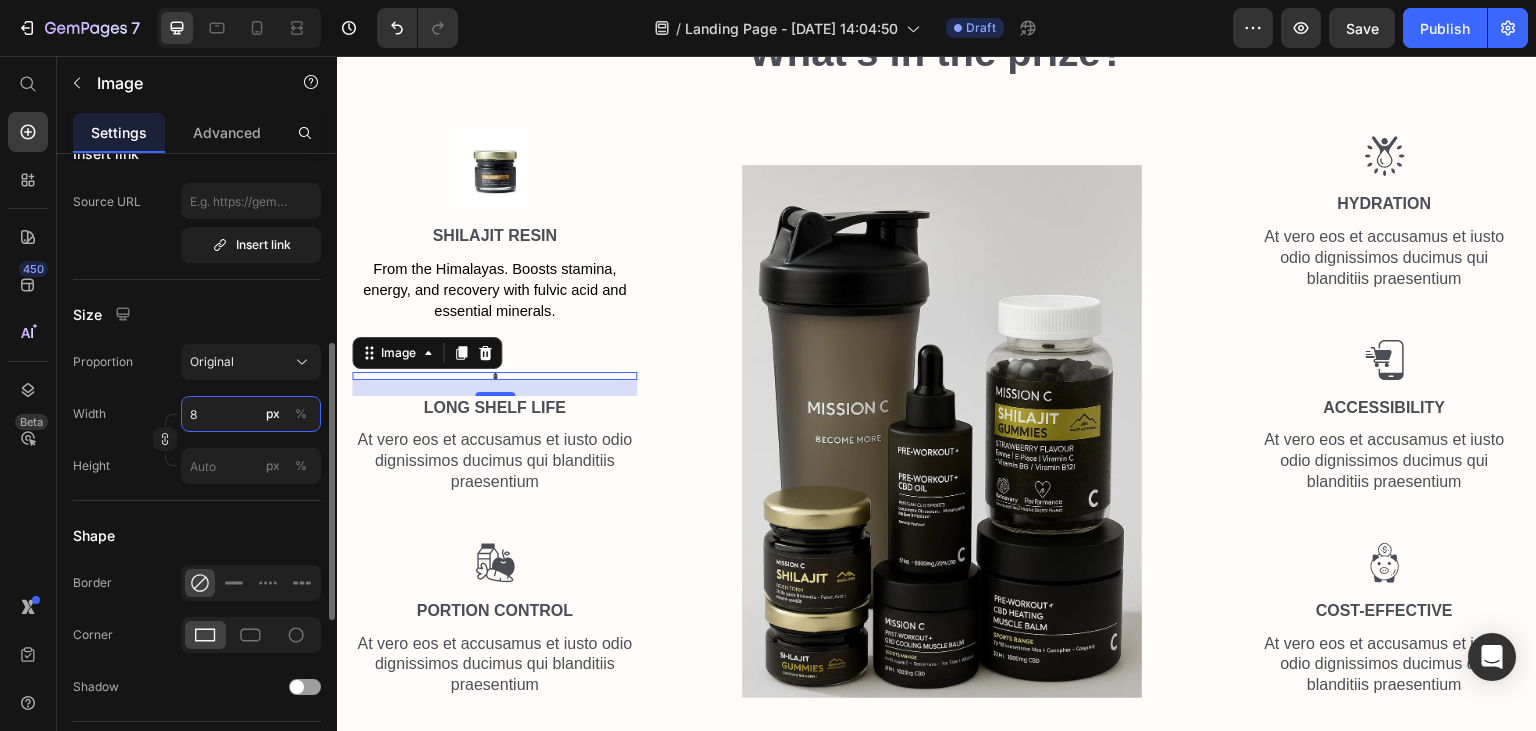type on "80" 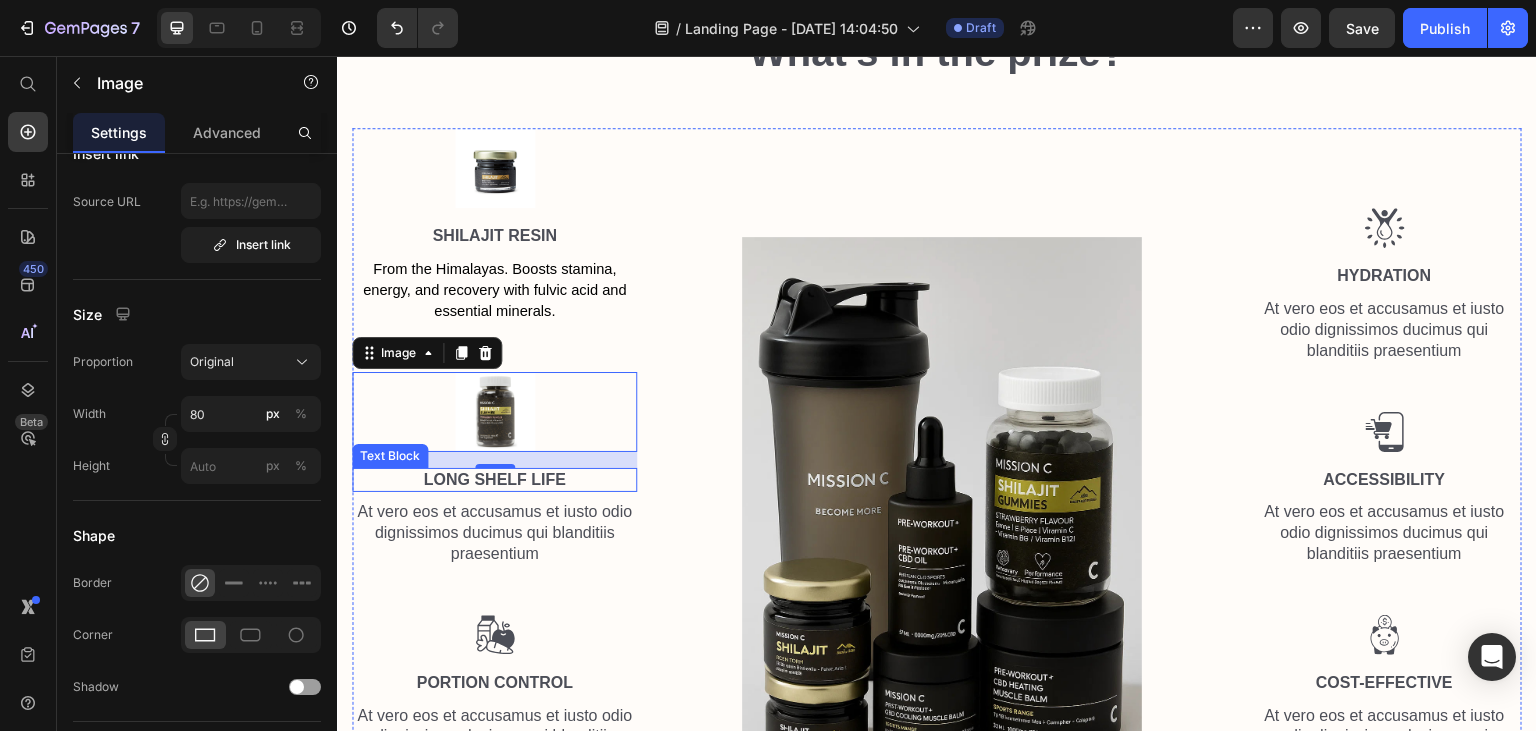 click on "Long Shelf Life" at bounding box center [494, 480] 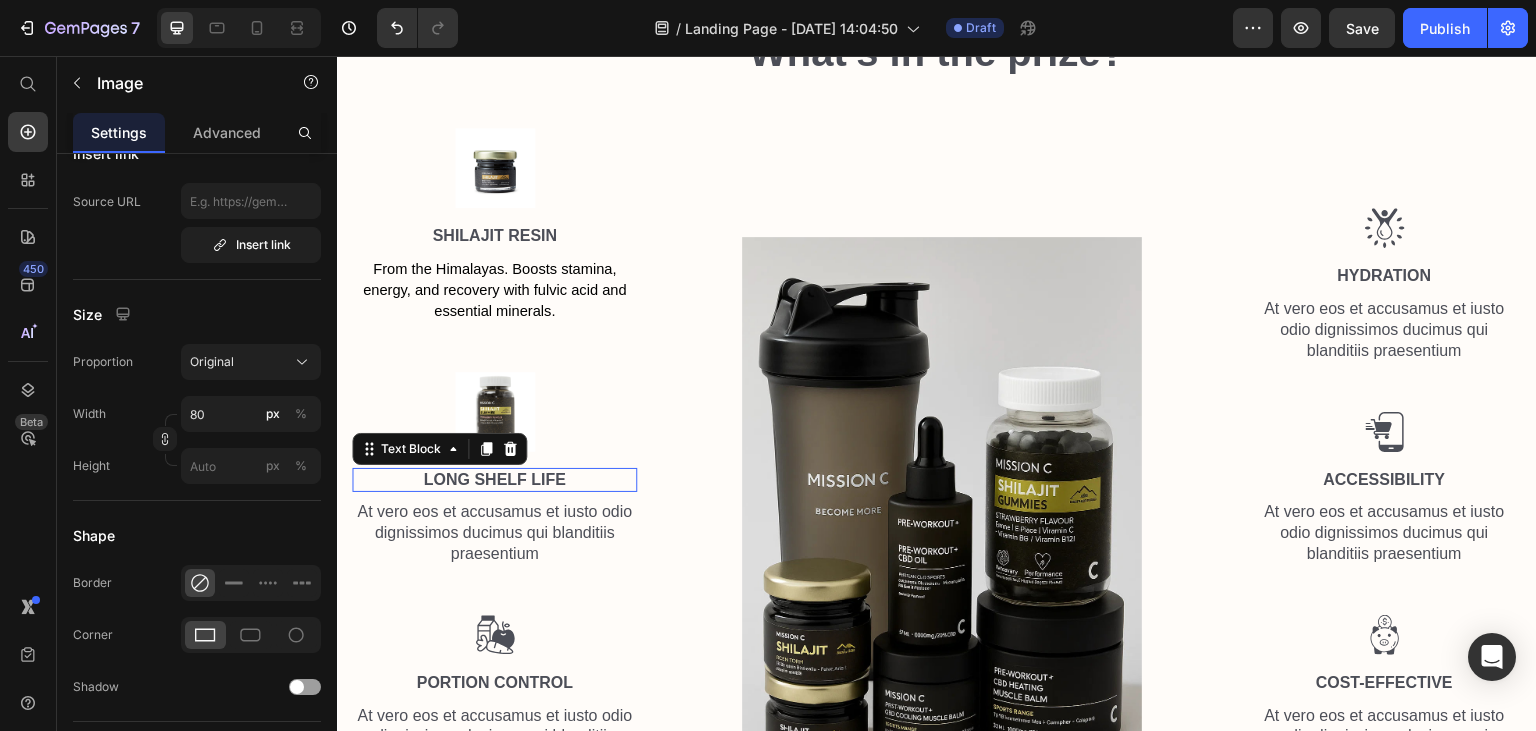 click on "Long Shelf Life" at bounding box center [494, 480] 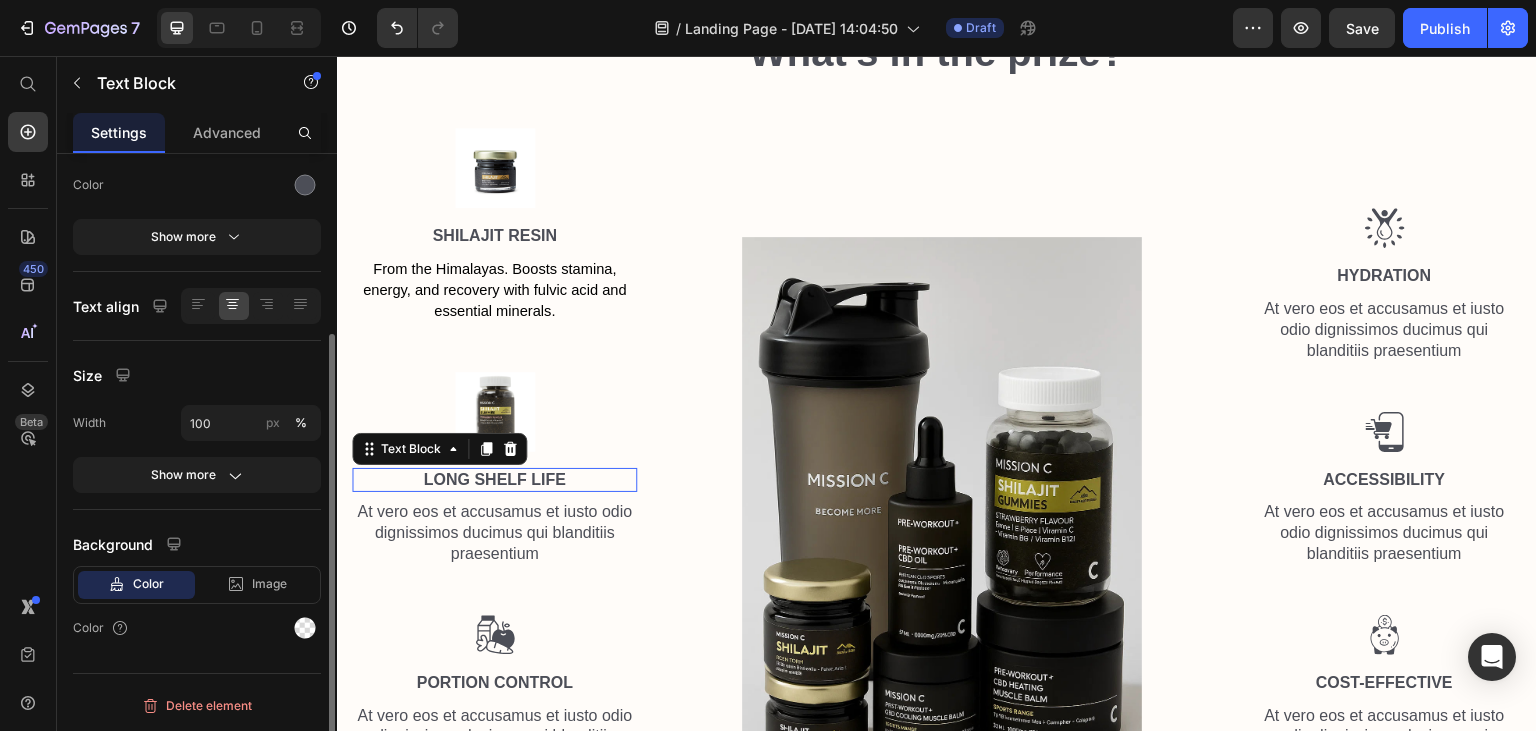 scroll, scrollTop: 0, scrollLeft: 0, axis: both 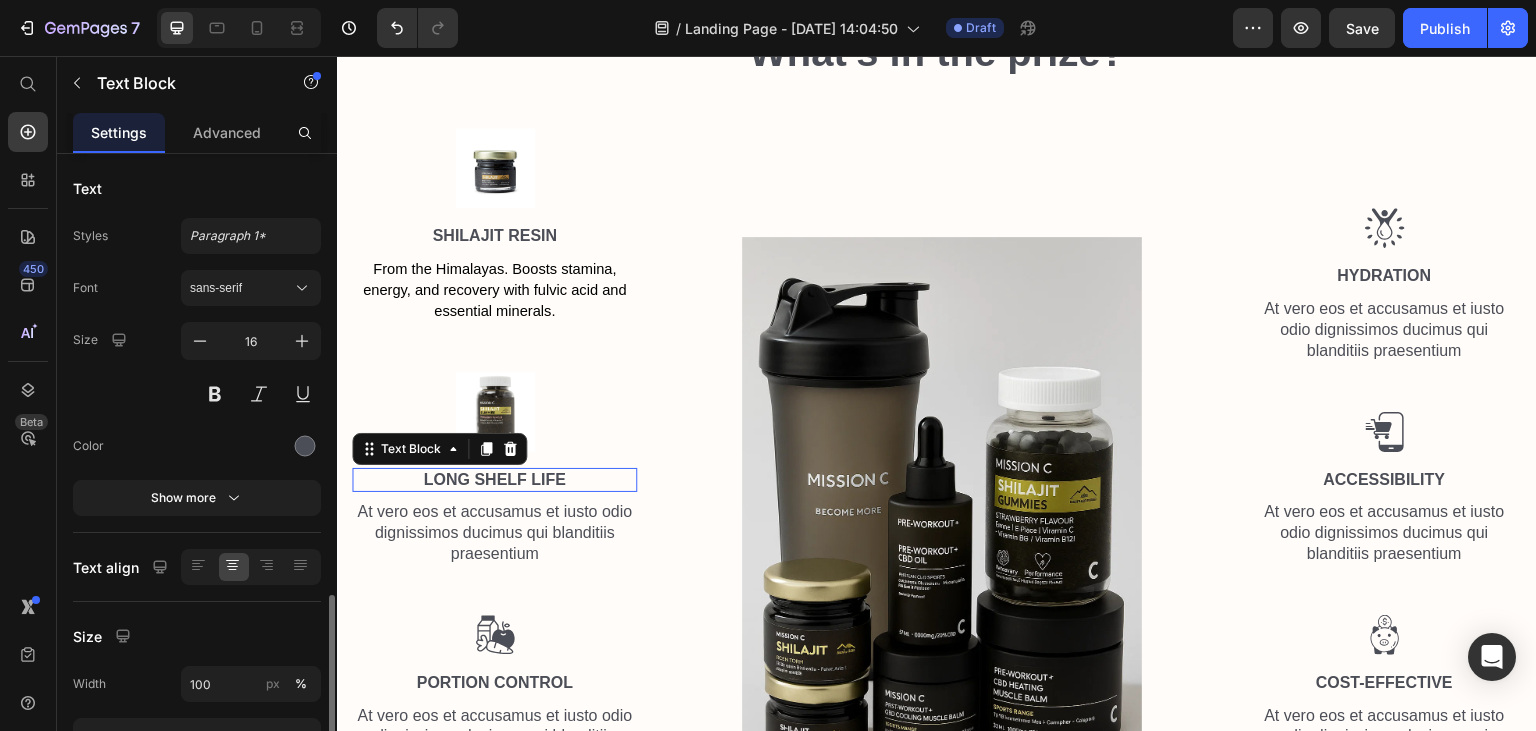 click on "Long Shelf Life" at bounding box center [494, 480] 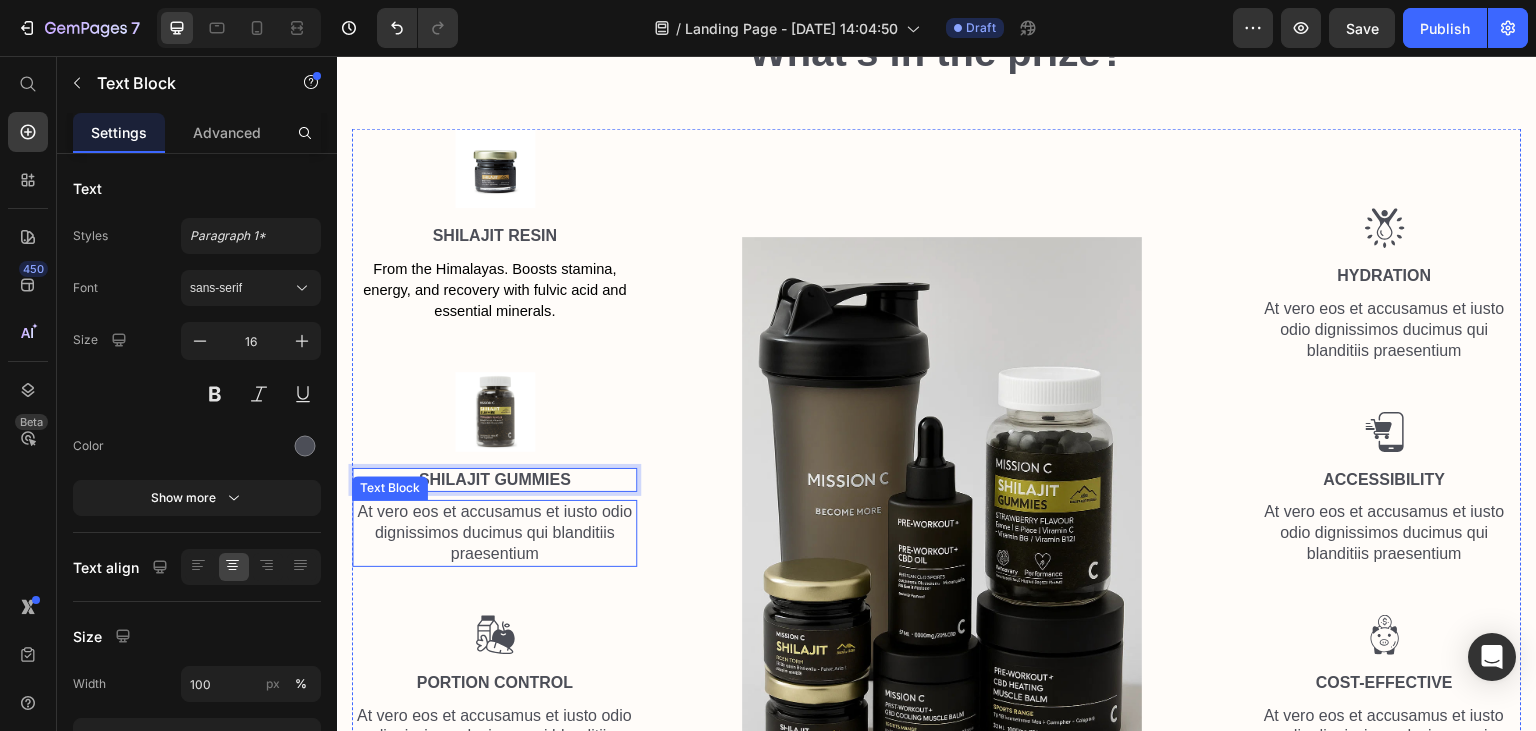 click on "At vero eos et accusamus et iusto odio dignissimos ducimus qui blanditiis praesentium" at bounding box center [494, 533] 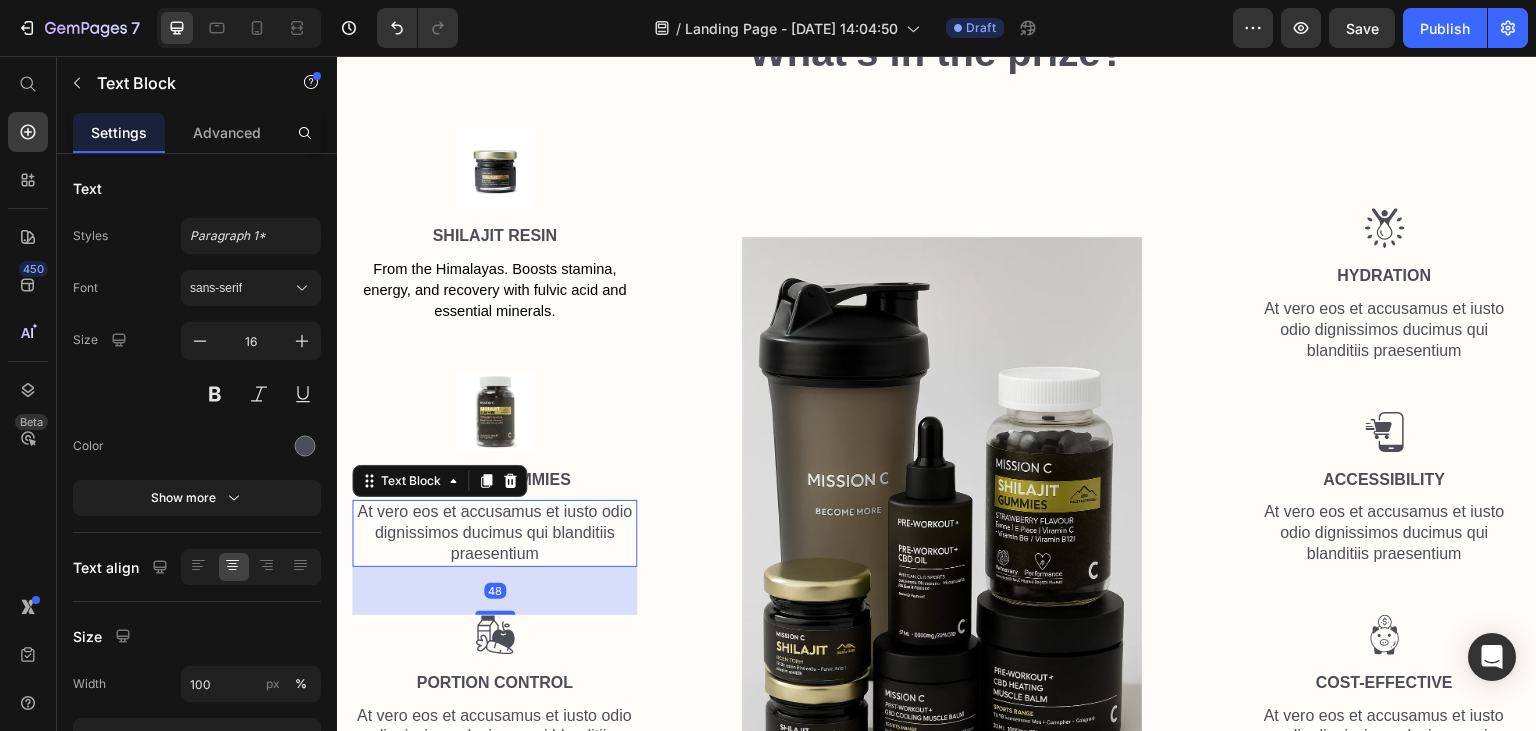 click on "At vero eos et accusamus et iusto odio dignissimos ducimus qui blanditiis praesentium" at bounding box center (494, 533) 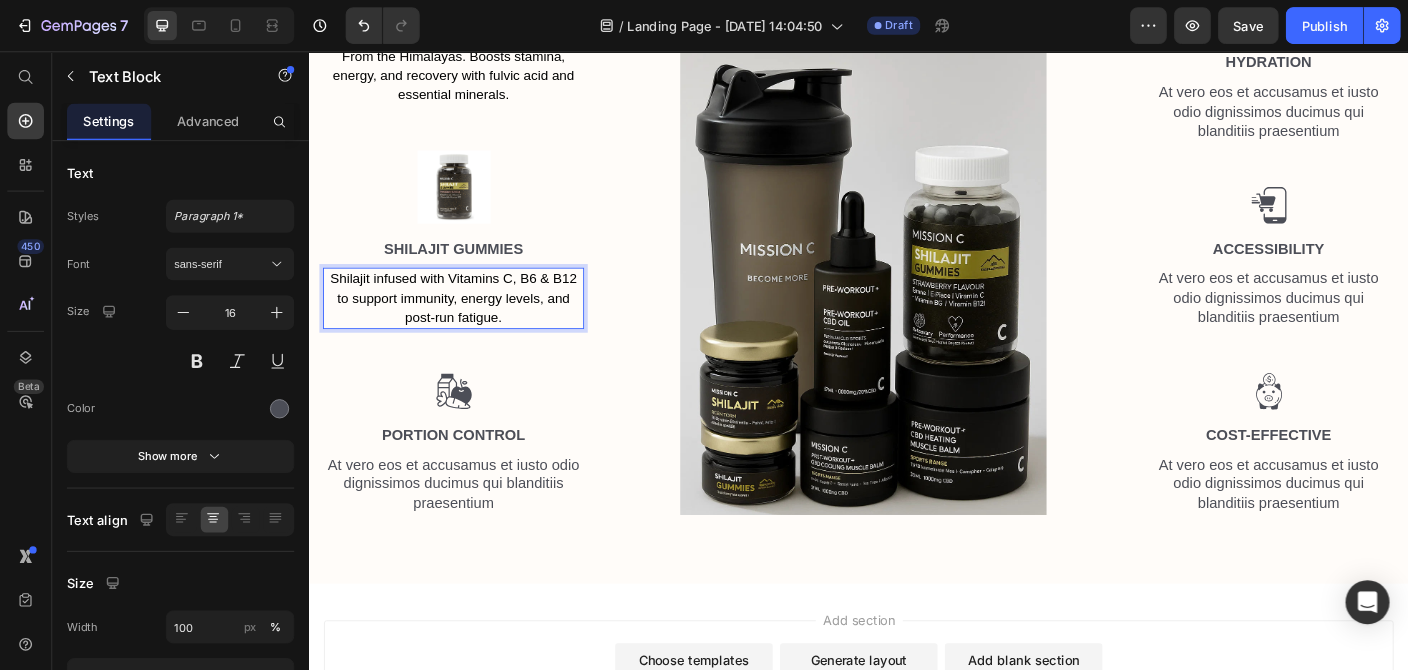 scroll, scrollTop: 1765, scrollLeft: 0, axis: vertical 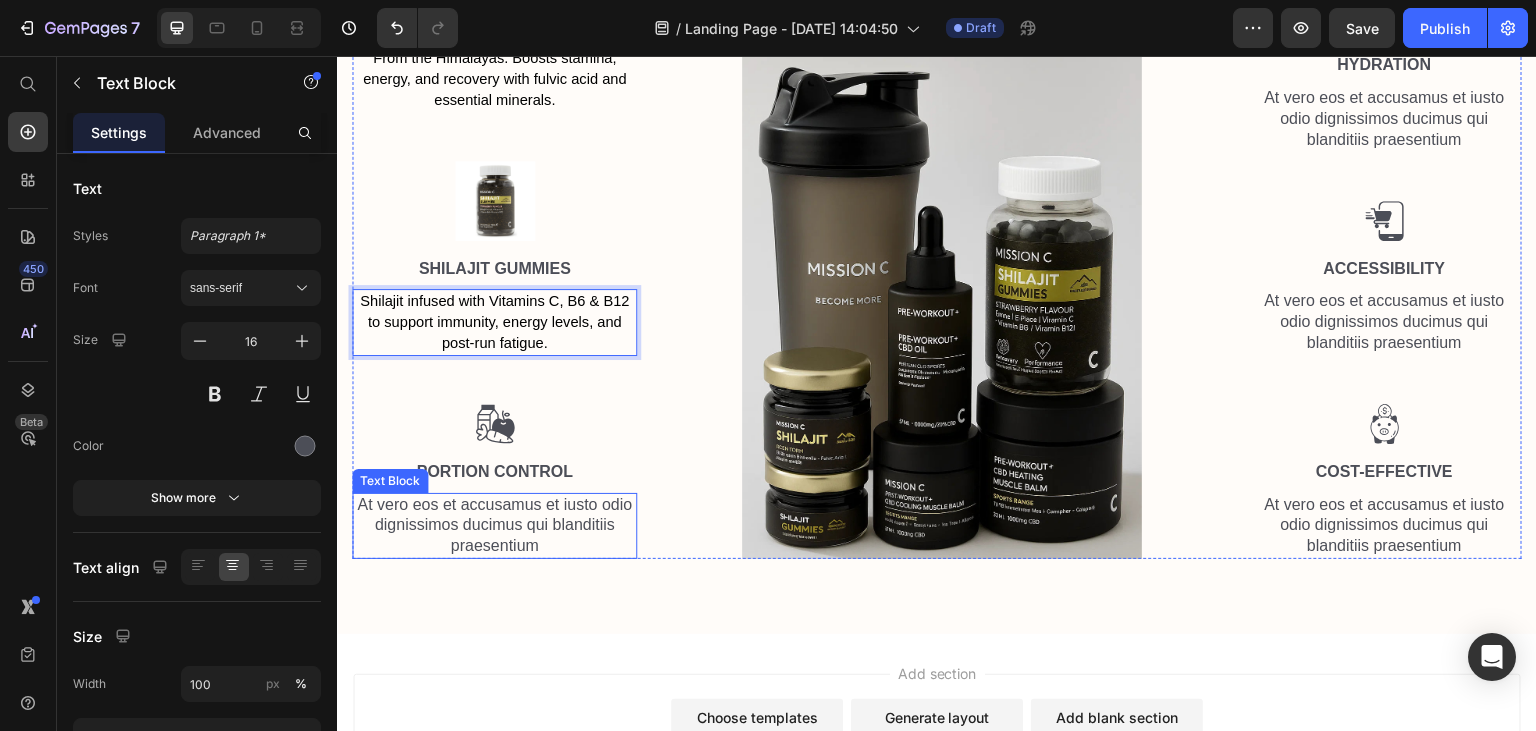 click on "At vero eos et accusamus et iusto odio dignissimos ducimus qui blanditiis praesentium" at bounding box center (494, 526) 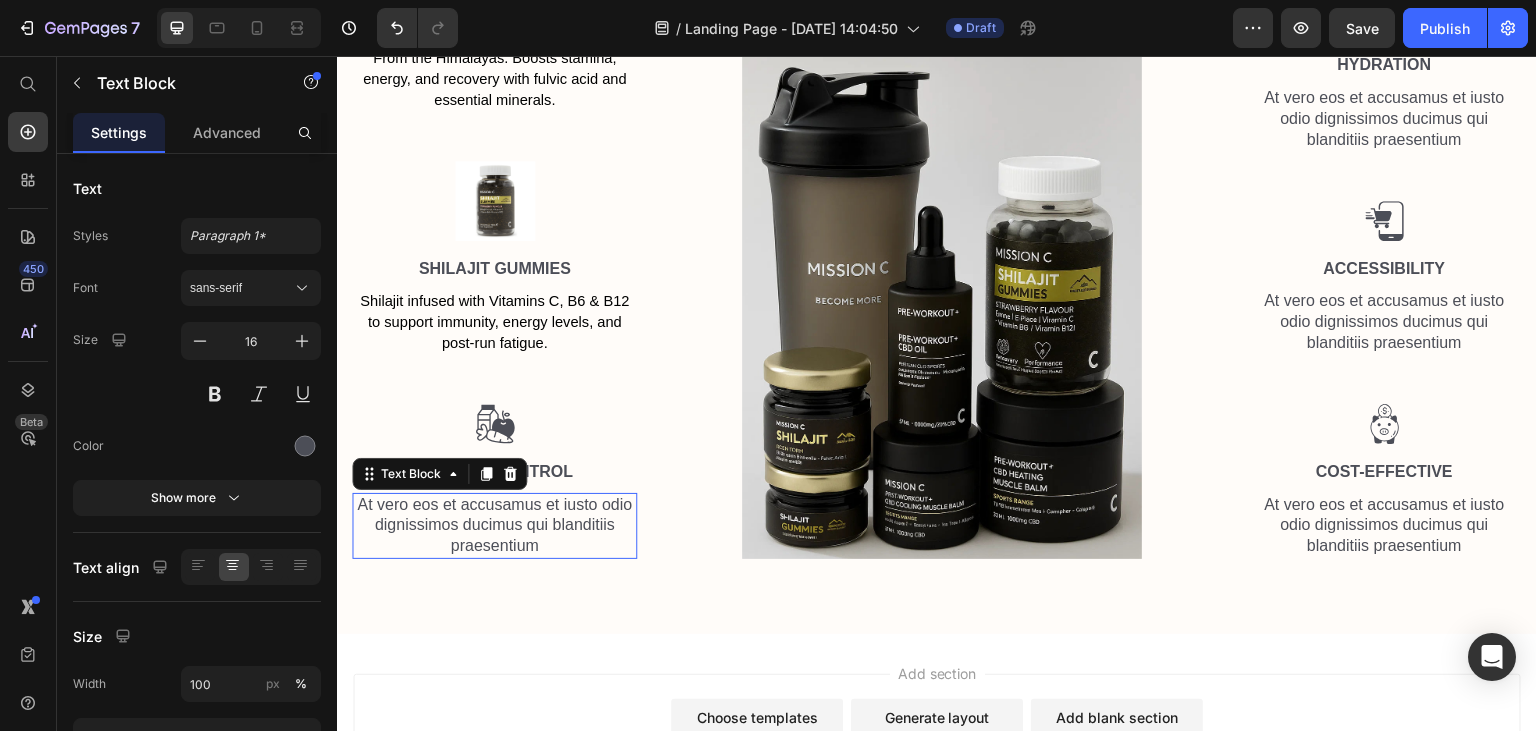 click on "At vero eos et accusamus et iusto odio dignissimos ducimus qui blanditiis praesentium" at bounding box center [494, 526] 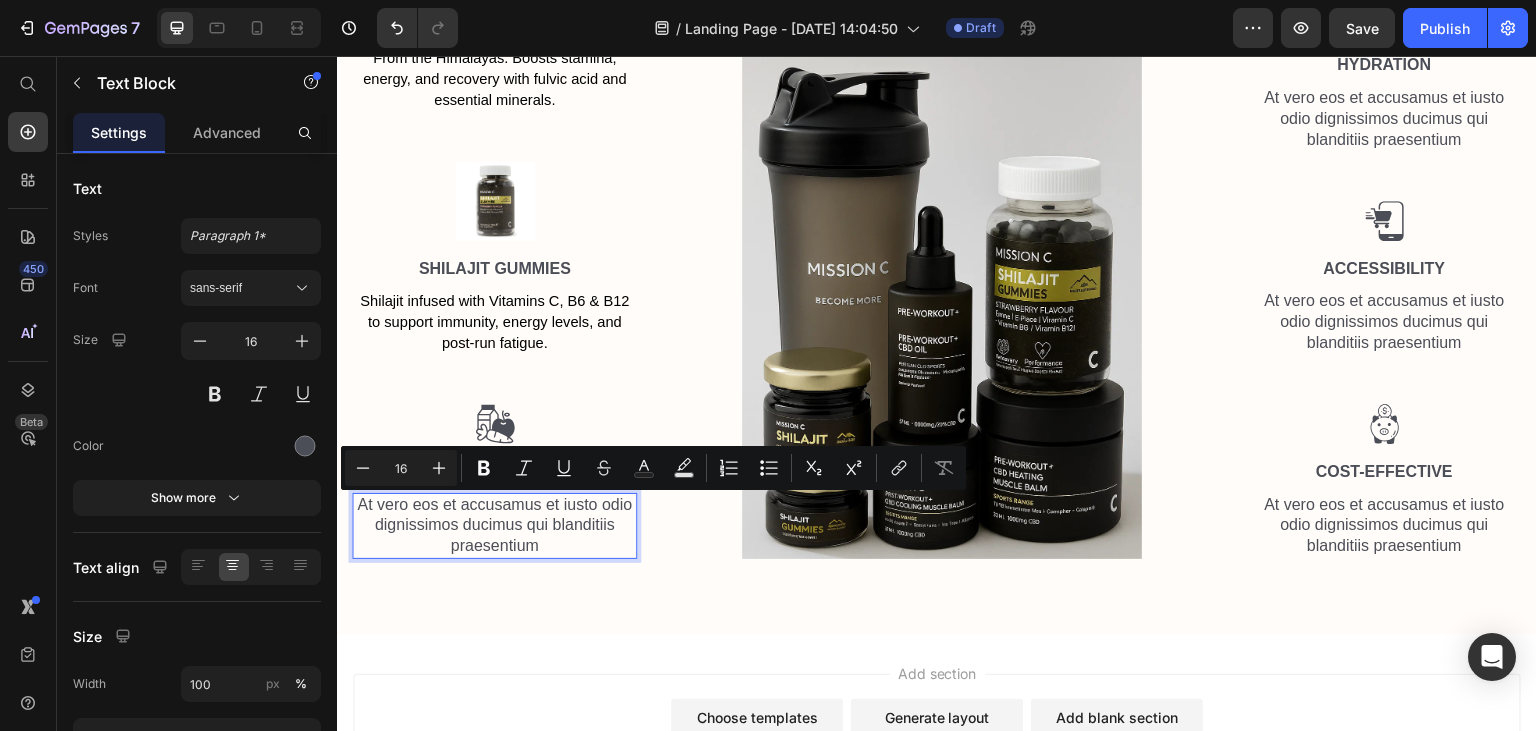 type on "11" 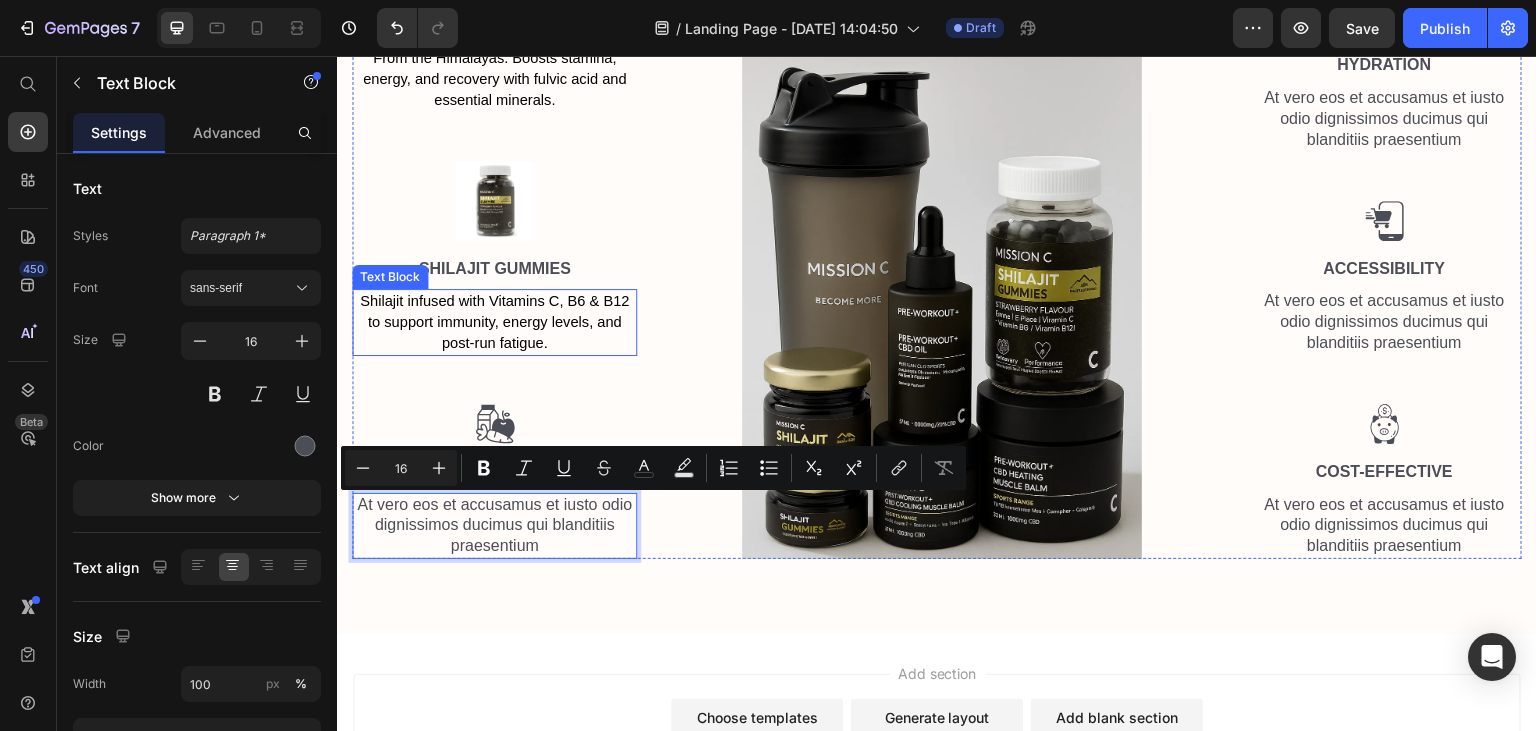 click on "Image Shilajit resin Text Block From the Himalayas. Boosts stamina, energy, and recovery with fulvic acid and essential minerals. Text Block Image shilajit gummies Text Block Shilajit infused with Vitamins C, B6 & B12 to support immunity, energy levels, and post-run fatigue. Text Block Image Portion Control Text Block At vero eos et accusamus et iusto odio dignissimos ducimus qui blanditiis praesentium Text Block   0 Image Image Hydration Text Block At vero eos et accusamus et iusto odio dignissimos ducimus qui blanditiis praesentium Text Block Image Accessibility Text Block At vero eos et accusamus et iusto odio dignissimos ducimus qui blanditiis praesentium Text Block Image Cost-Effective Text Block At vero eos et accusamus et iusto odio dignissimos ducimus qui blanditiis praesentium Text Block Row Row" at bounding box center (937, 238) 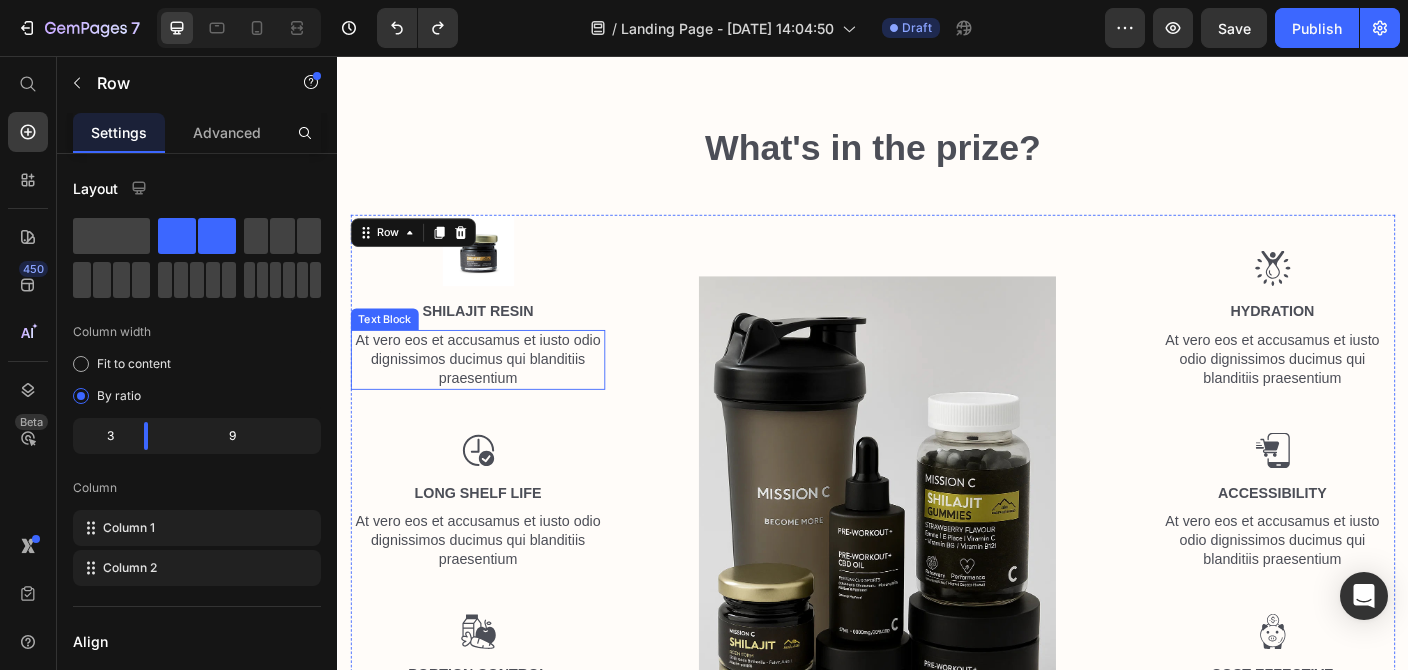 scroll, scrollTop: 1554, scrollLeft: 0, axis: vertical 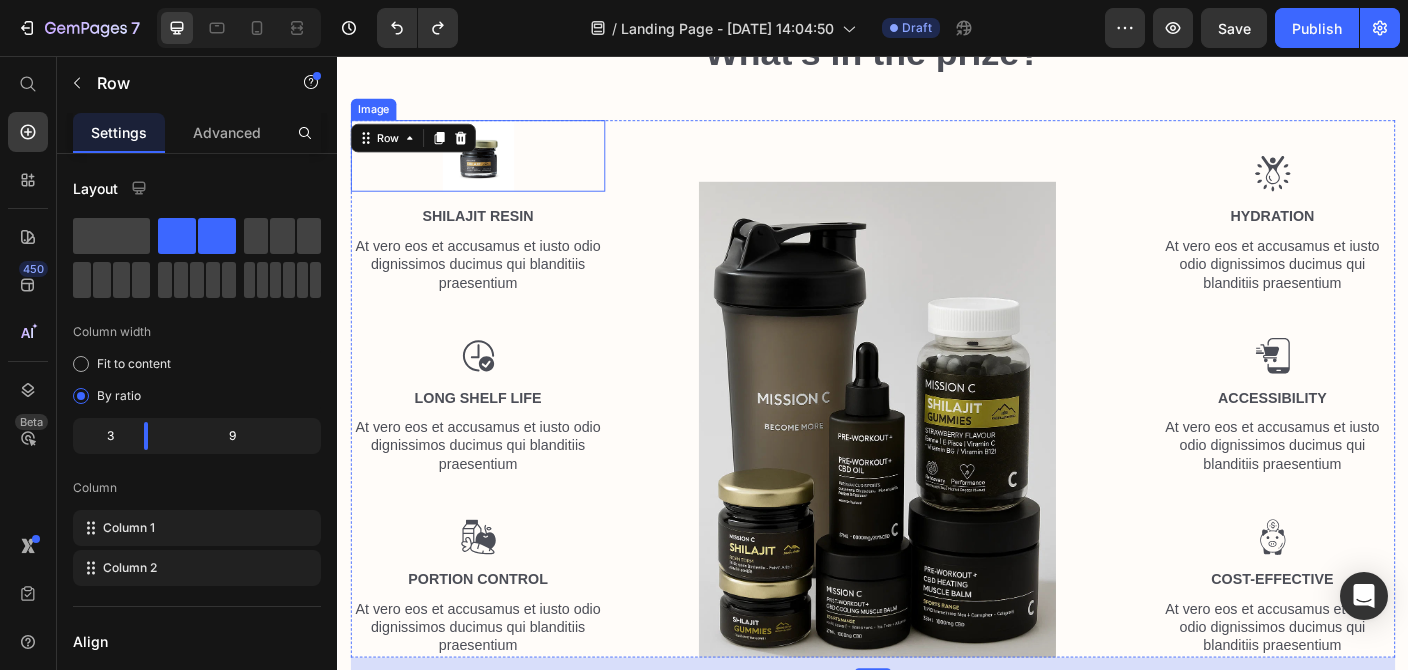 click at bounding box center [494, 168] 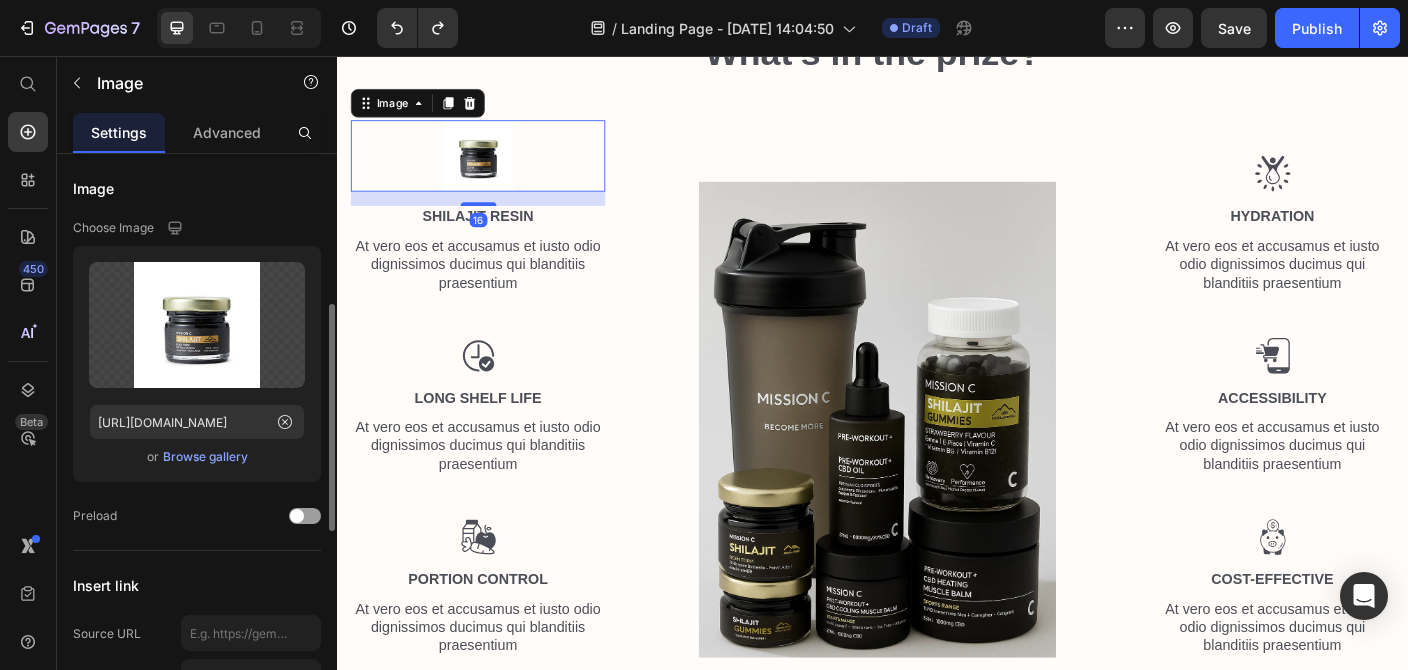 scroll, scrollTop: 324, scrollLeft: 0, axis: vertical 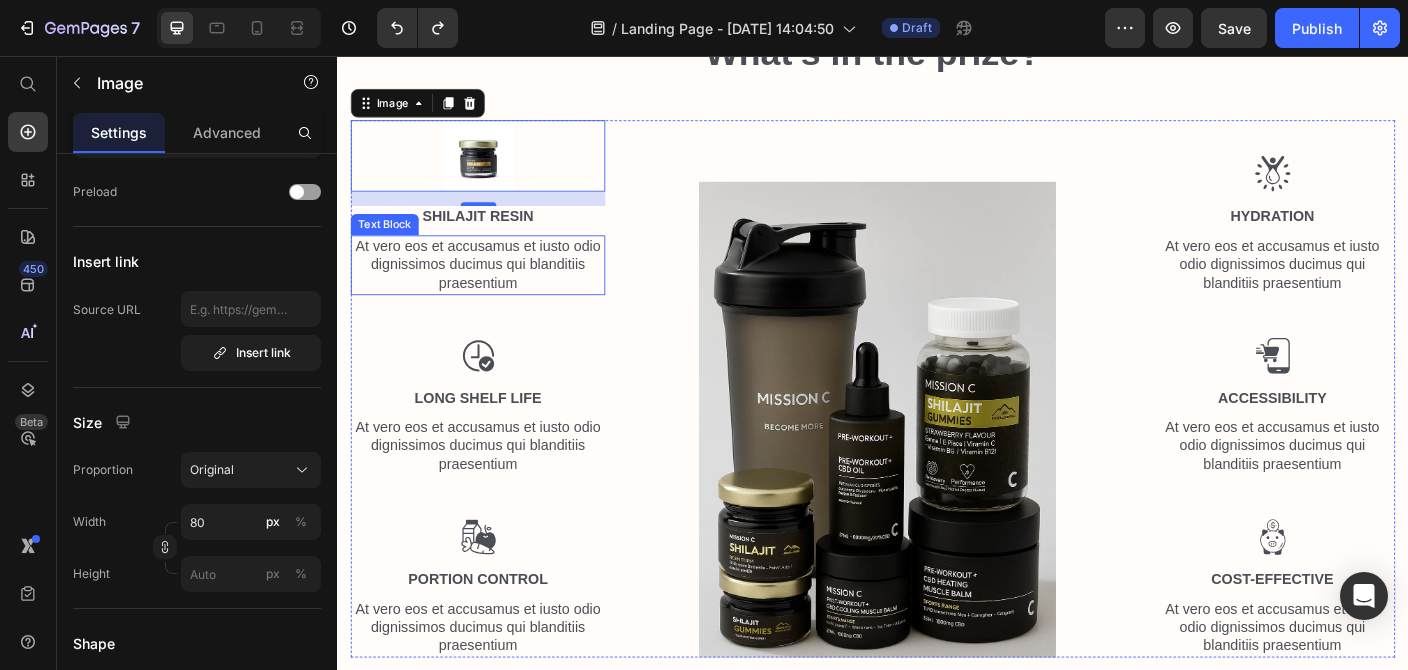 click on "At vero eos et accusamus et iusto odio dignissimos ducimus qui blanditiis praesentium" at bounding box center [494, 290] 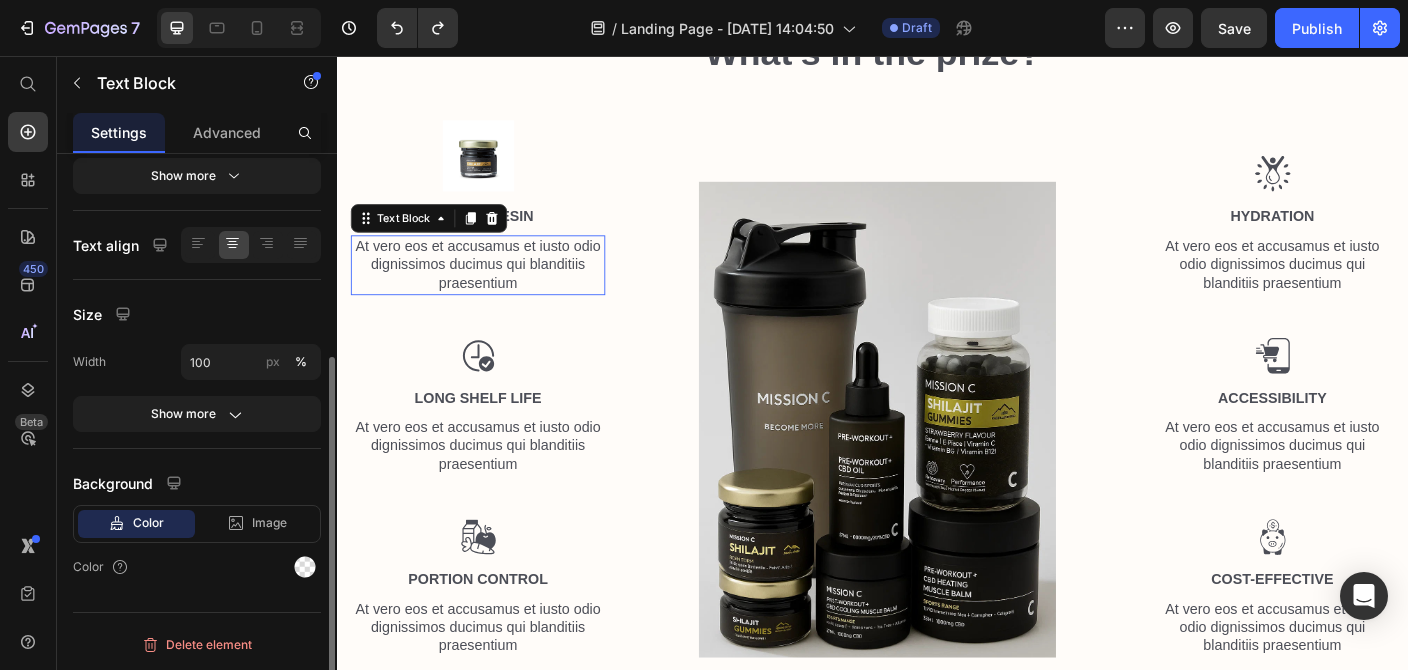 scroll, scrollTop: 0, scrollLeft: 0, axis: both 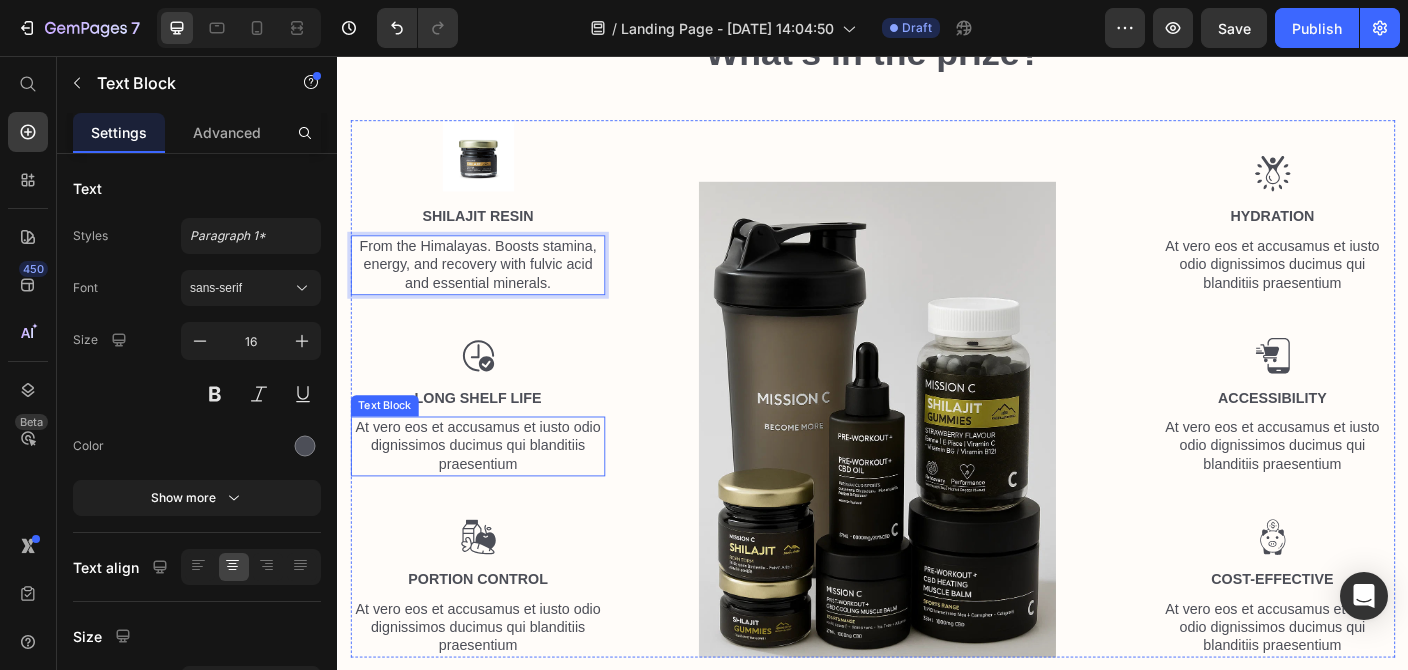 click on "At vero eos et accusamus et iusto odio dignissimos ducimus qui blanditiis praesentium" at bounding box center [494, 493] 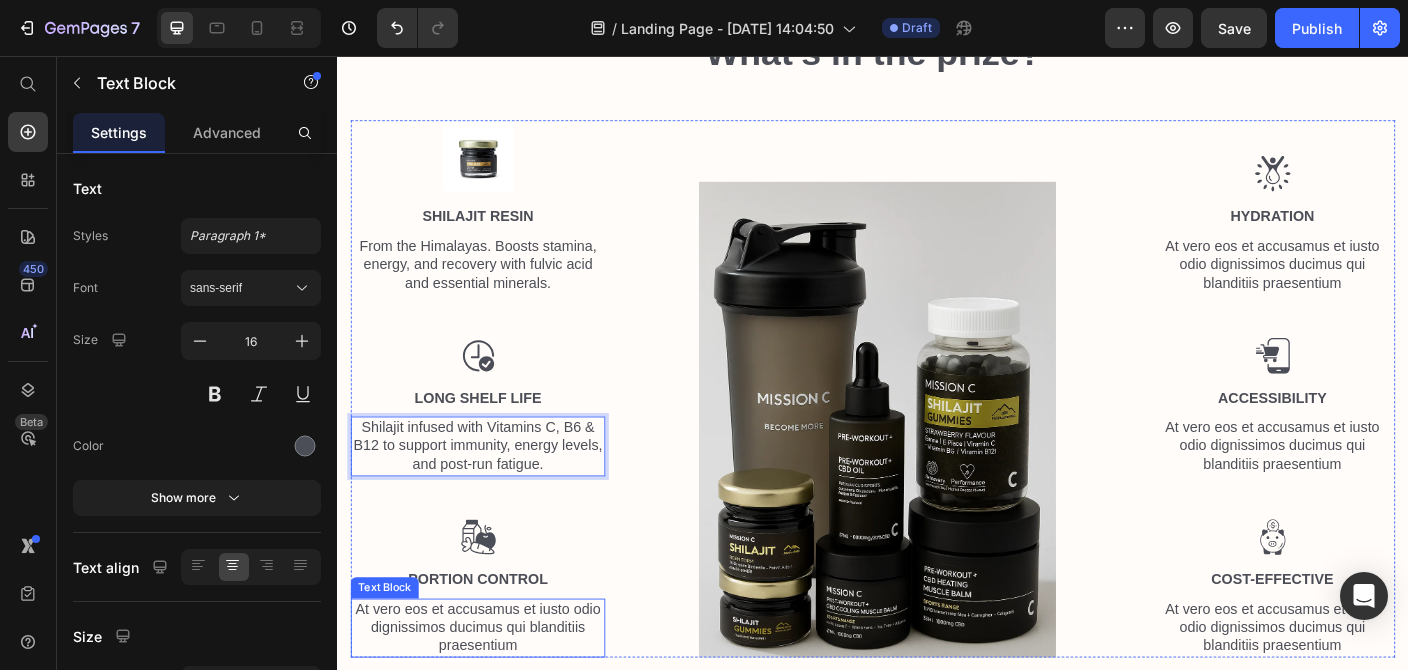 click on "At vero eos et accusamus et iusto odio dignissimos ducimus qui blanditiis praesentium" at bounding box center [494, 697] 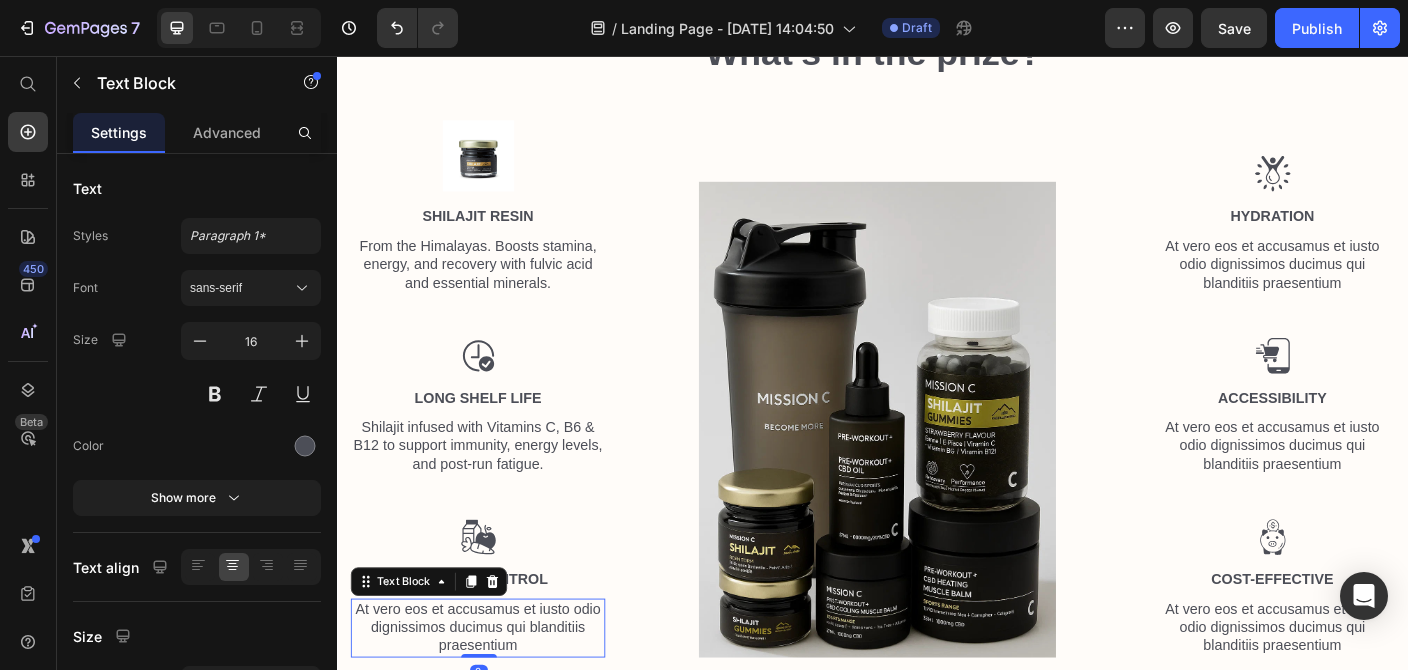 click on "At vero eos et accusamus et iusto odio dignissimos ducimus qui blanditiis praesentium" at bounding box center (494, 697) 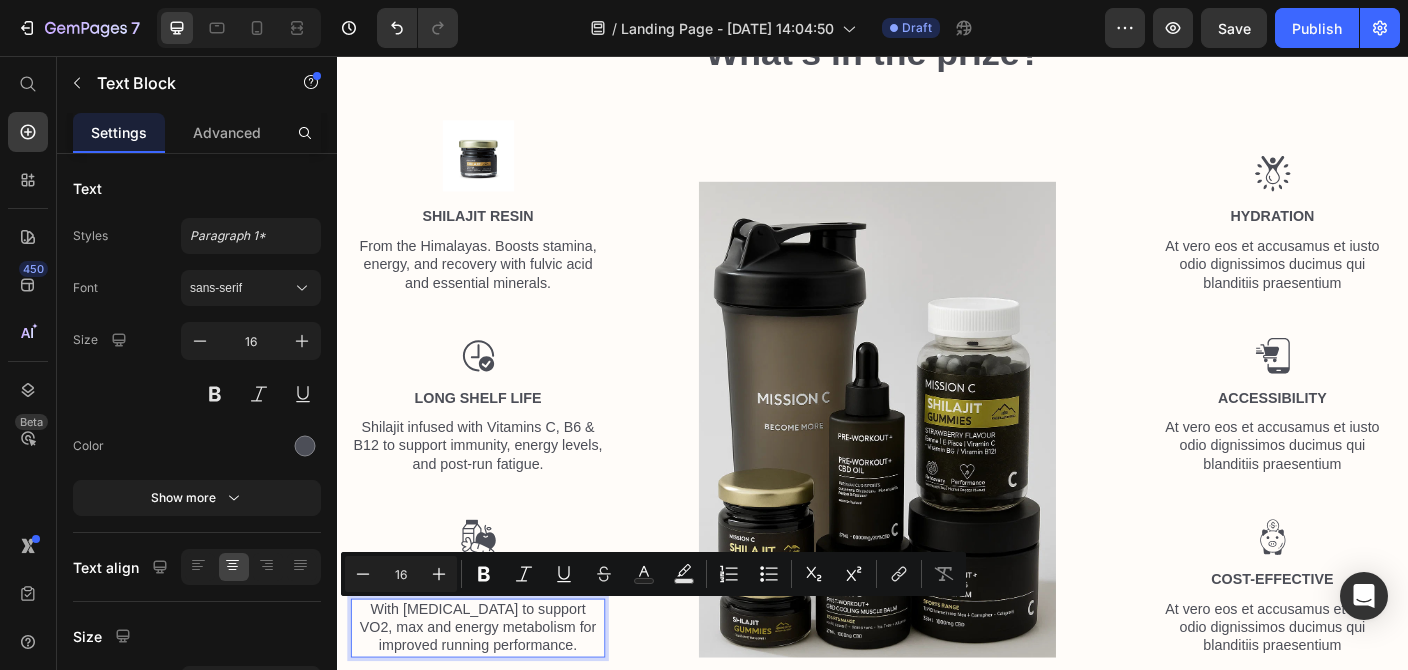 scroll, scrollTop: 1556, scrollLeft: 0, axis: vertical 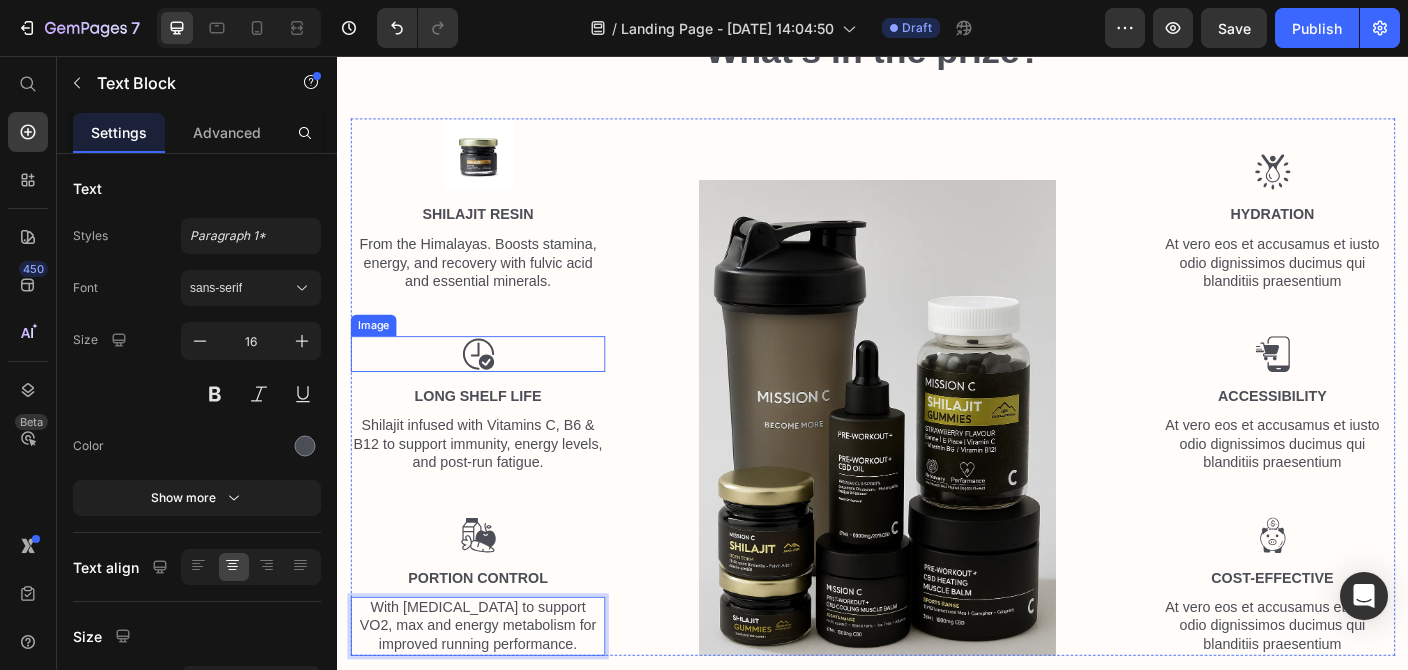 click at bounding box center (494, 390) 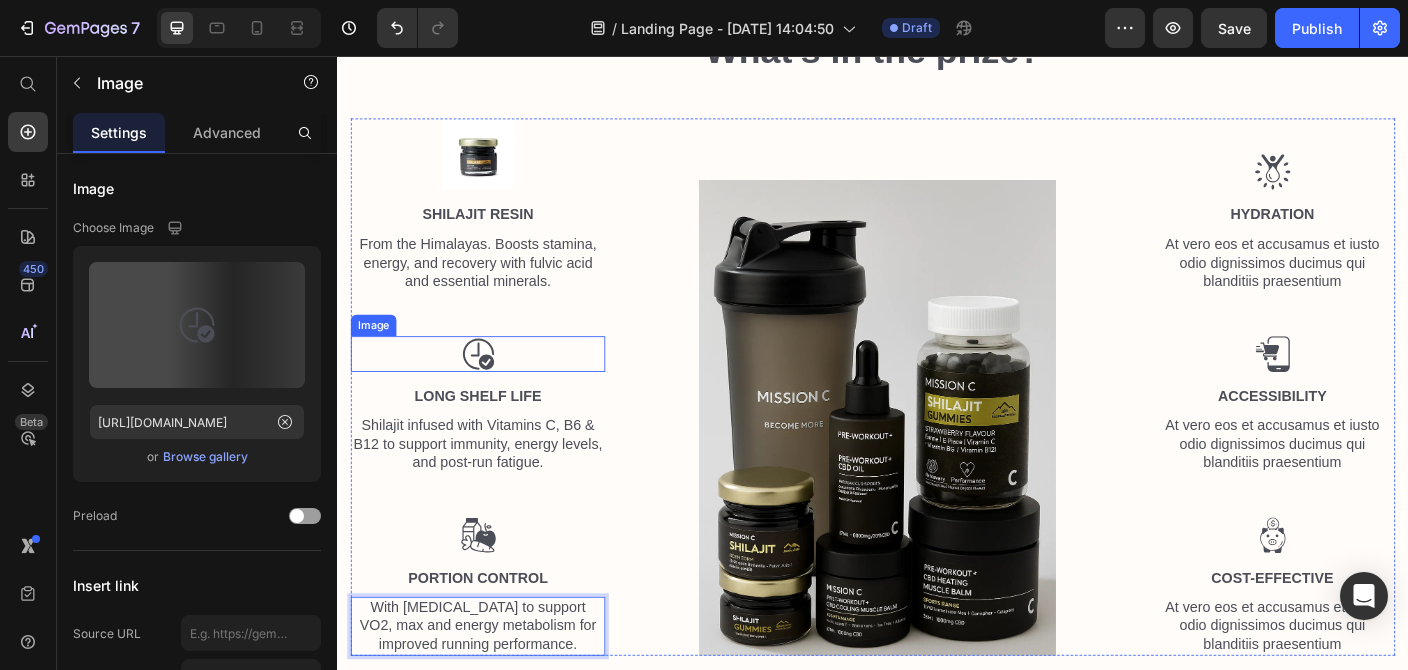 scroll, scrollTop: 0, scrollLeft: 0, axis: both 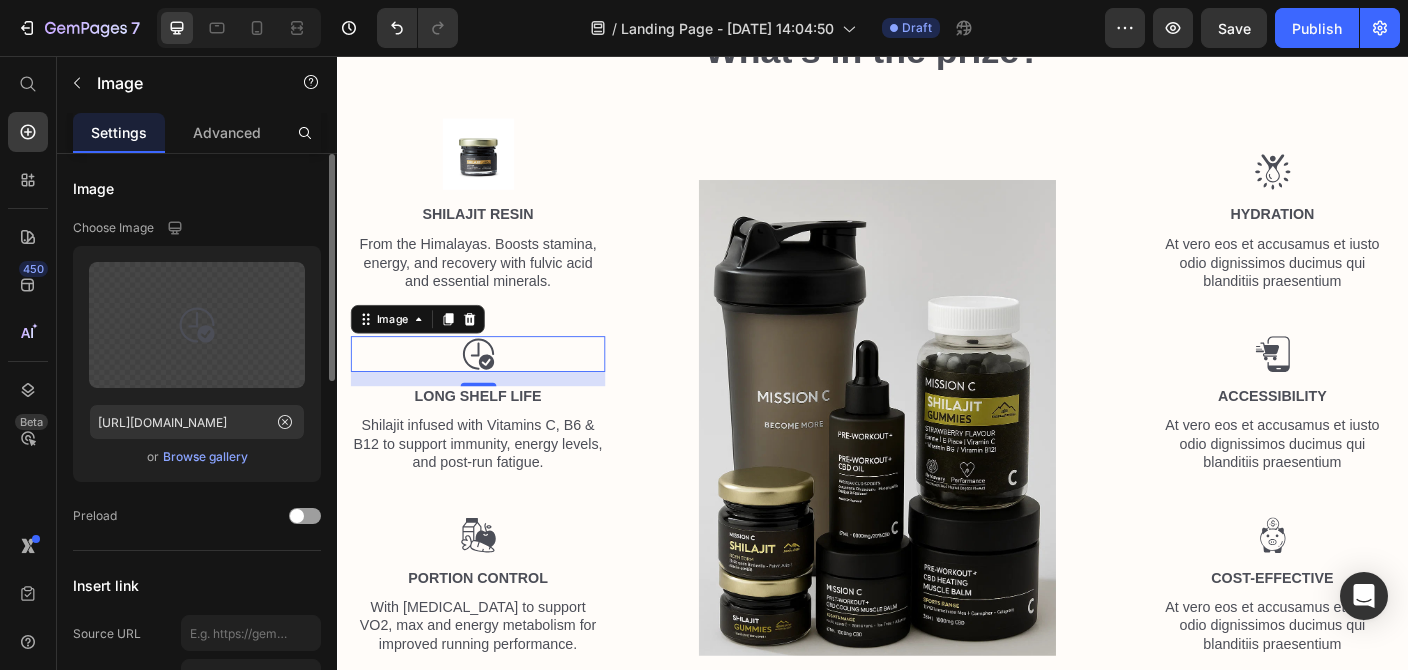 click on "Browse gallery" at bounding box center (205, 457) 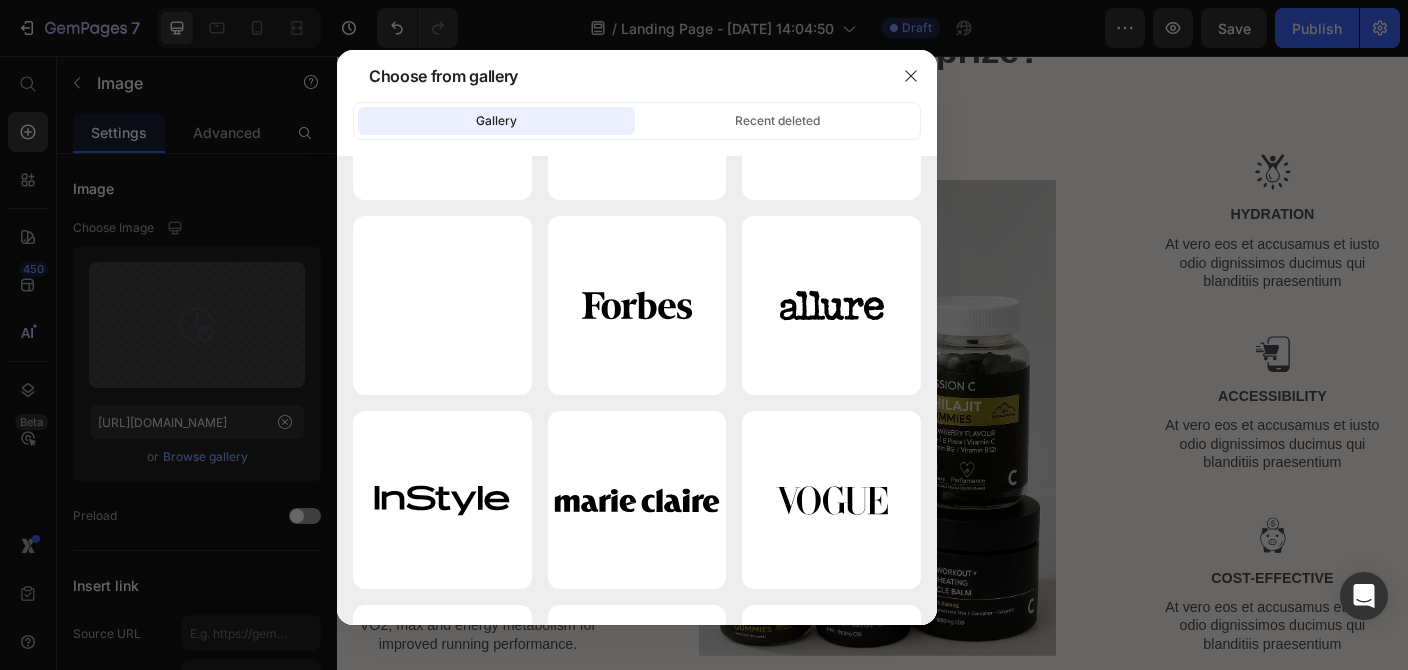 scroll, scrollTop: 0, scrollLeft: 0, axis: both 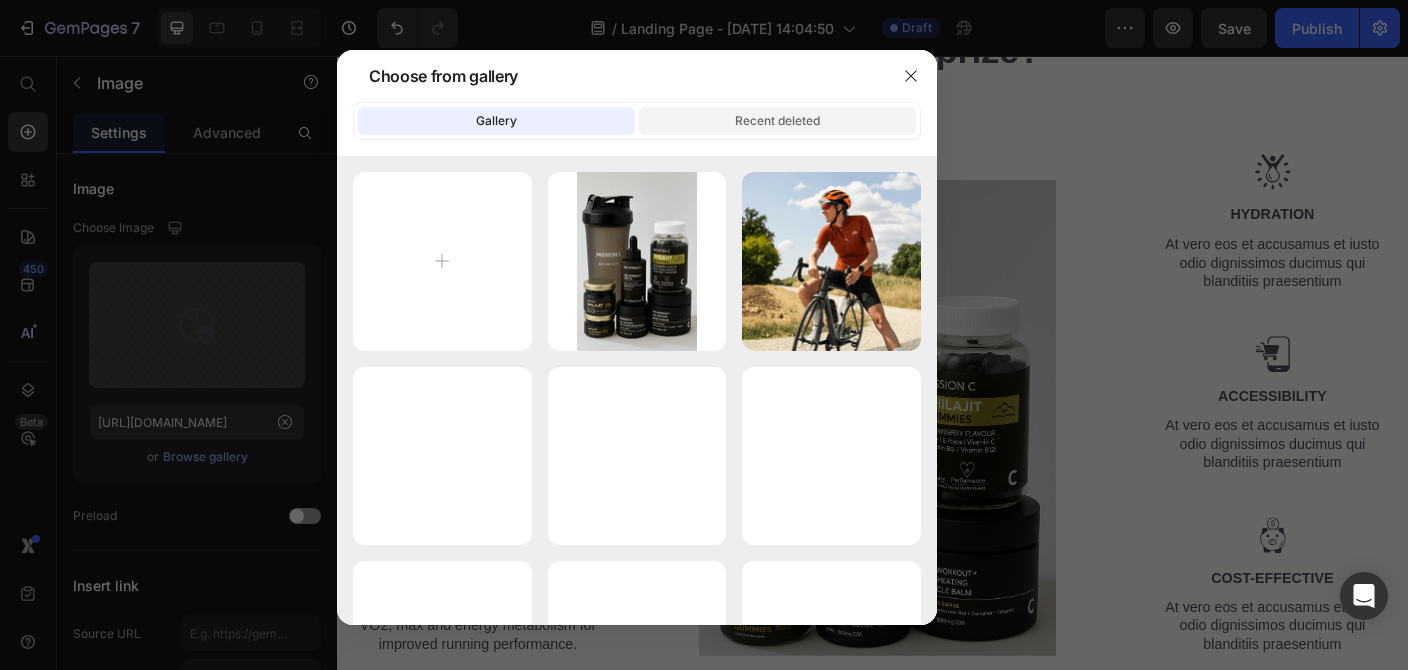 click on "Recent deleted" 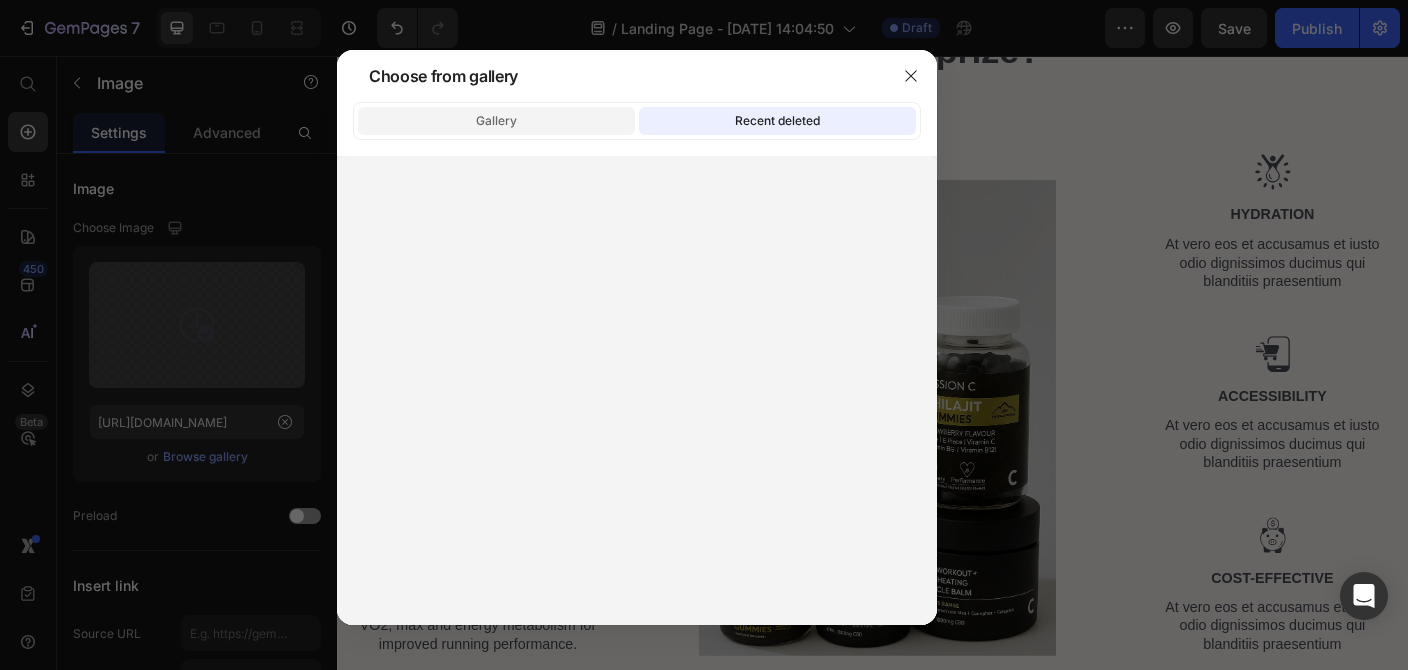 click on "Gallery" 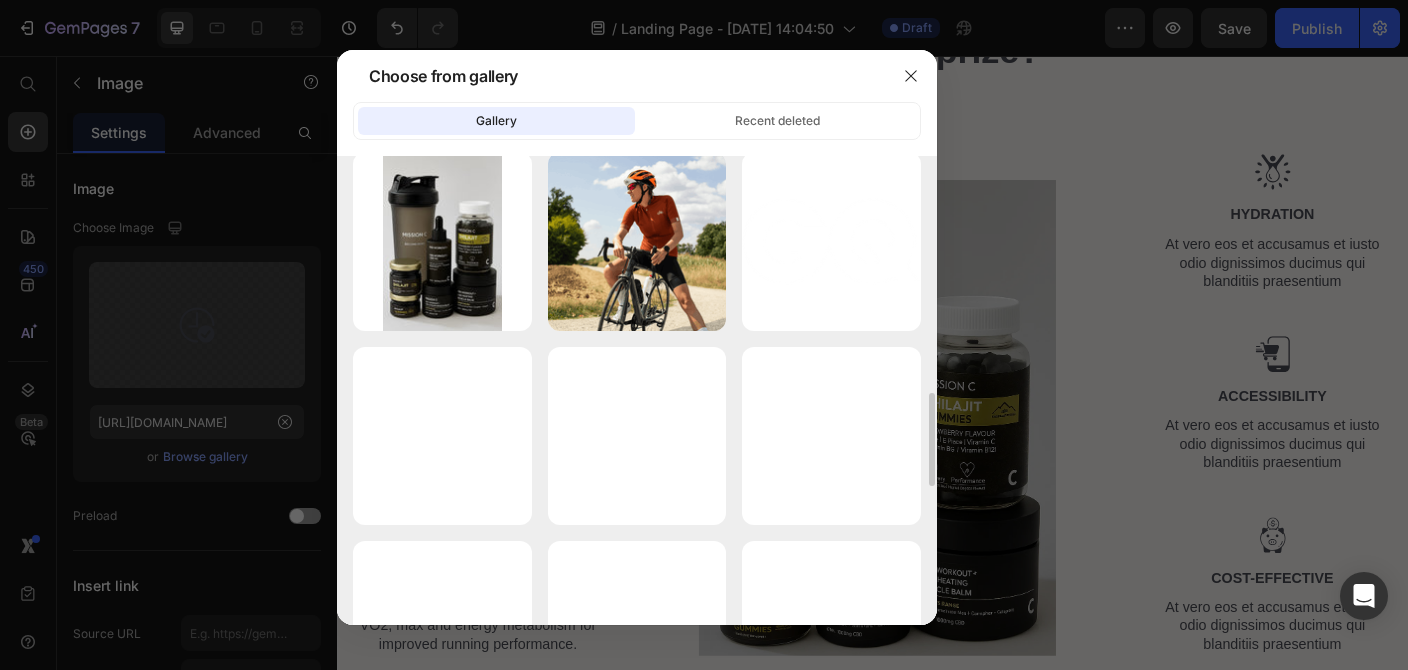 scroll, scrollTop: 0, scrollLeft: 0, axis: both 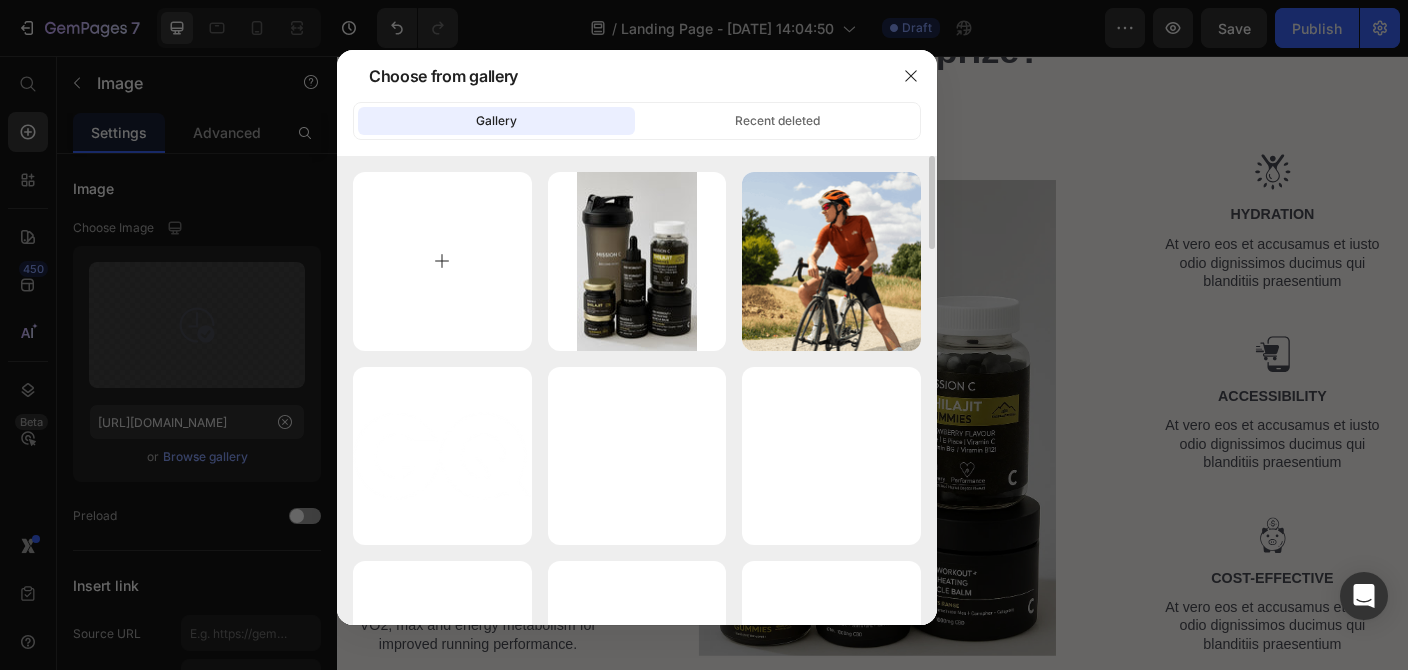 click at bounding box center (442, 261) 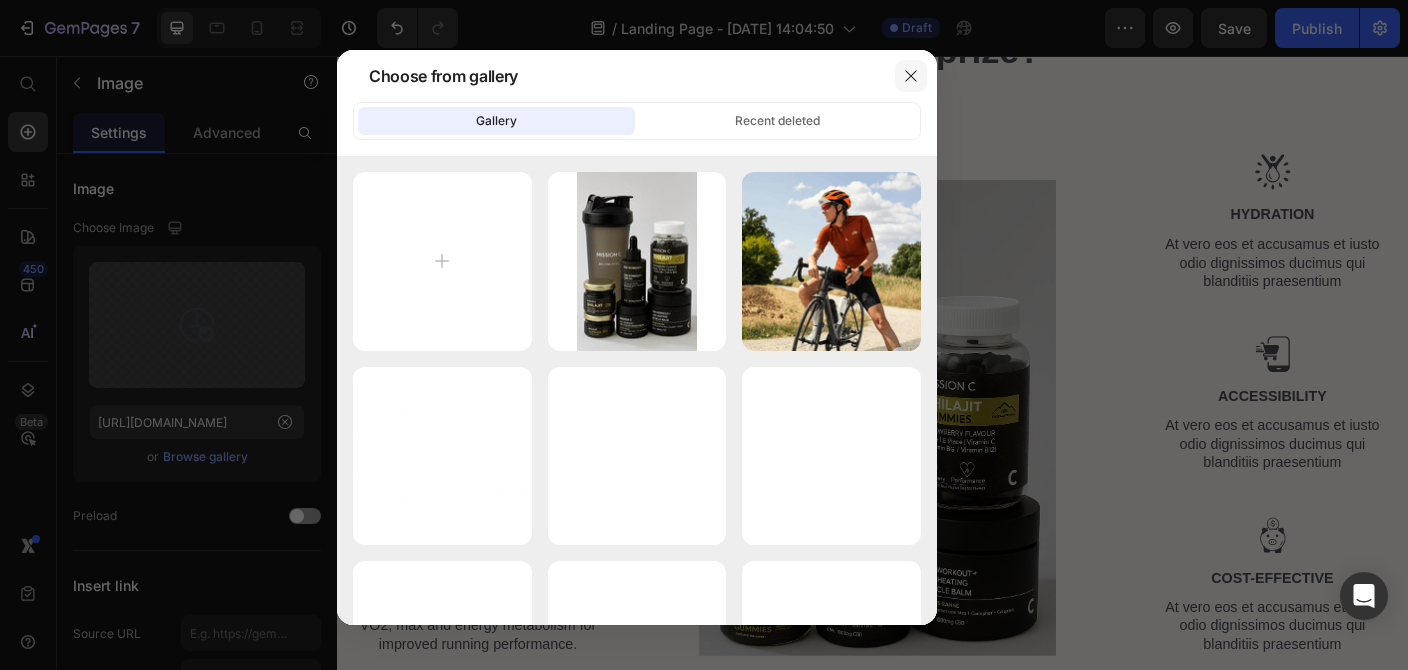 click 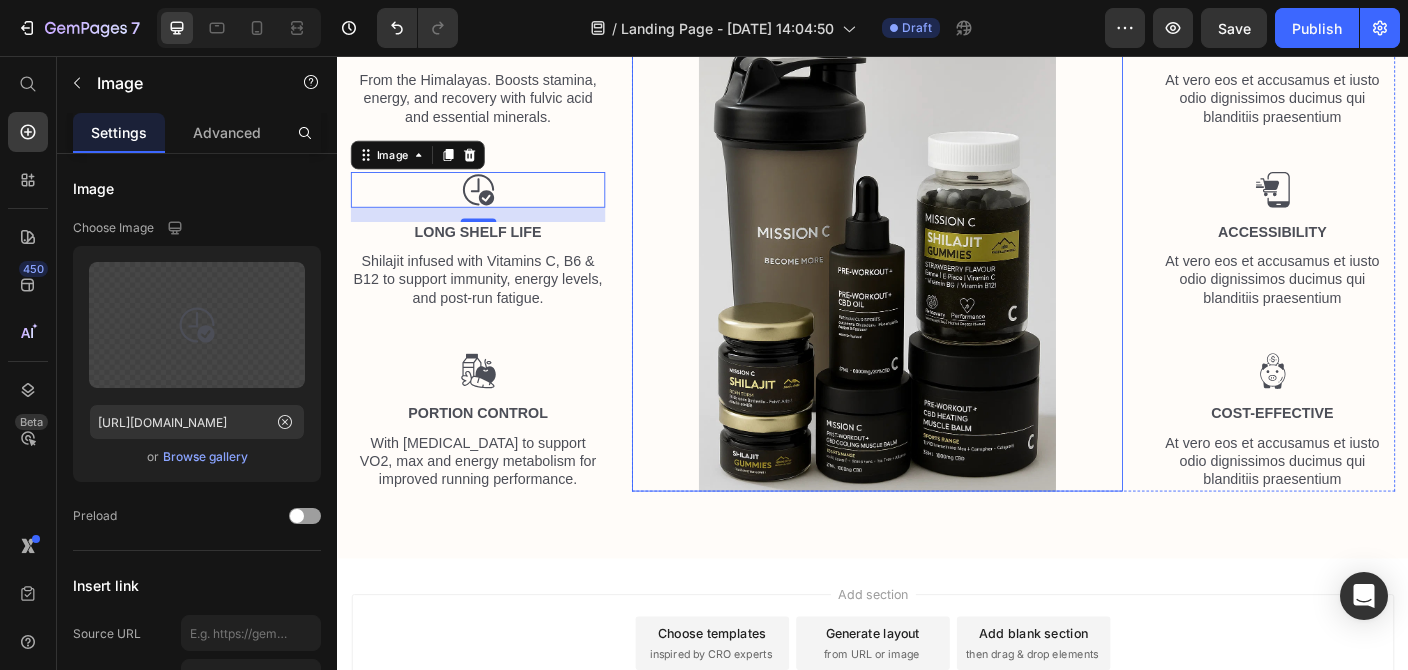 scroll, scrollTop: 1767, scrollLeft: 0, axis: vertical 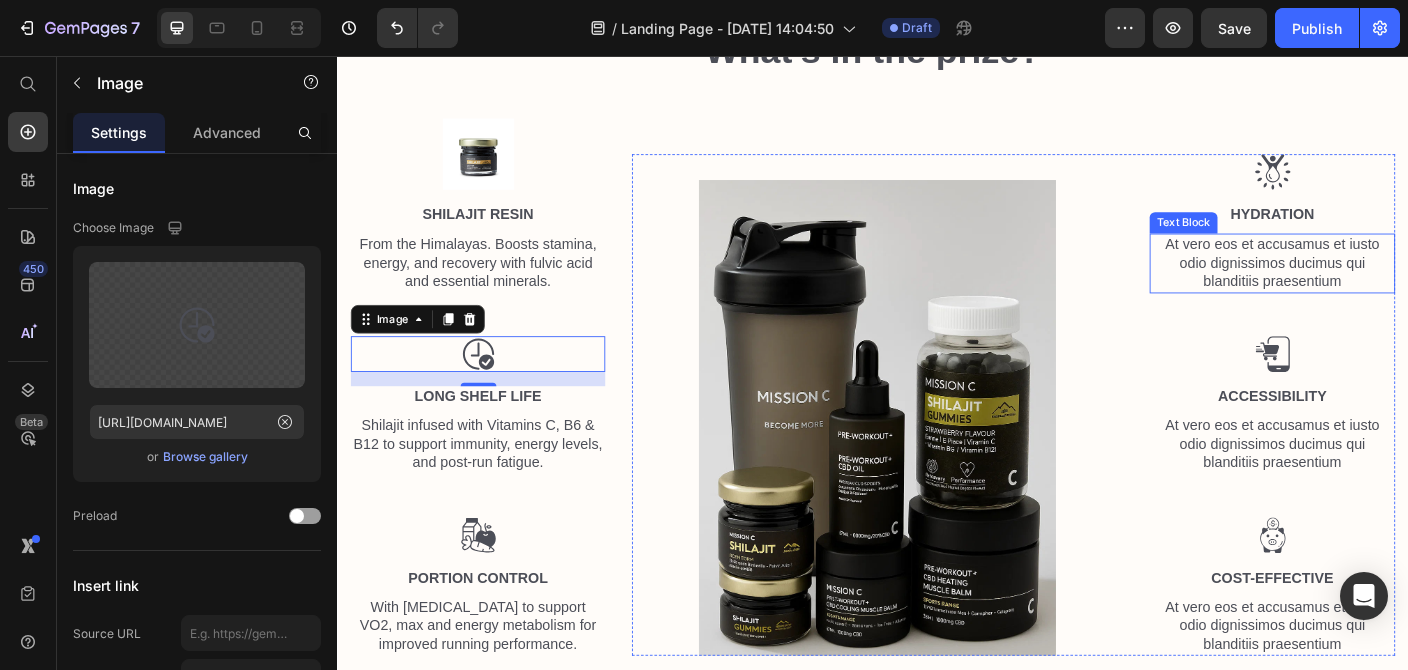 click on "At vero eos et accusamus et iusto odio dignissimos ducimus qui blanditiis praesentium" at bounding box center [1384, 288] 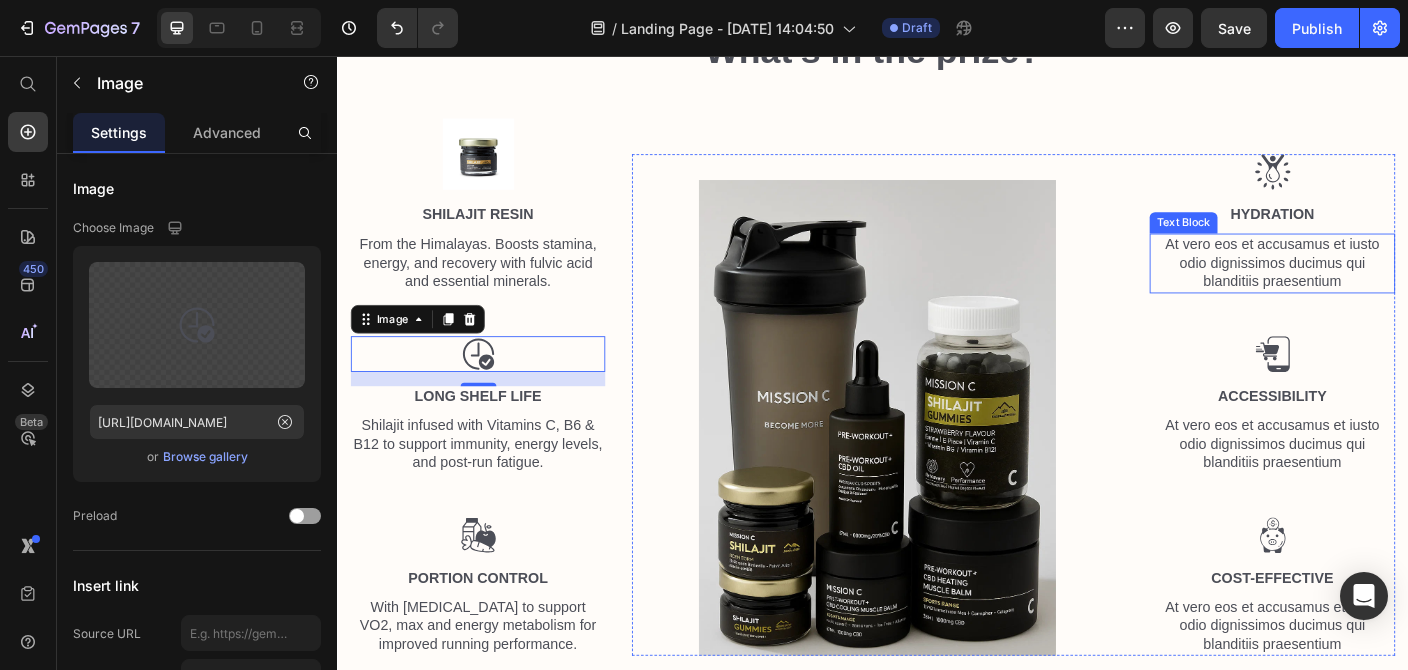 click on "At vero eos et accusamus et iusto odio dignissimos ducimus qui blanditiis praesentium" at bounding box center [1384, 288] 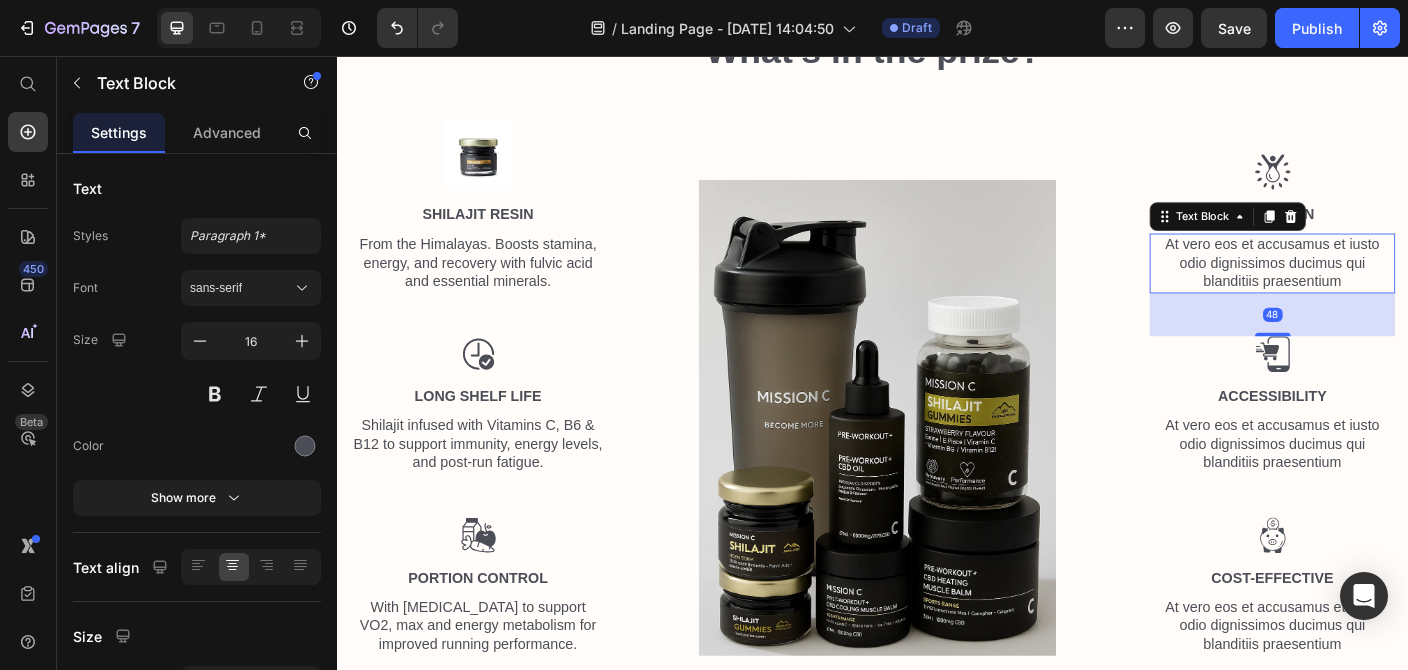 click on "At vero eos et accusamus et iusto odio dignissimos ducimus qui blanditiis praesentium" at bounding box center (1384, 288) 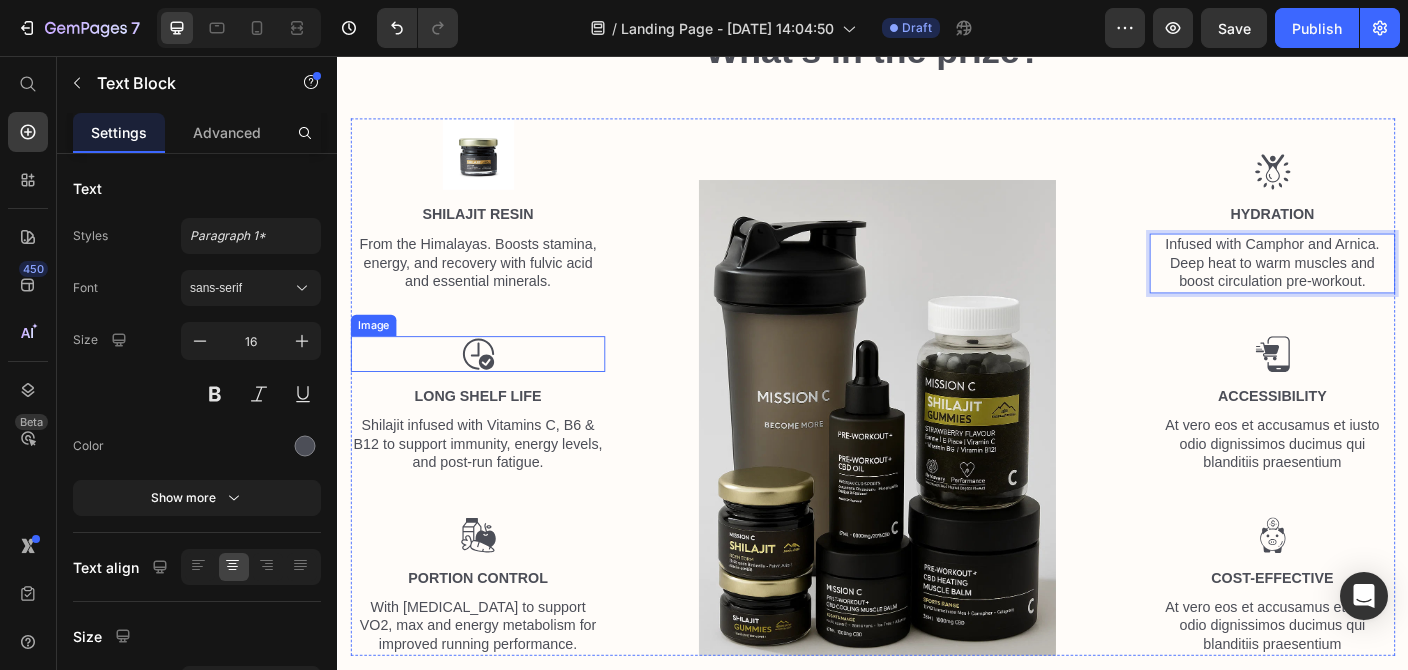 click at bounding box center (494, 390) 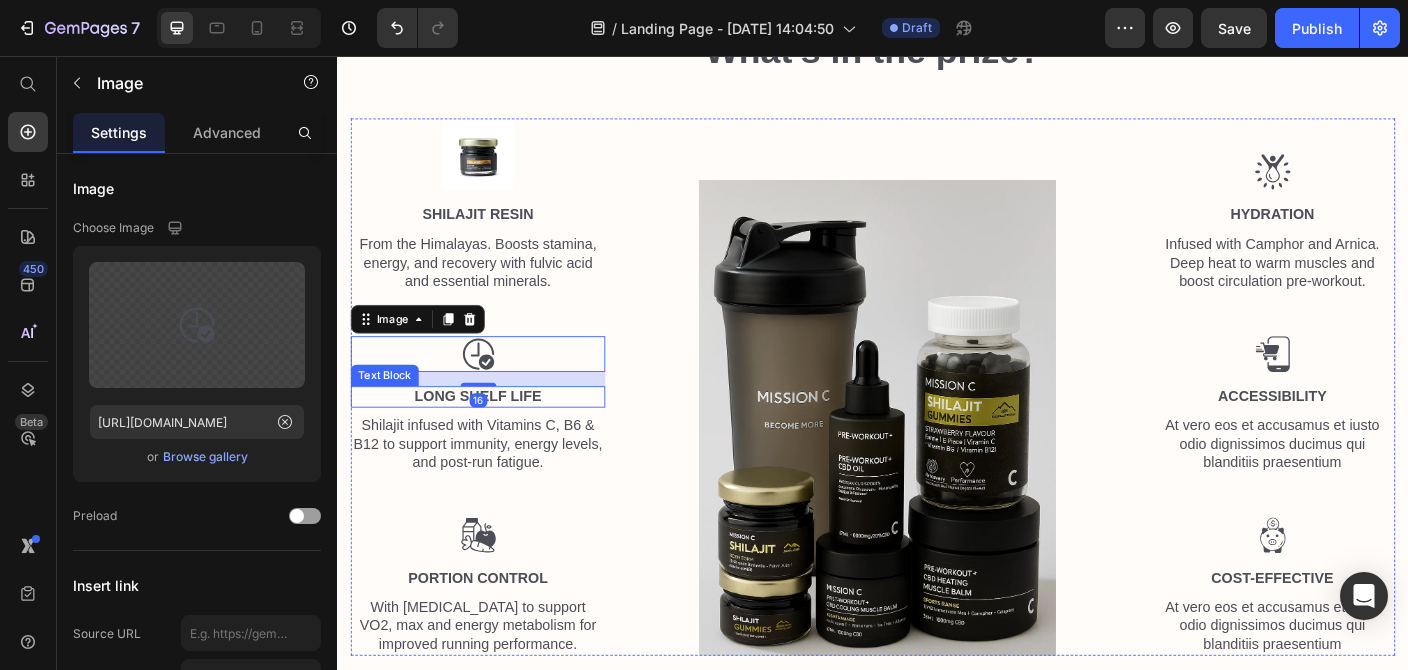 click on "Long Shelf Life" at bounding box center [494, 438] 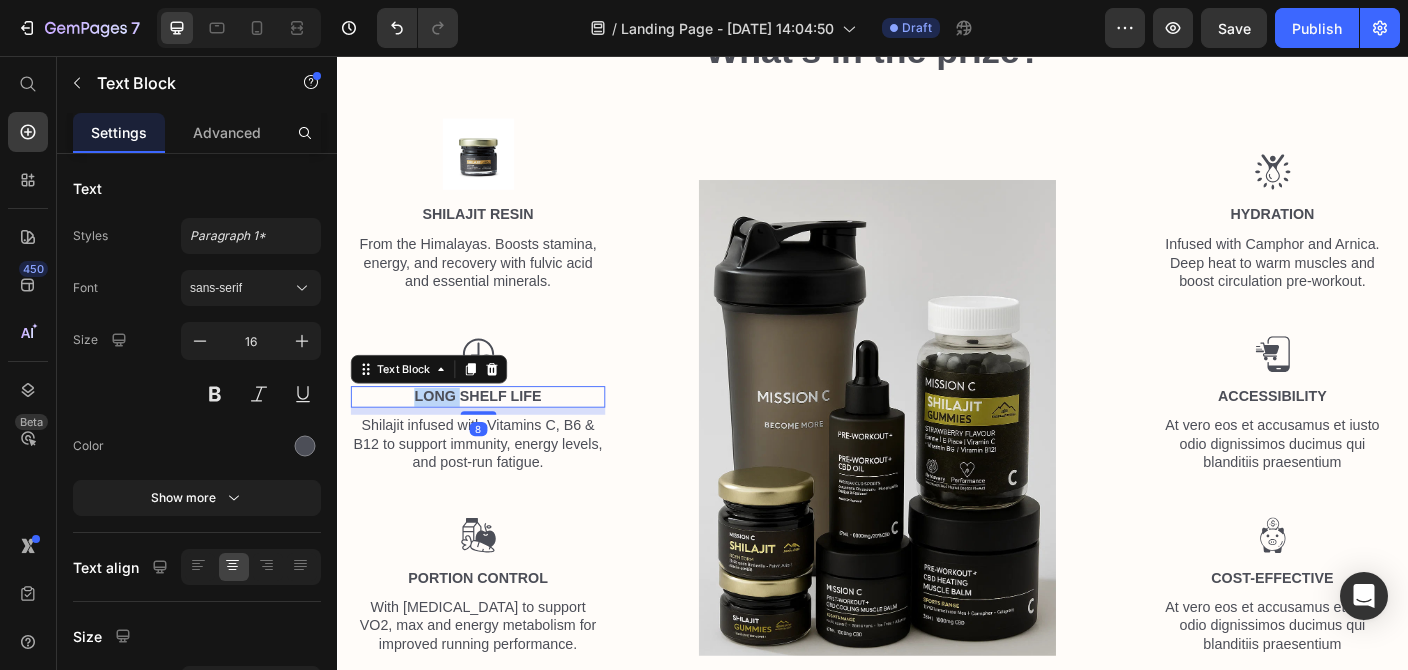 click on "Long Shelf Life" at bounding box center [494, 438] 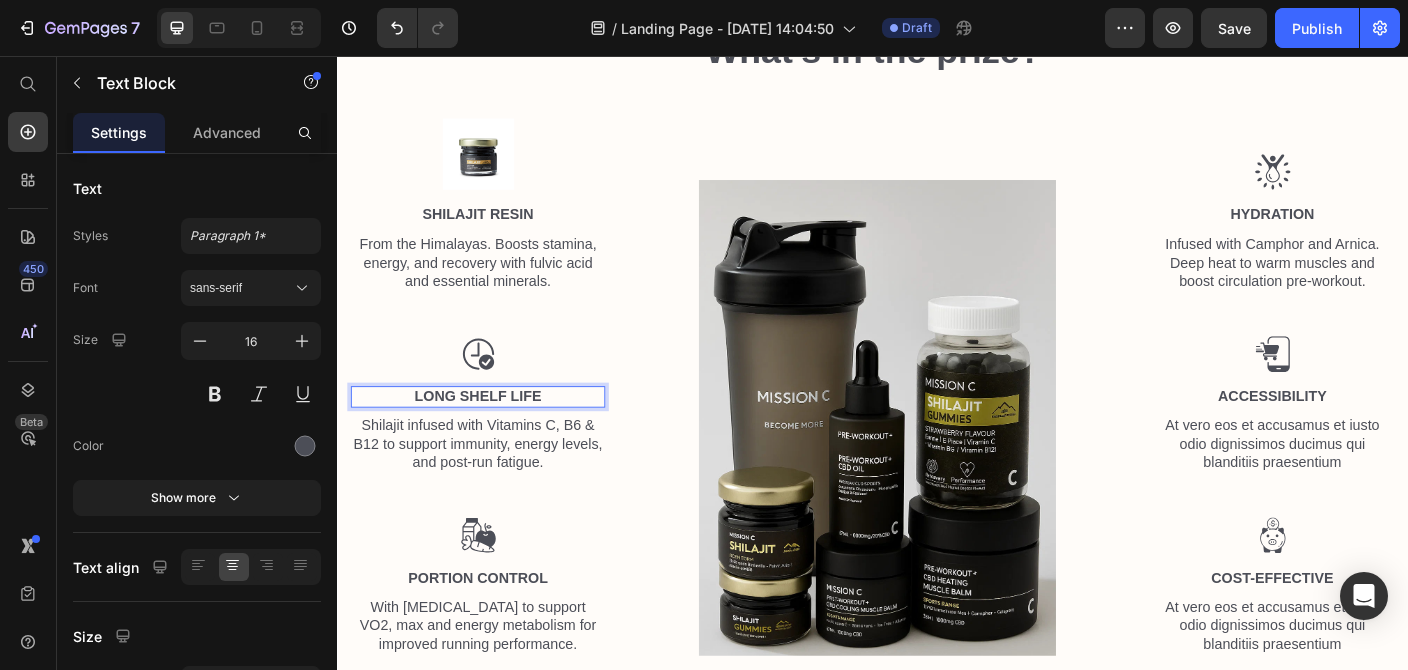 click on "Long Shelf Life" at bounding box center (494, 438) 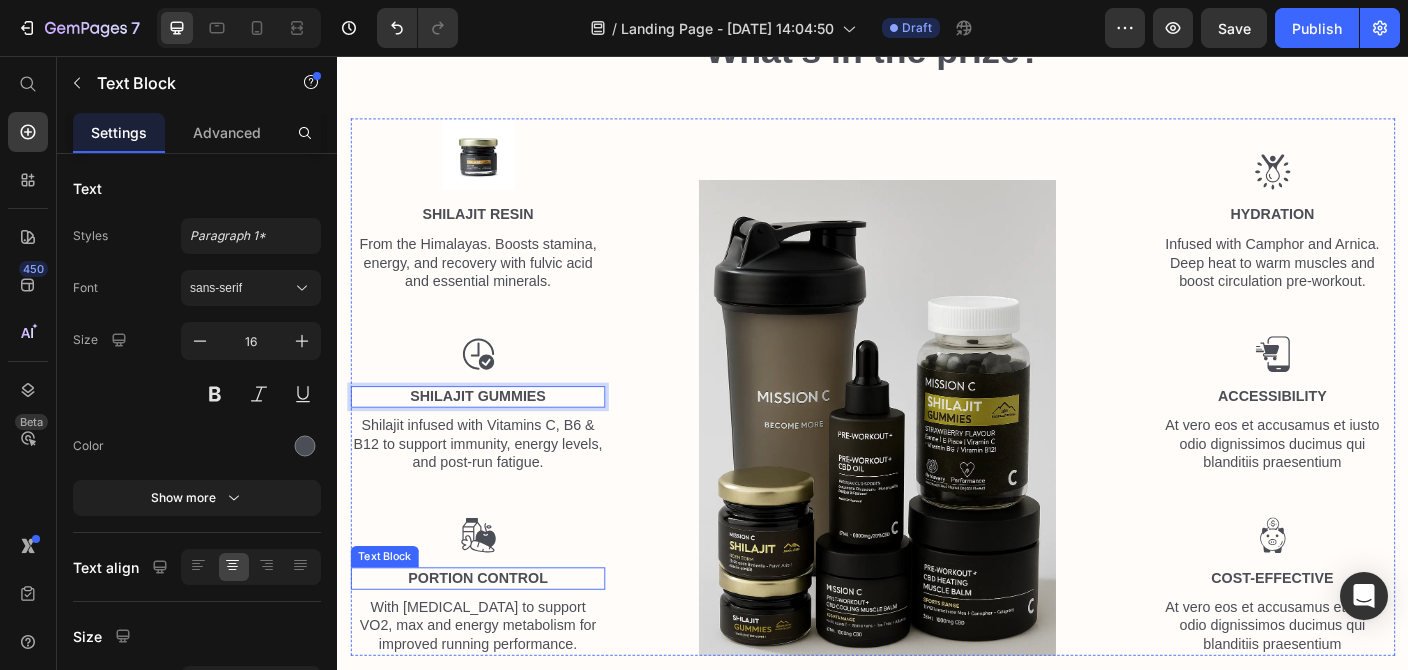 click on "Portion Control" at bounding box center [494, 641] 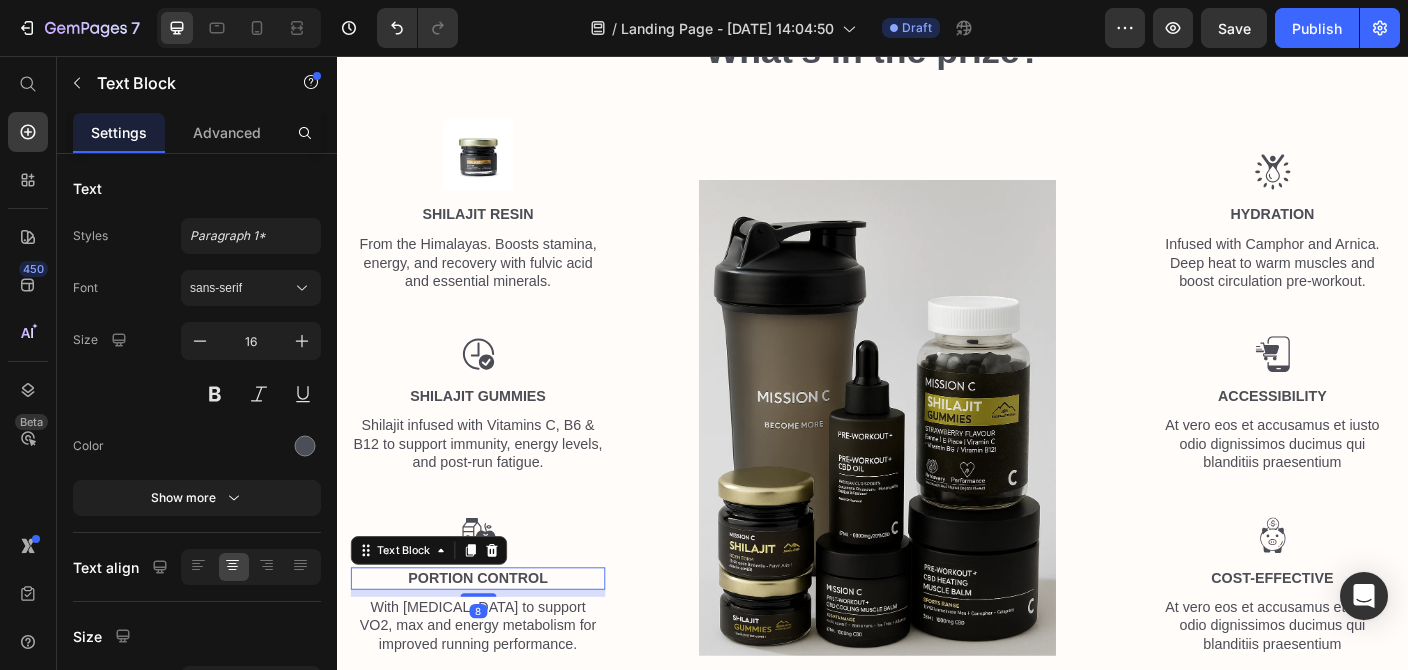 click on "Portion Control" at bounding box center [494, 641] 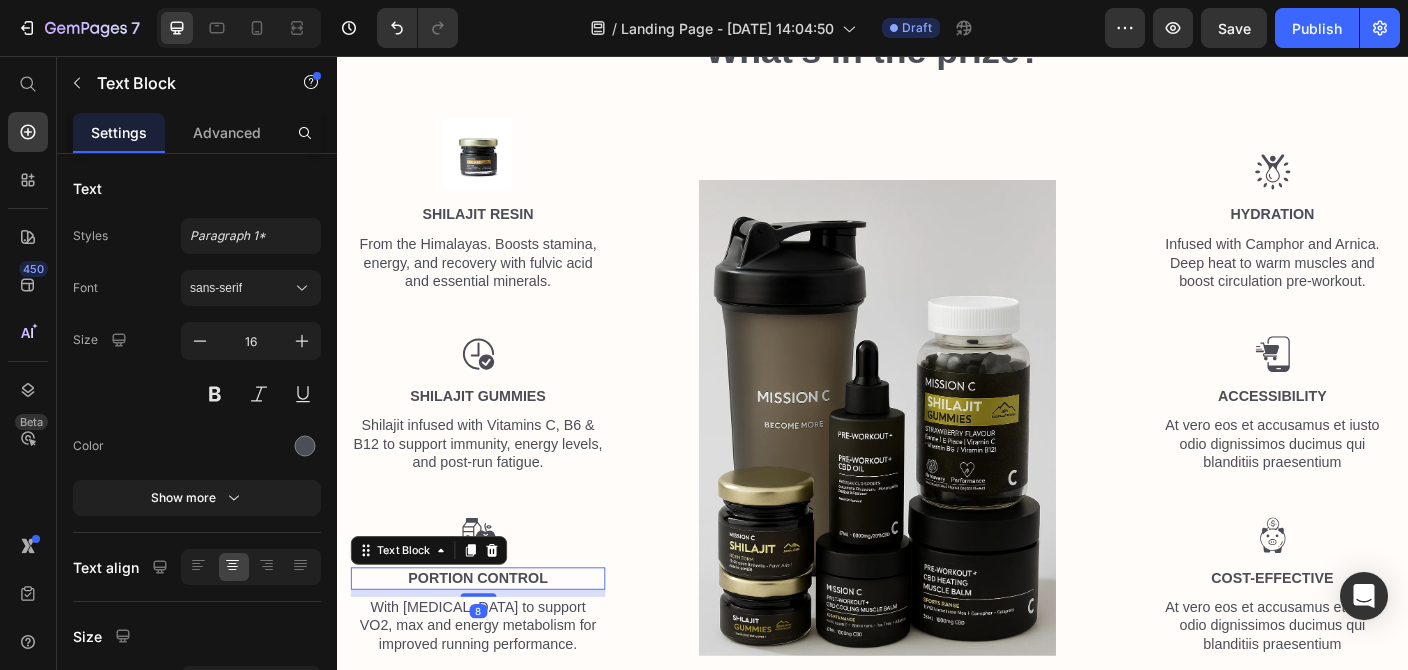 click on "Portion Control" at bounding box center (494, 641) 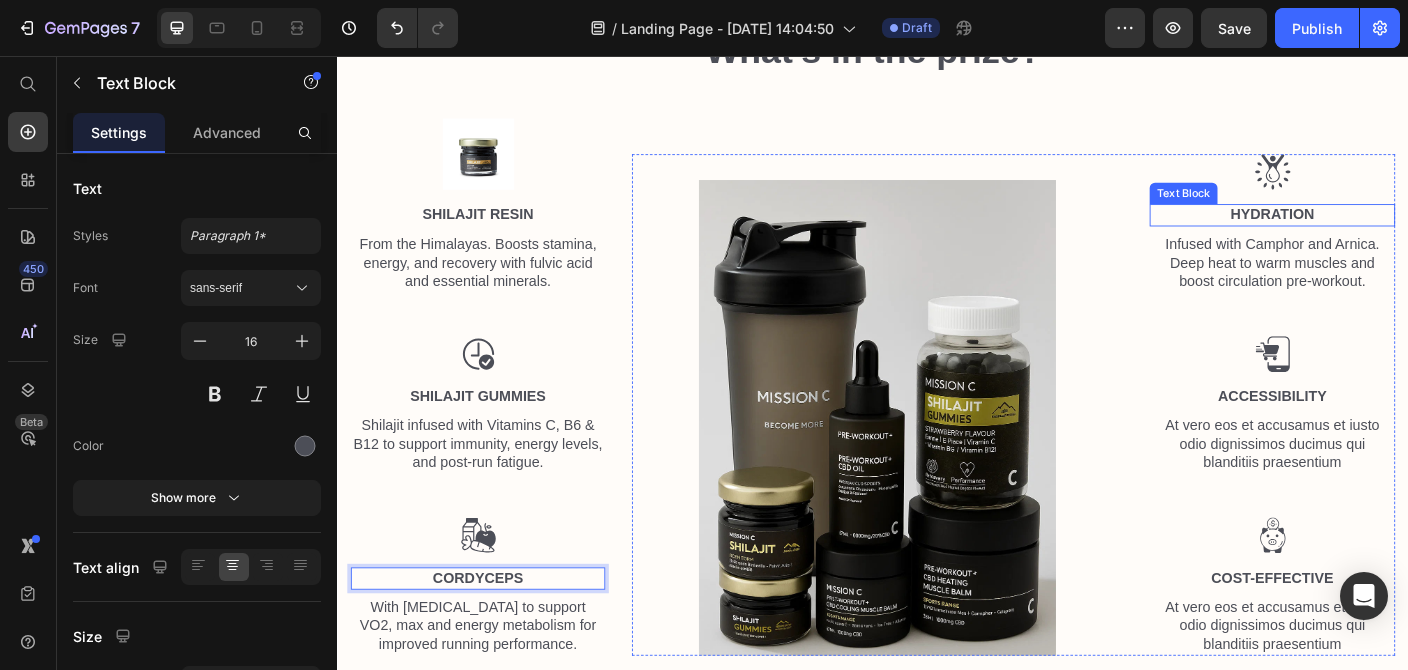 click on "Hydration" at bounding box center [1384, 234] 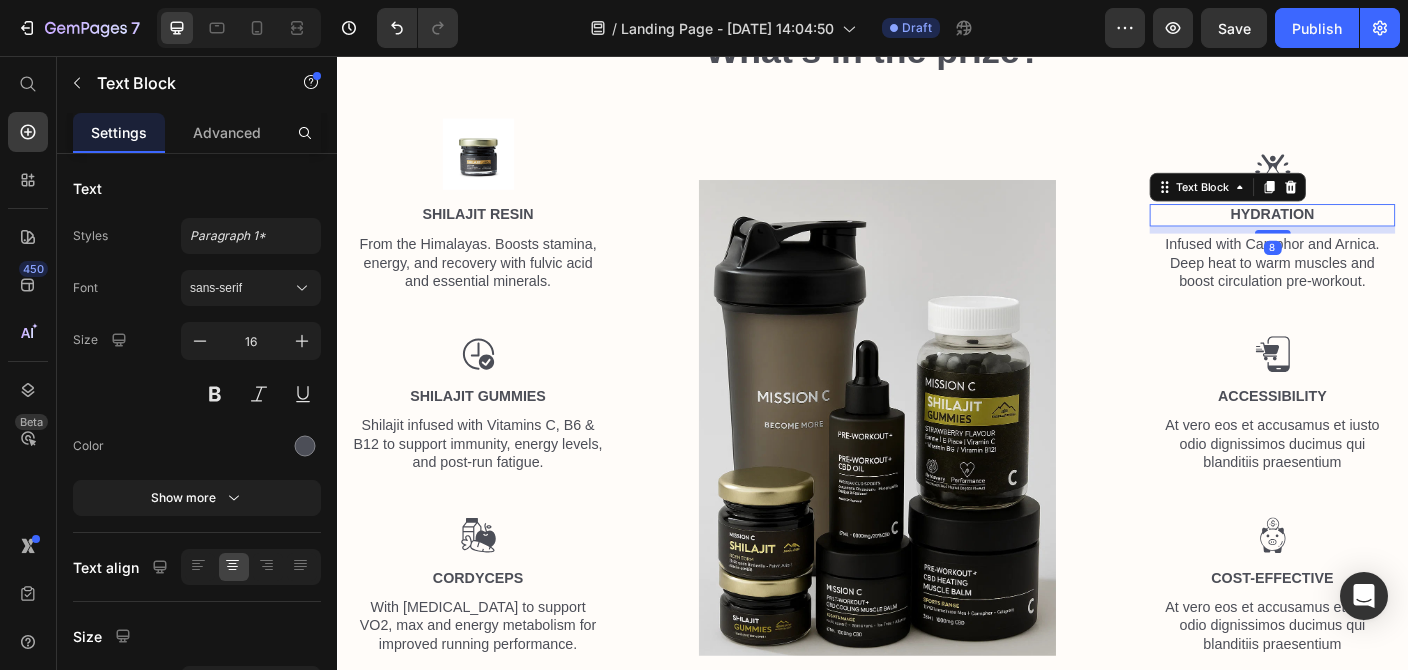 click on "Hydration" at bounding box center (1384, 234) 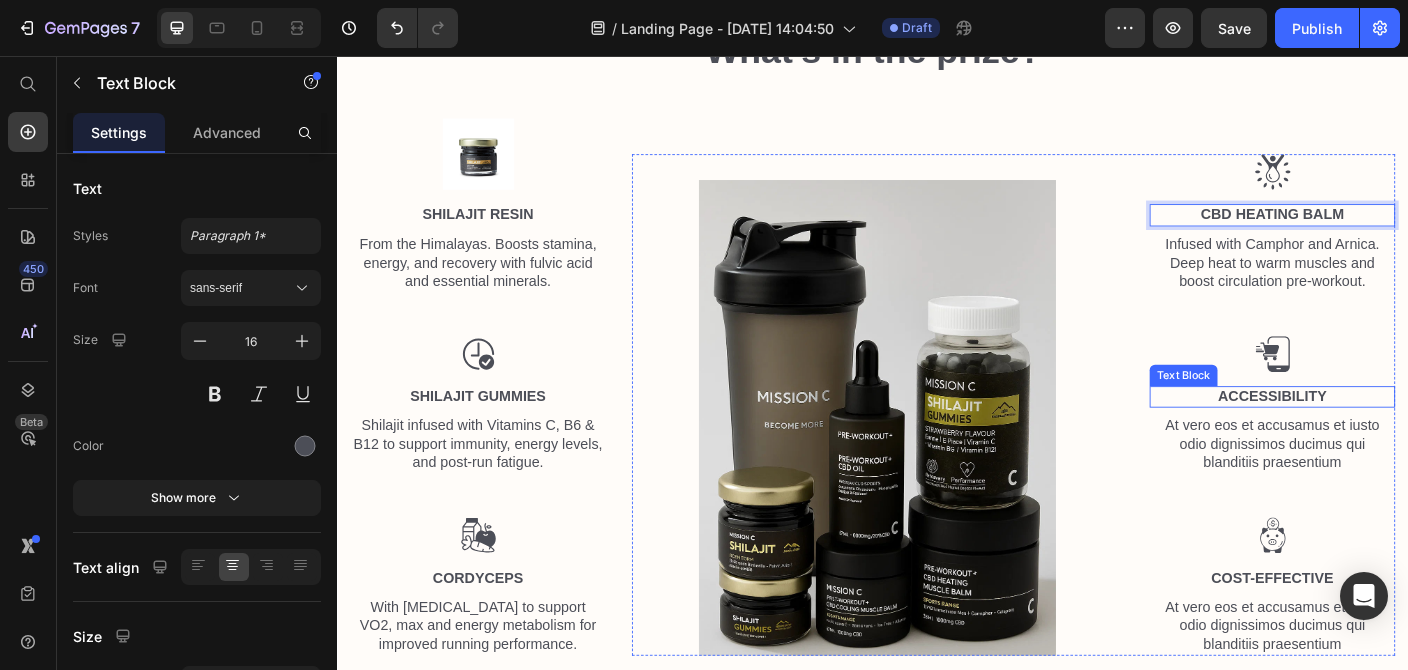 click on "Accessibility" at bounding box center (1384, 438) 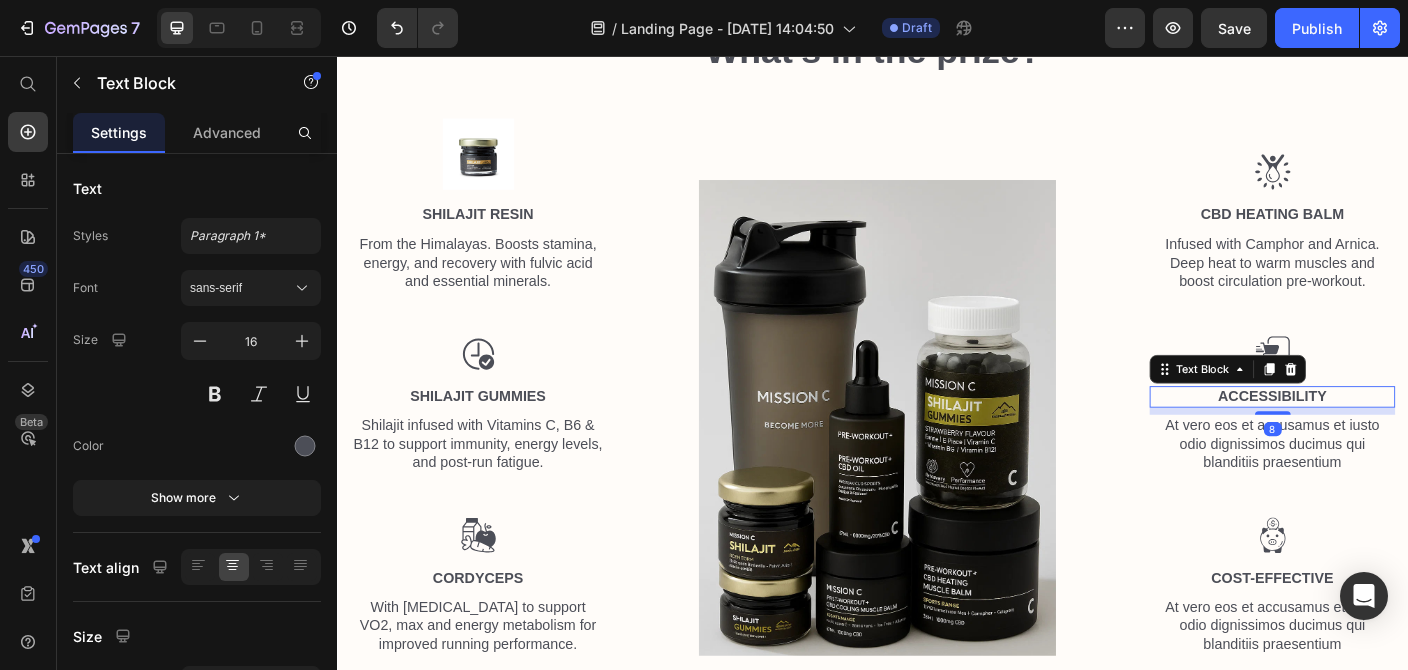 click on "Accessibility" at bounding box center (1384, 438) 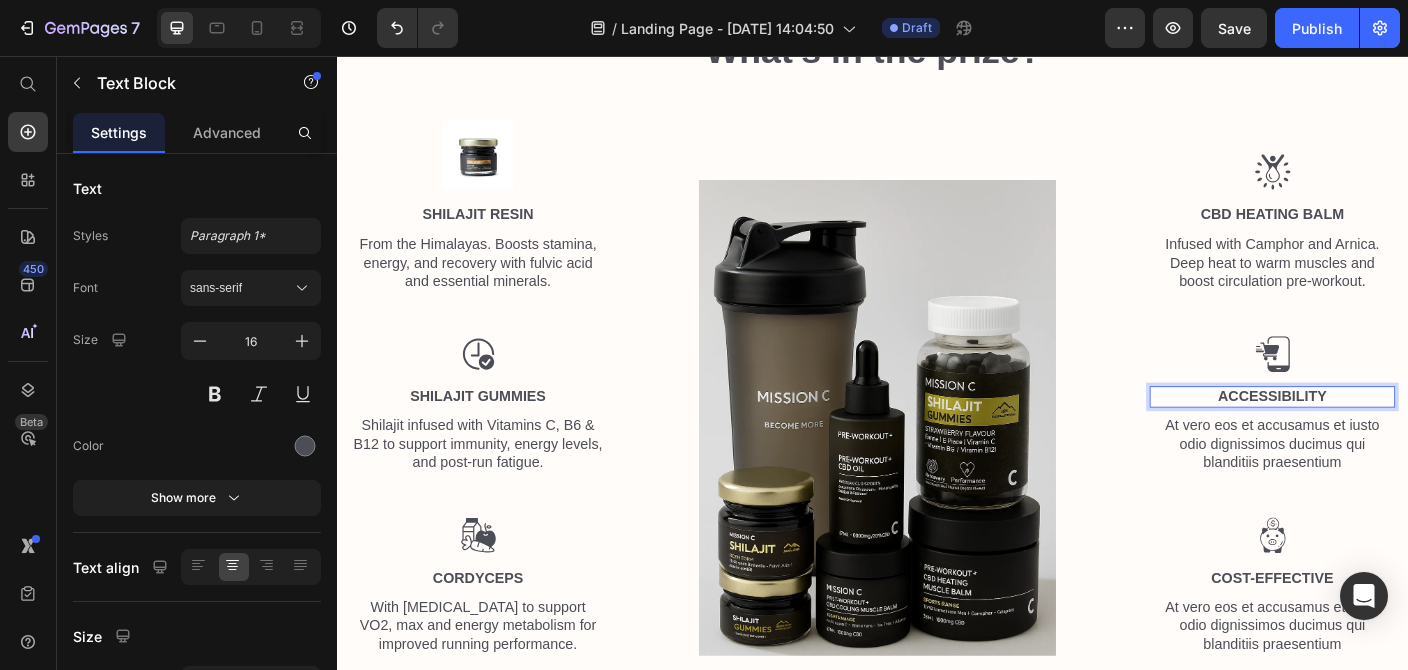 click on "Accessibility" at bounding box center [1384, 438] 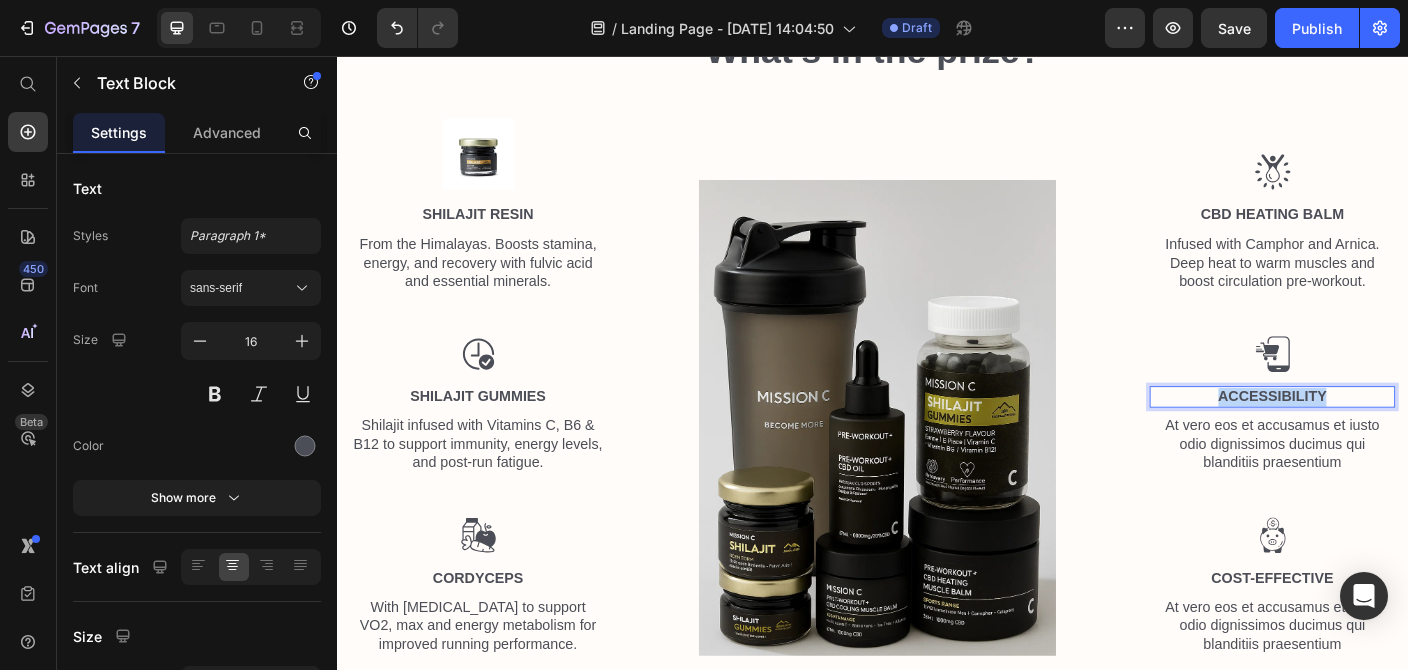 click on "Accessibility" at bounding box center (1384, 438) 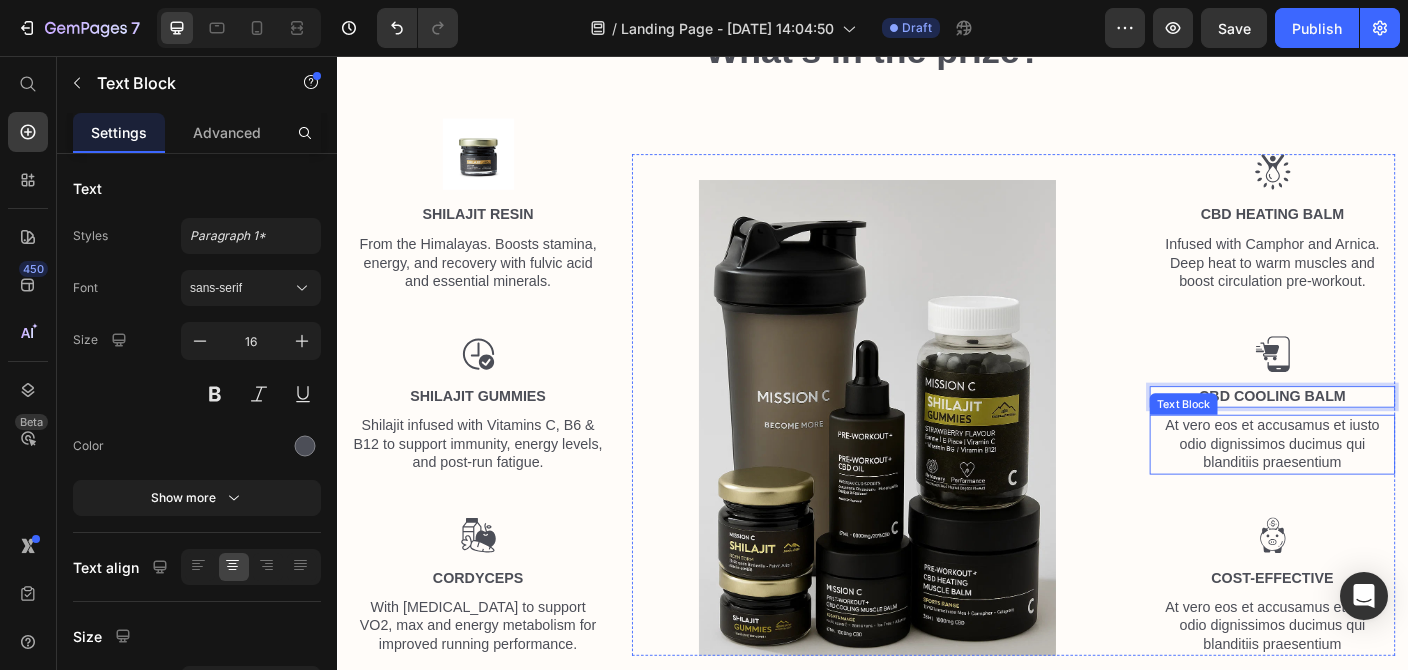 click on "At vero eos et accusamus et iusto odio dignissimos ducimus qui blanditiis praesentium" at bounding box center (1384, 491) 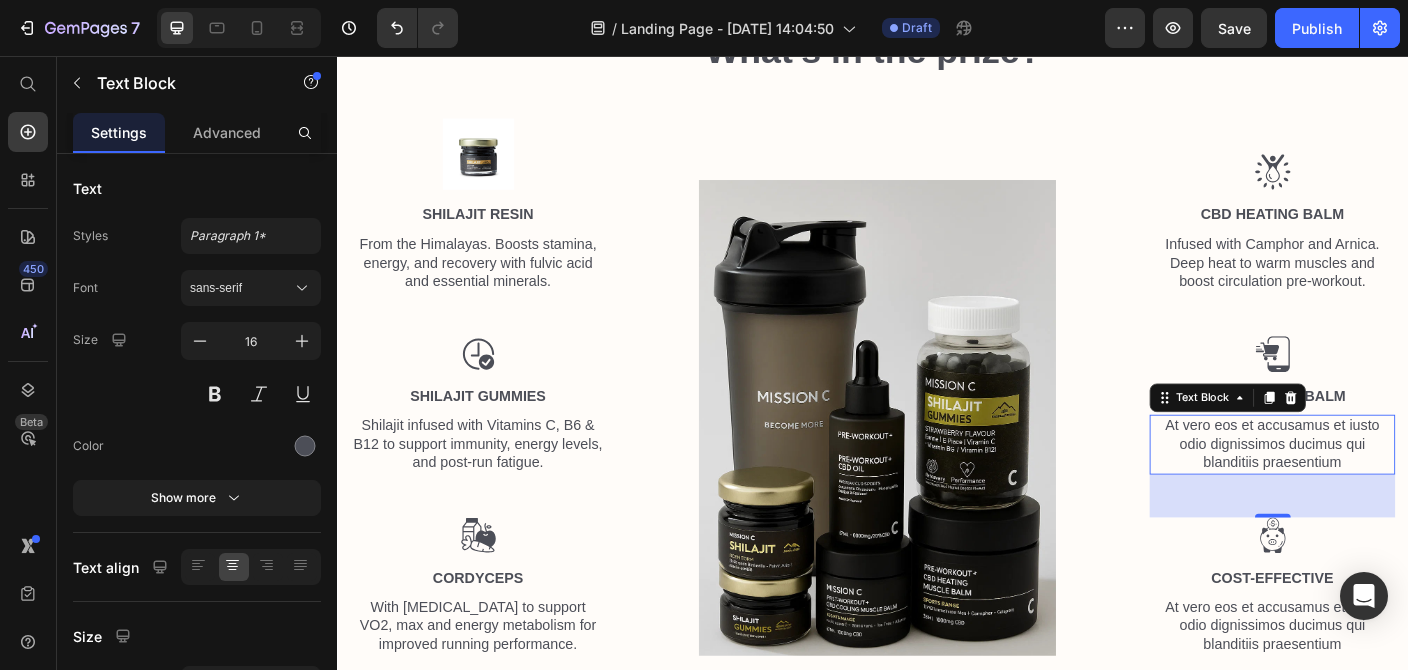 click on "At vero eos et accusamus et iusto odio dignissimos ducimus qui blanditiis praesentium" at bounding box center (1384, 491) 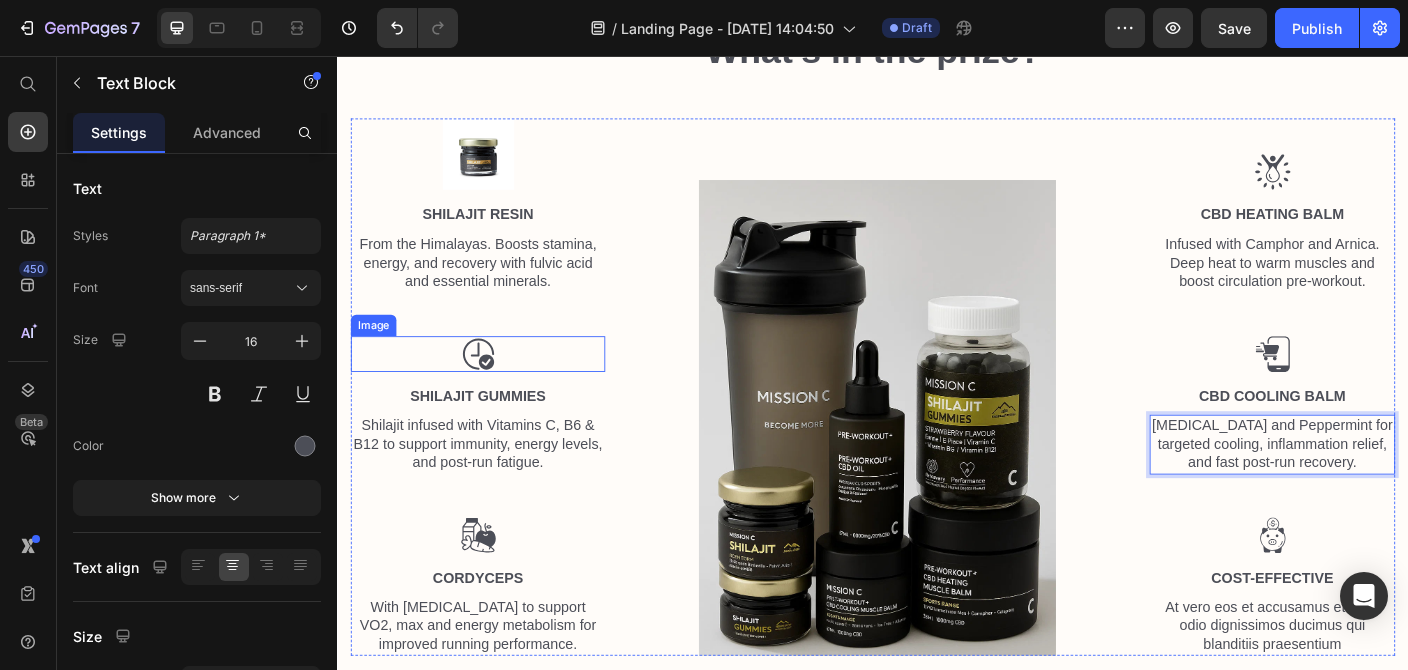 click at bounding box center [494, 390] 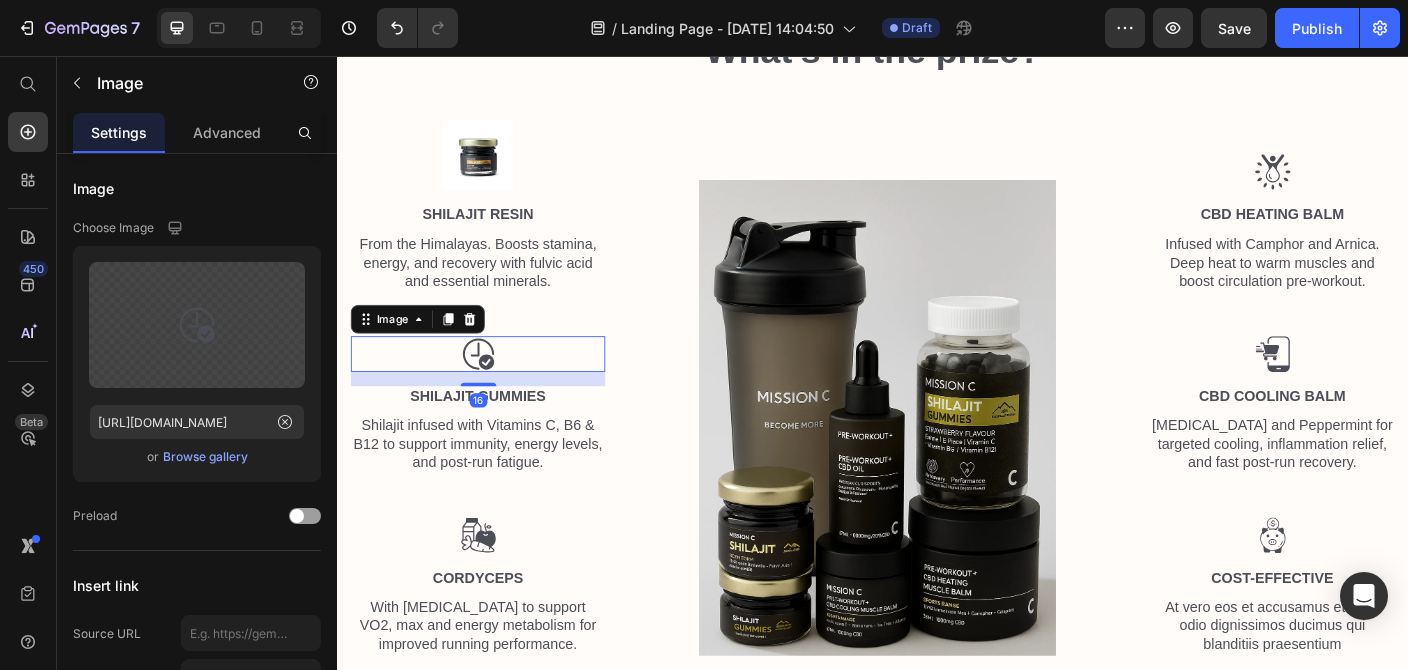 click at bounding box center [494, 390] 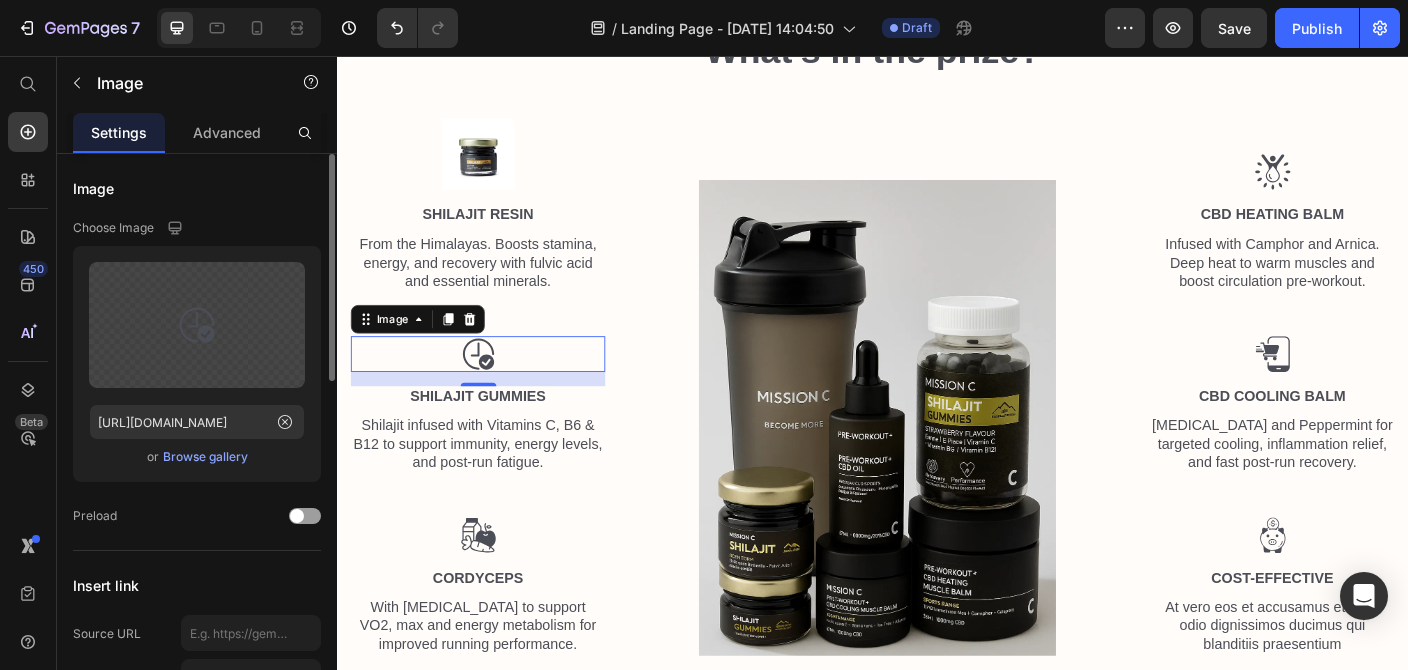 click on "Browse gallery" at bounding box center [205, 457] 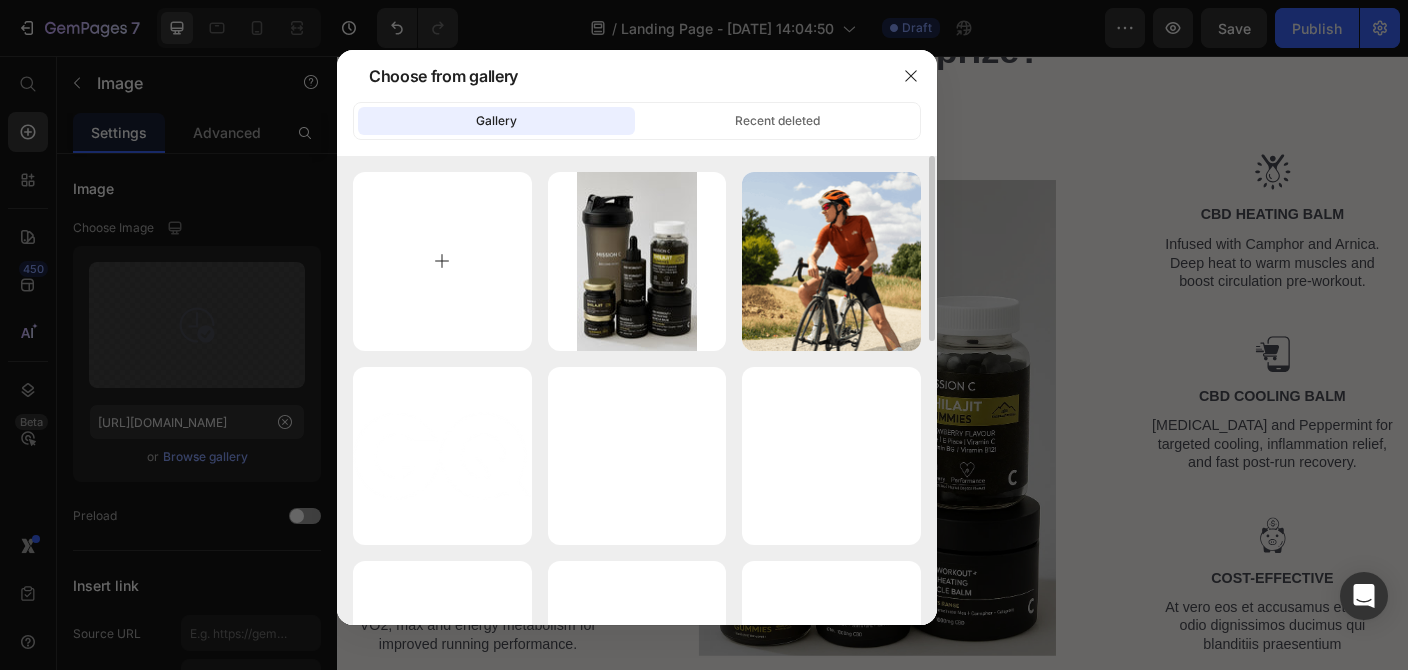click at bounding box center [442, 261] 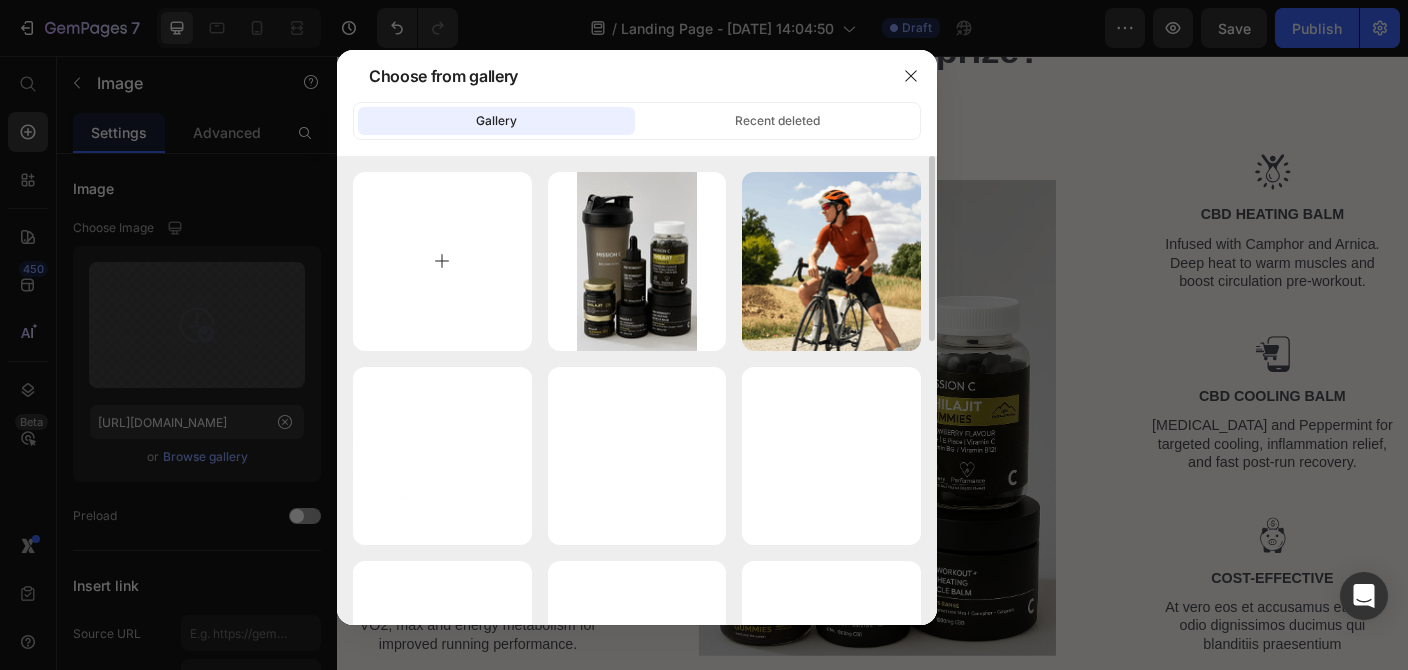 click at bounding box center [442, 261] 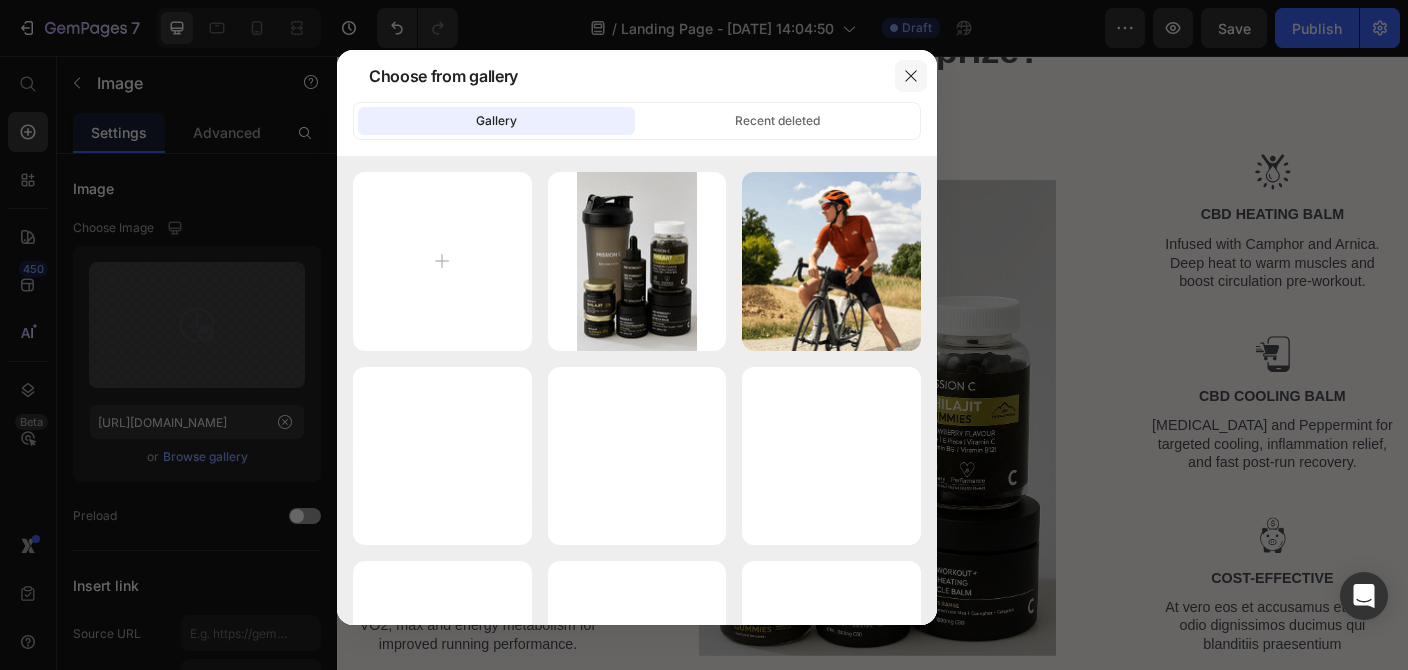 click 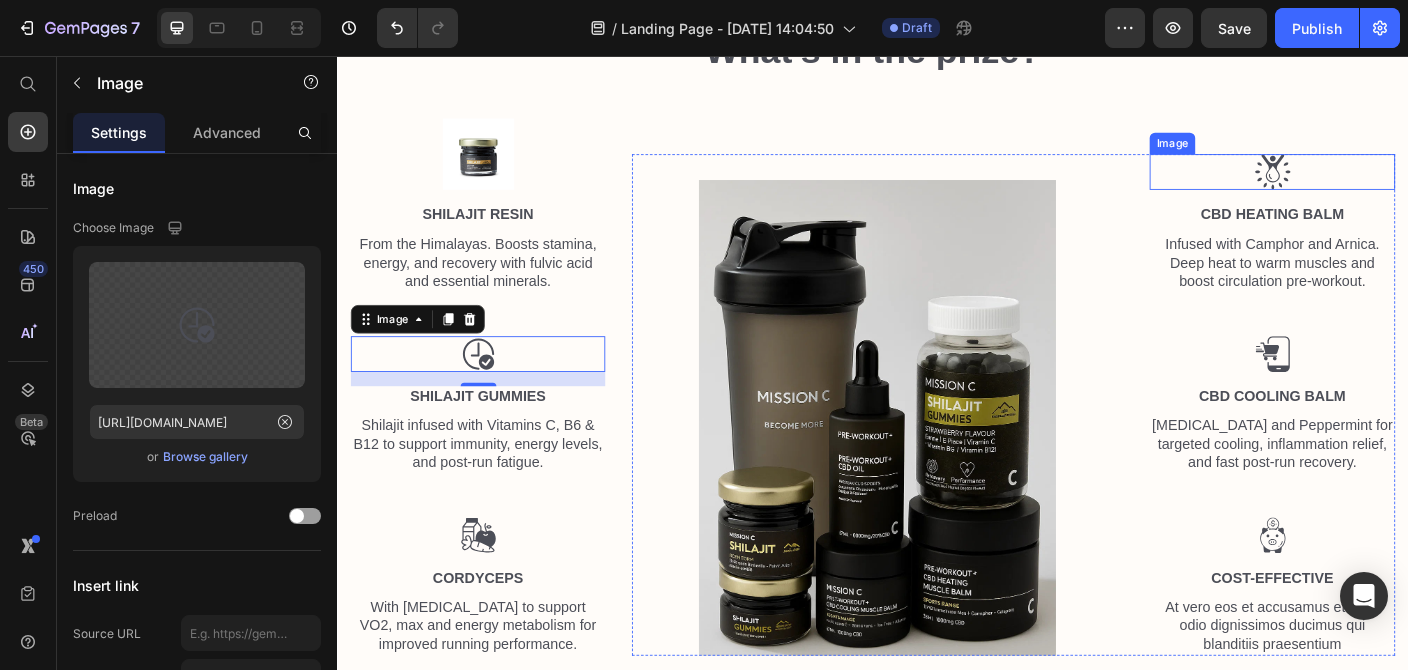click at bounding box center [1384, 186] 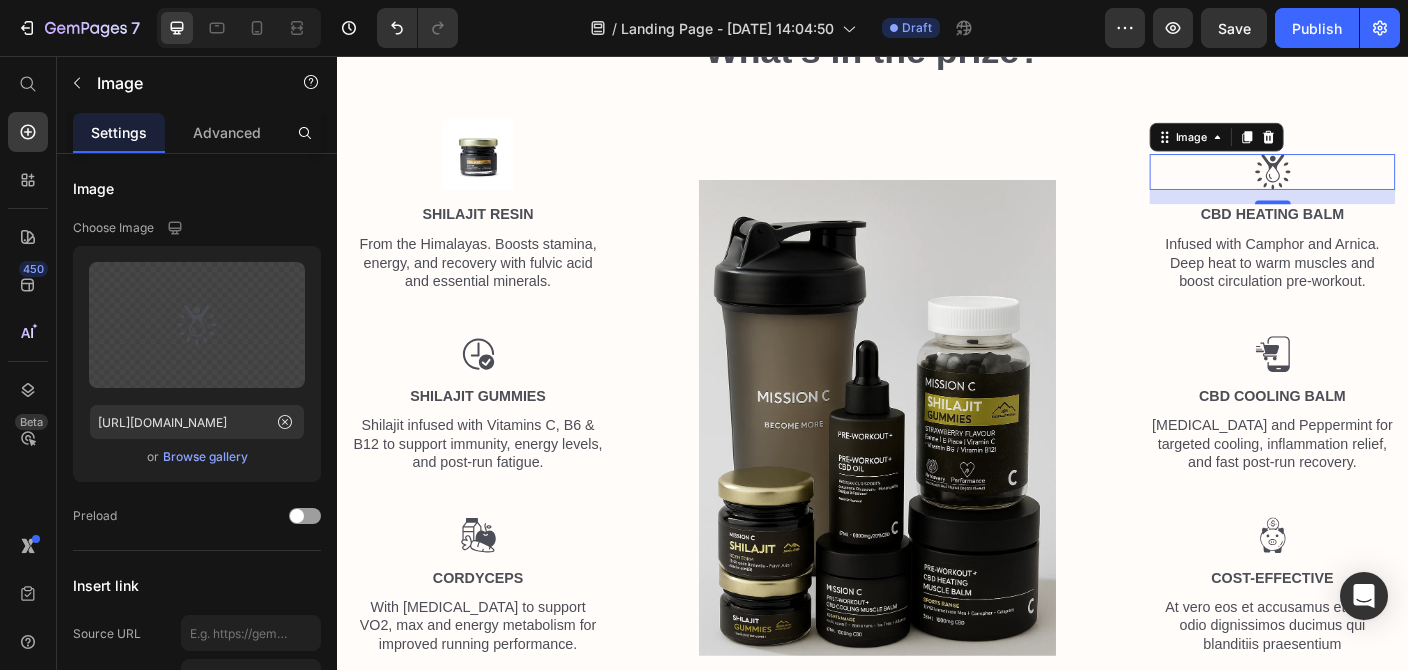 click at bounding box center (1384, 186) 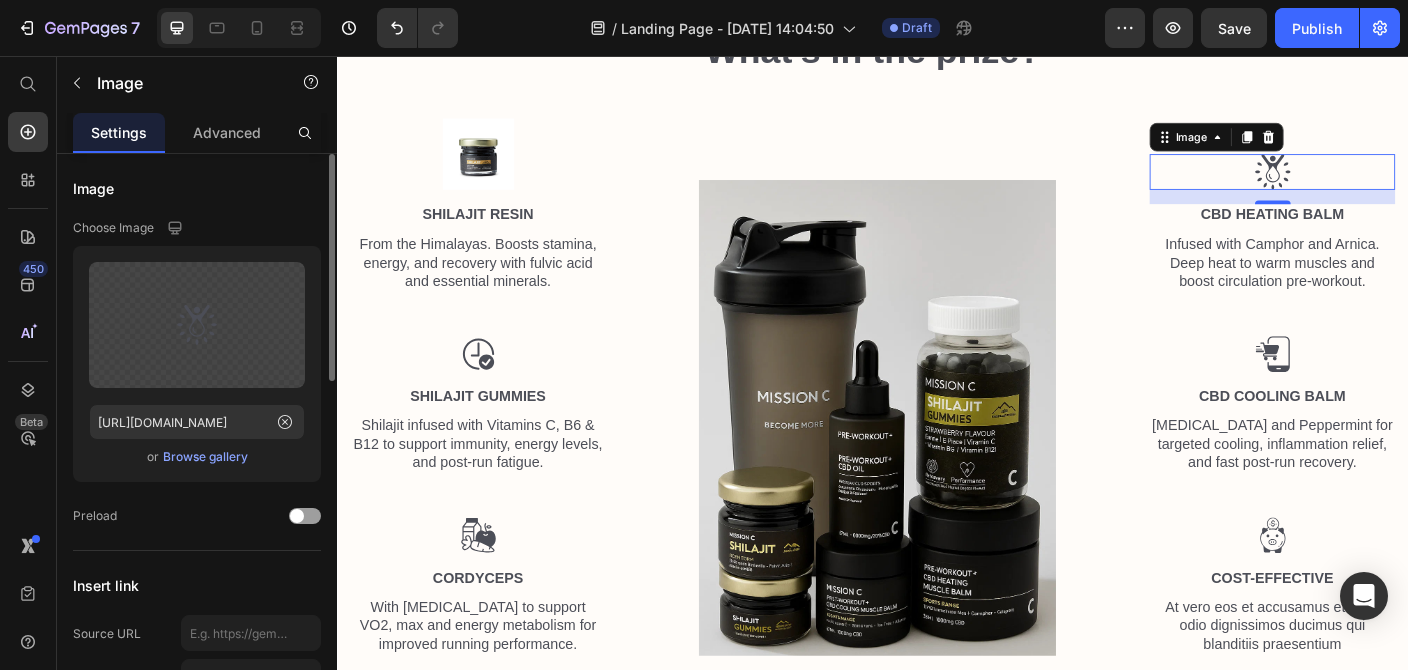 click on "Browse gallery" at bounding box center [205, 457] 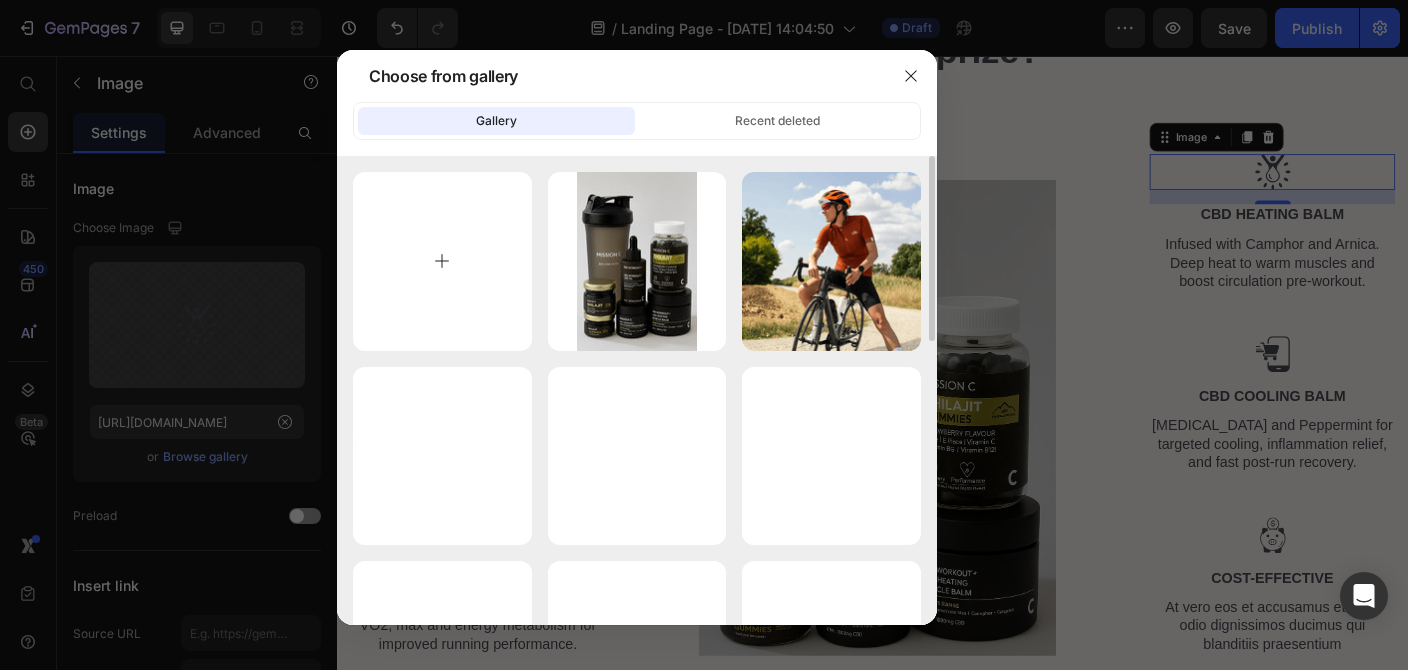 click at bounding box center (442, 261) 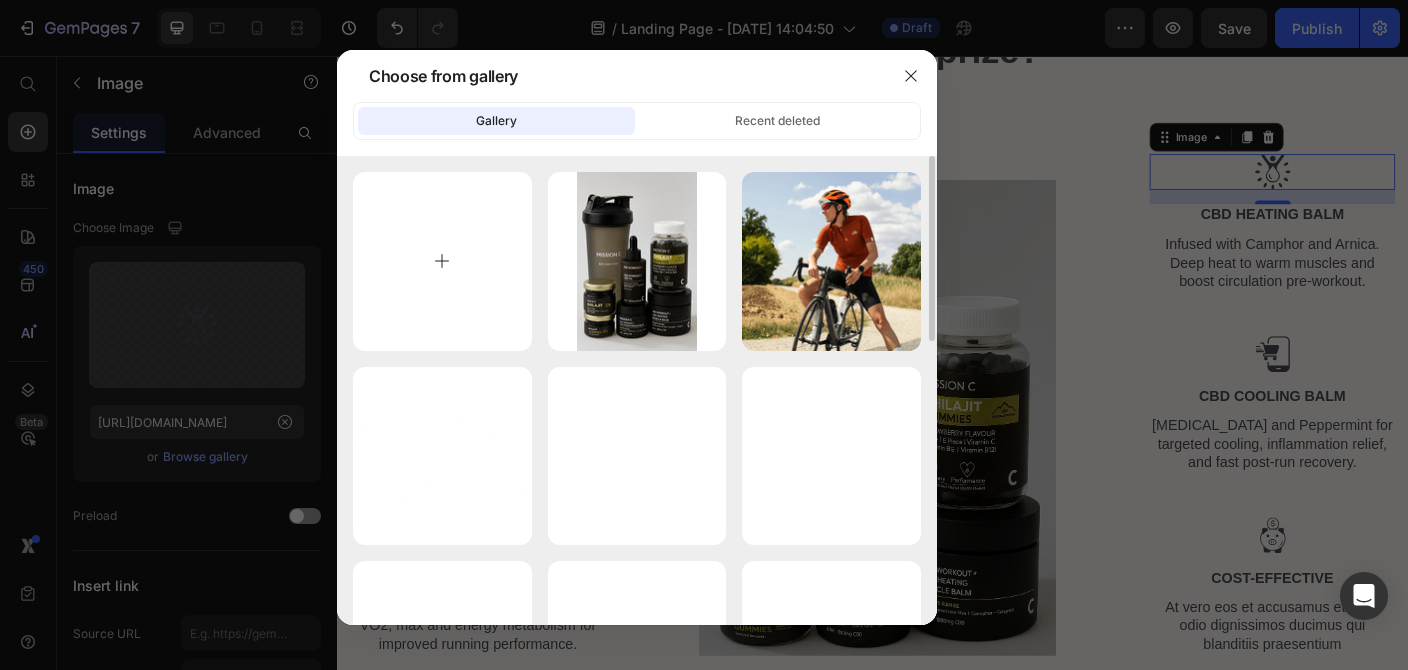 type on "C:\fakepath\Mission C_ PRE WORKOUT+CBD COOLINDMUSCLE BALM_1836.jpeg" 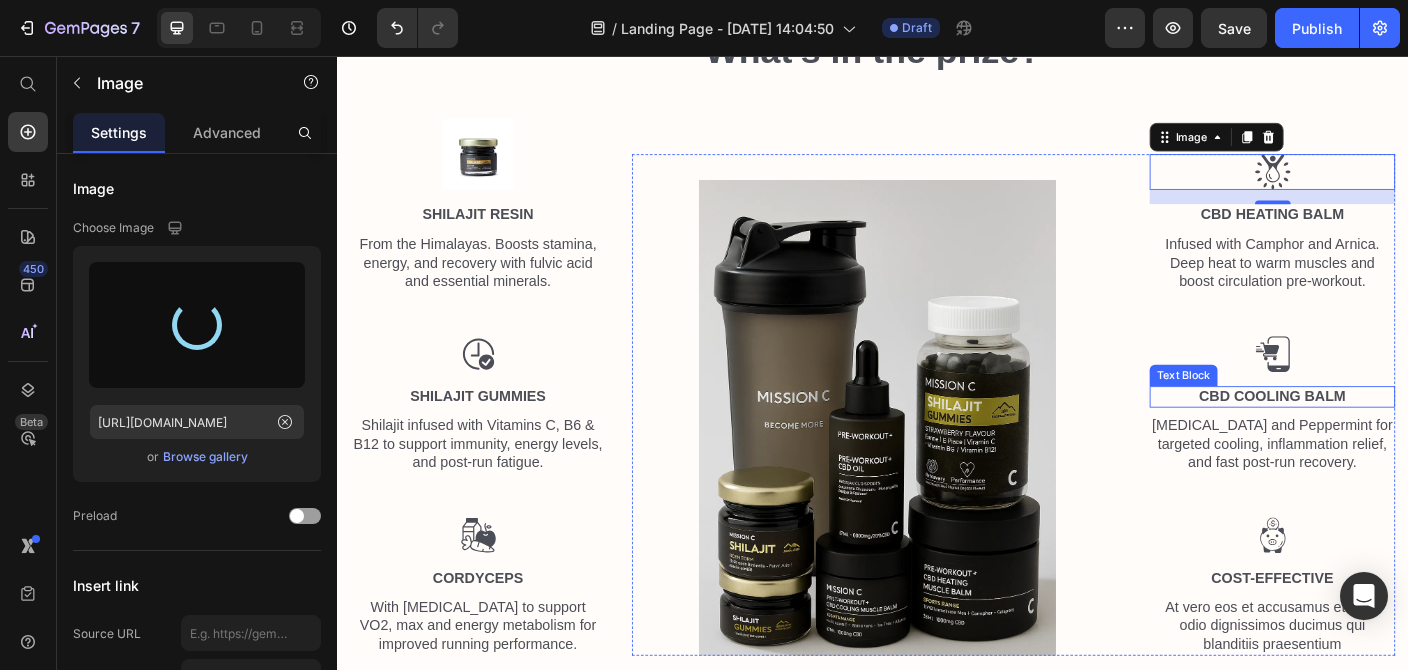 type on "[URL][DOMAIN_NAME]" 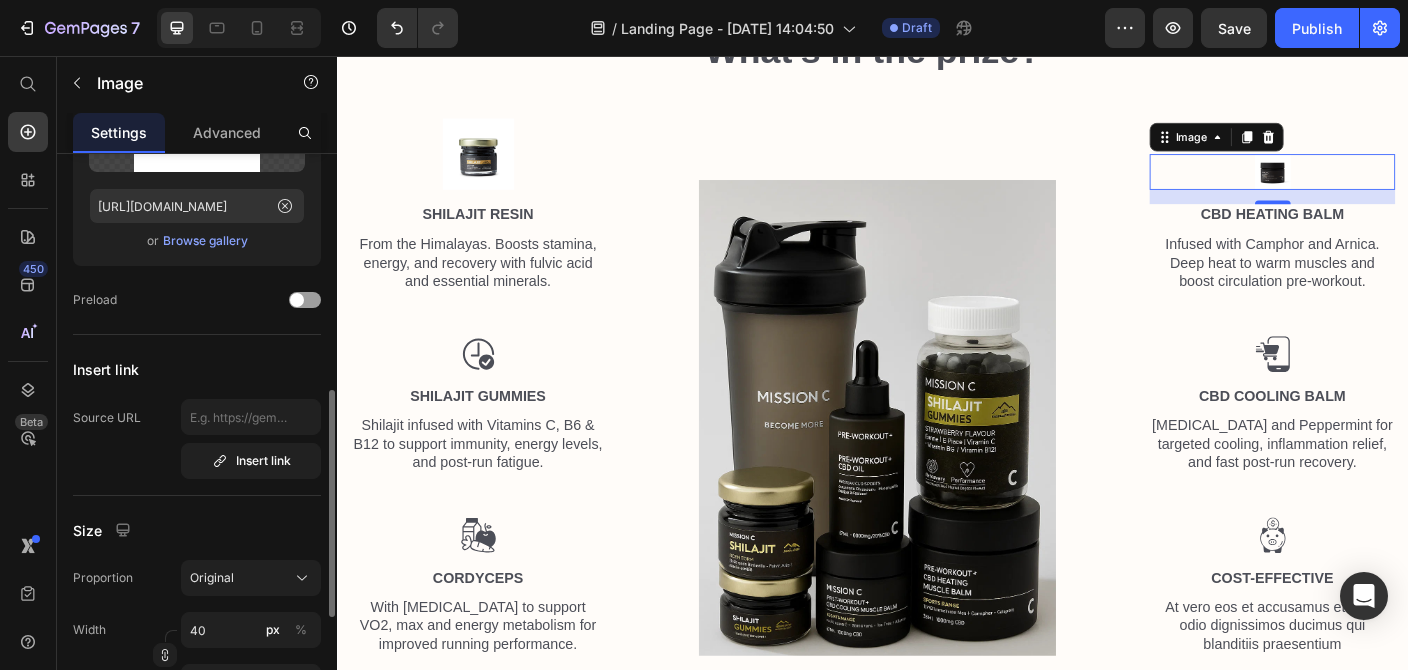 scroll, scrollTop: 324, scrollLeft: 0, axis: vertical 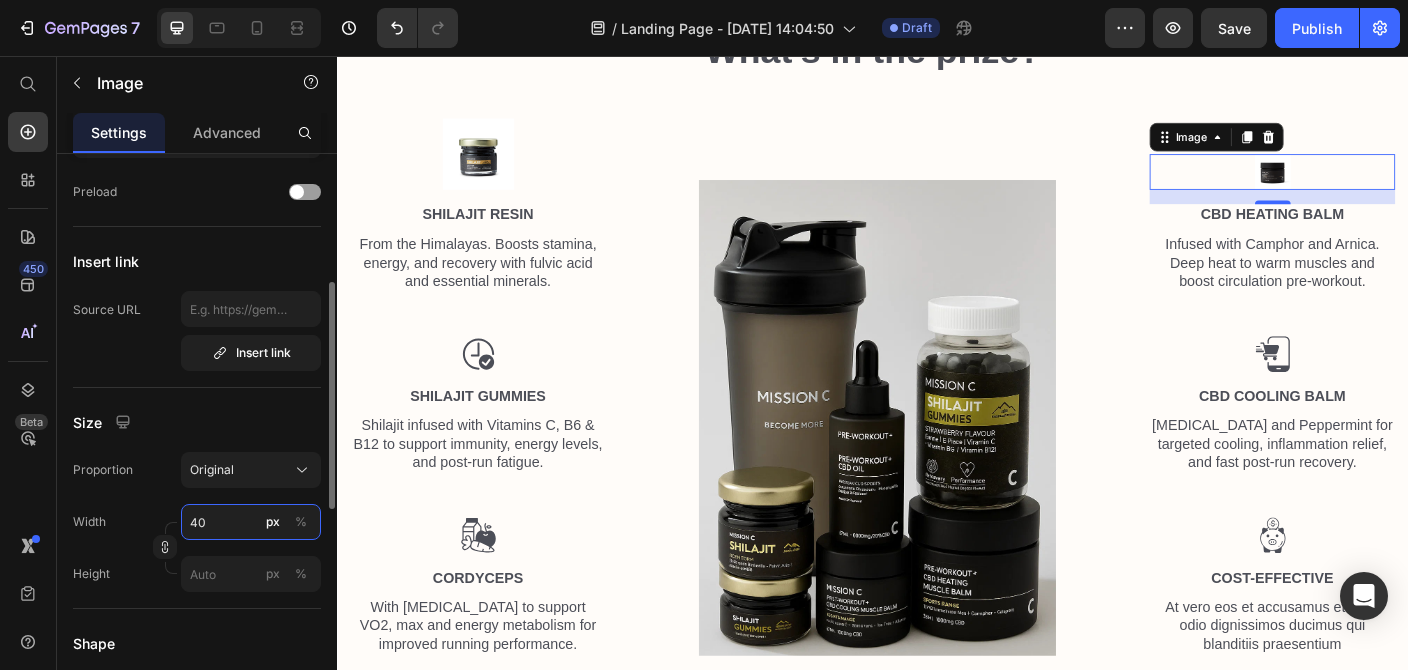click on "40" at bounding box center (251, 522) 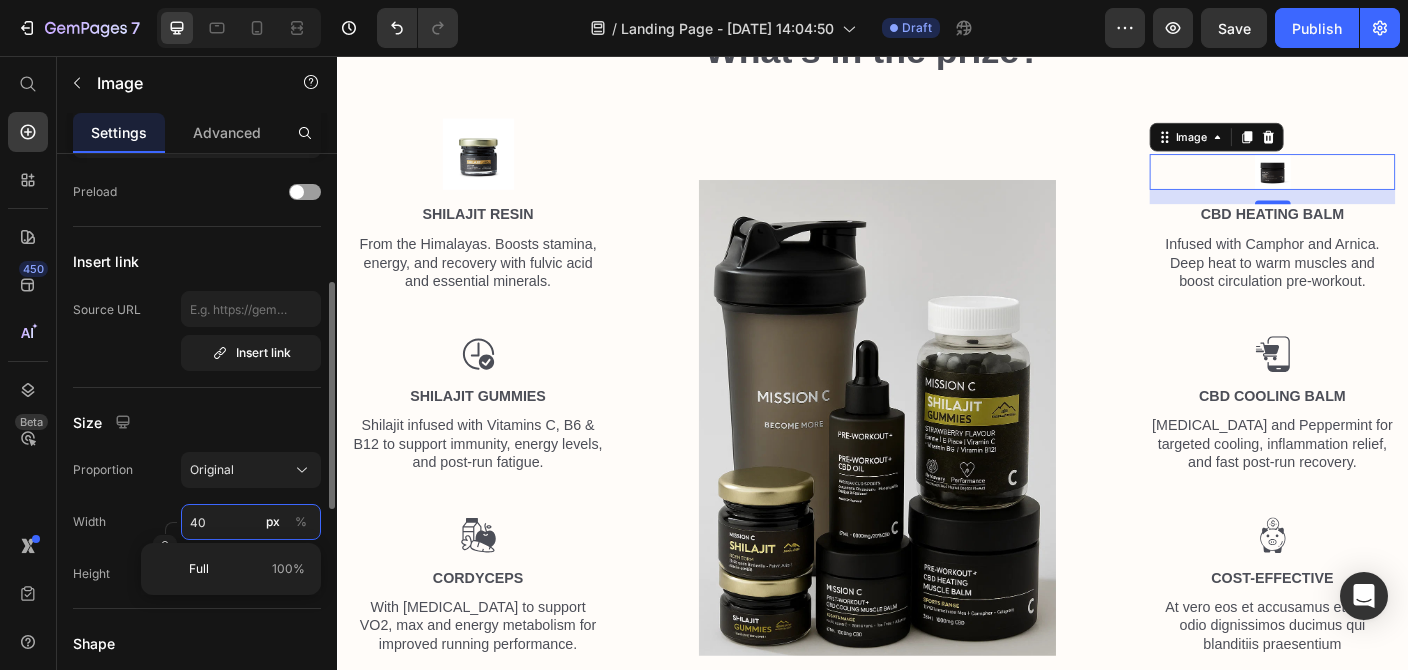 click on "40" at bounding box center (251, 522) 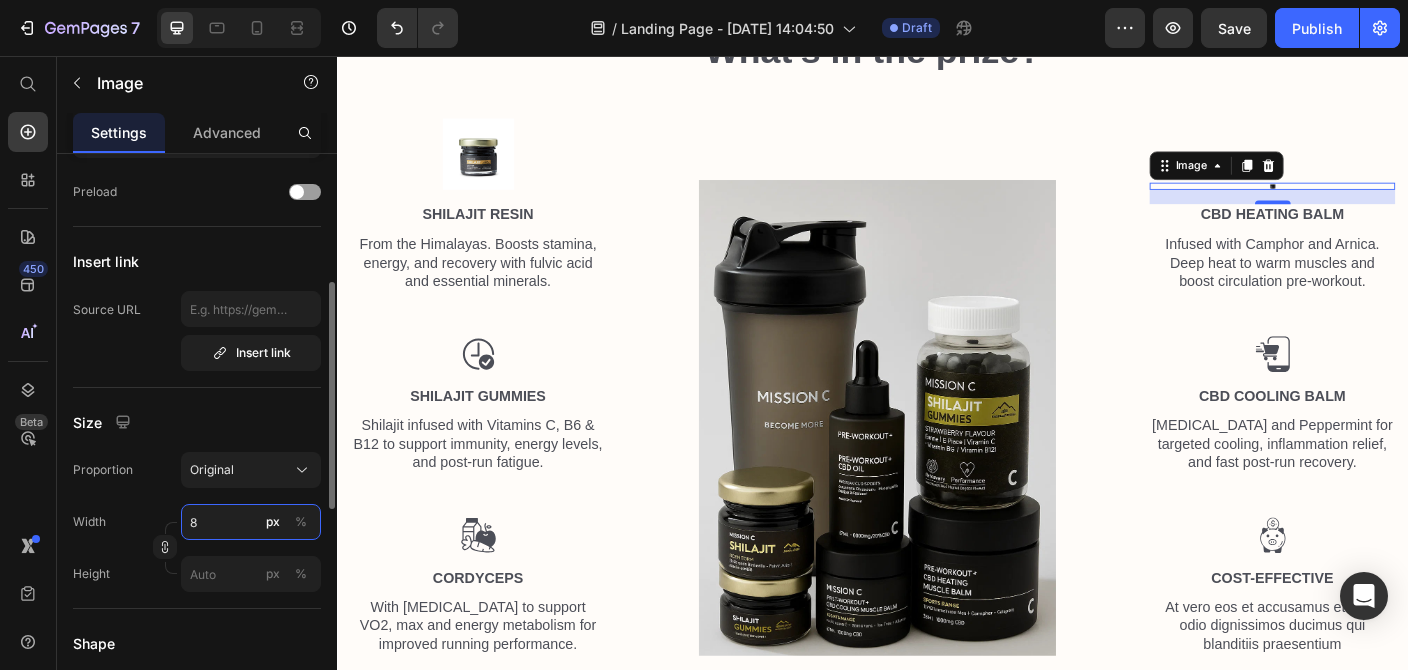type on "80" 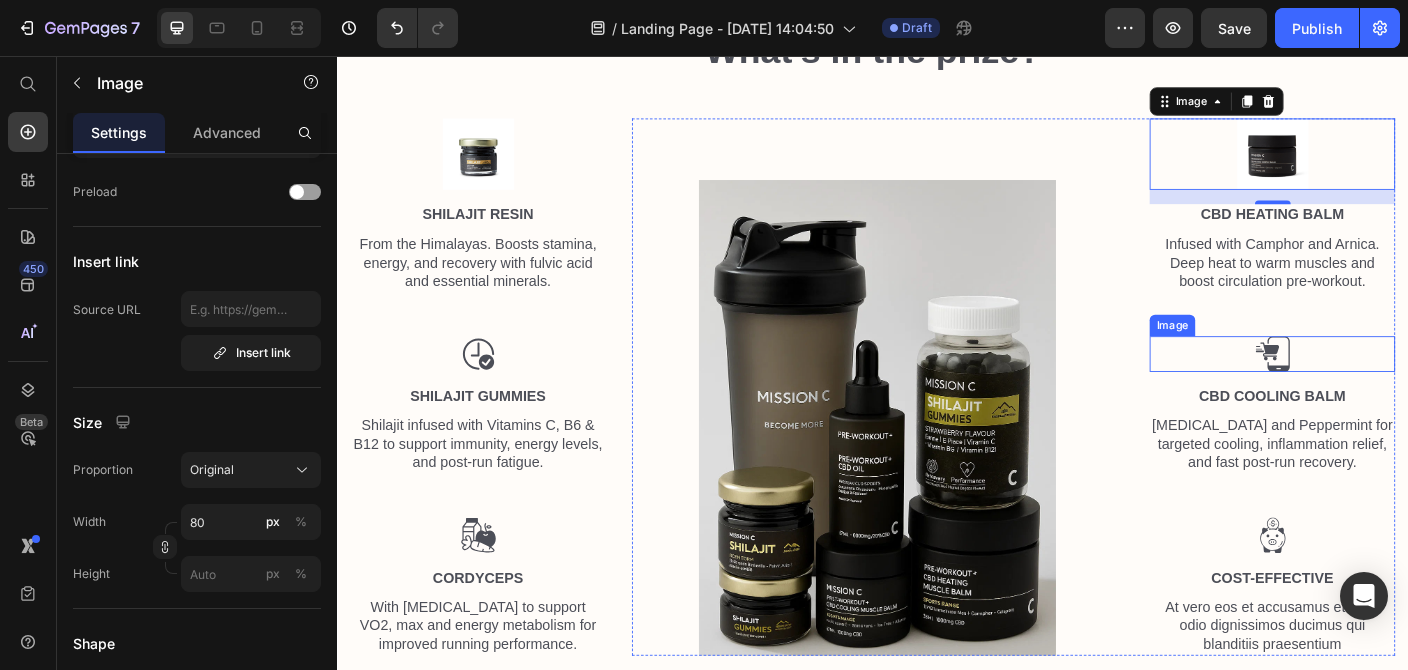 click at bounding box center [1384, 390] 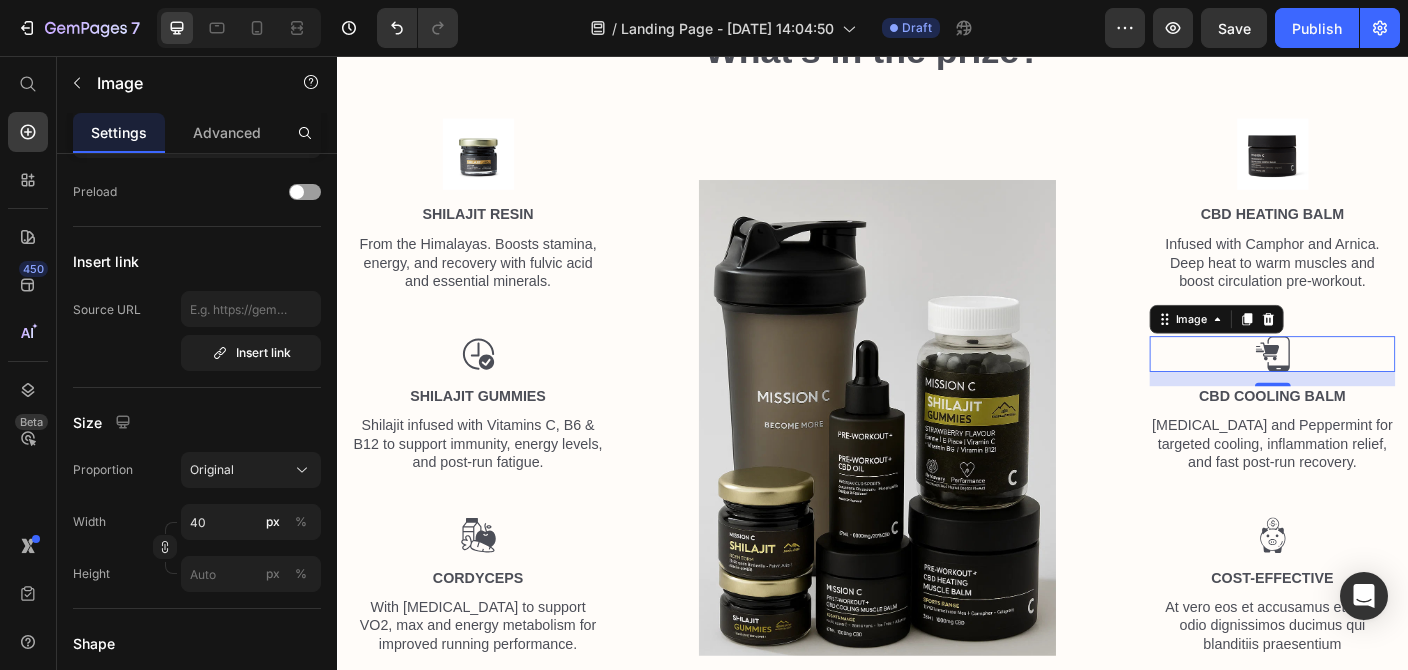 click at bounding box center (1384, 390) 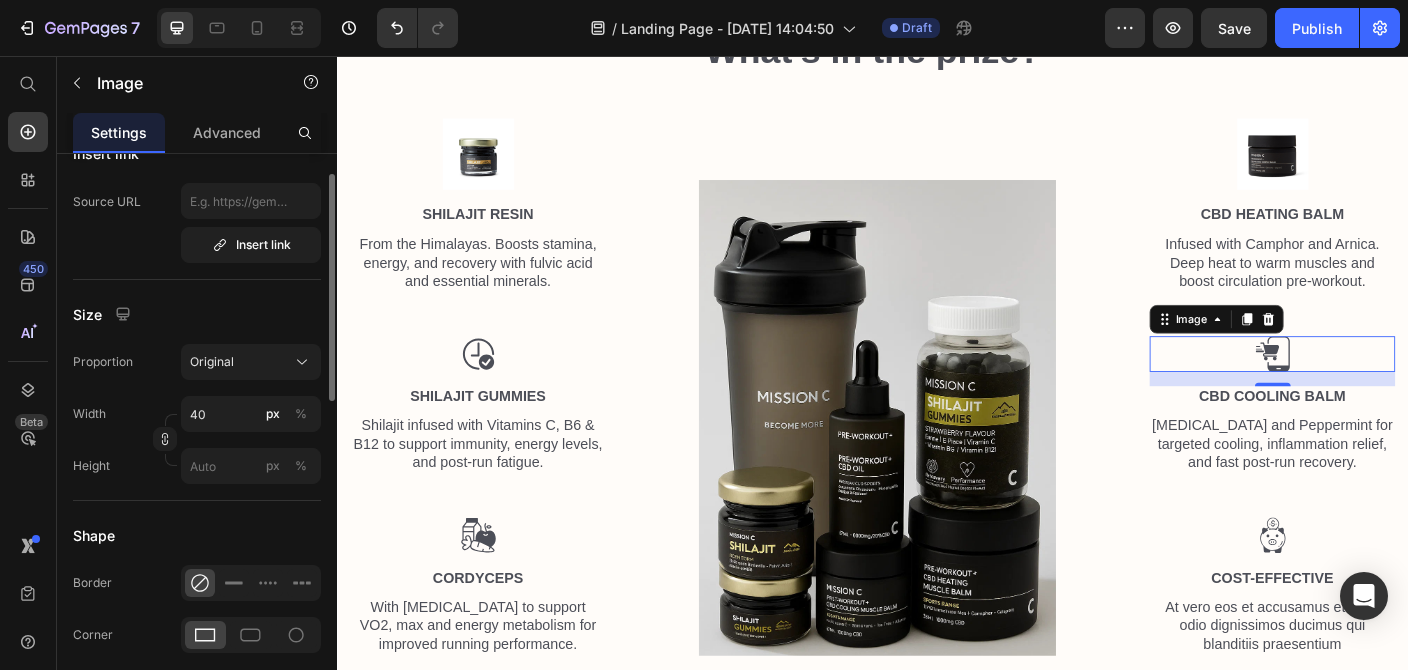 scroll, scrollTop: 108, scrollLeft: 0, axis: vertical 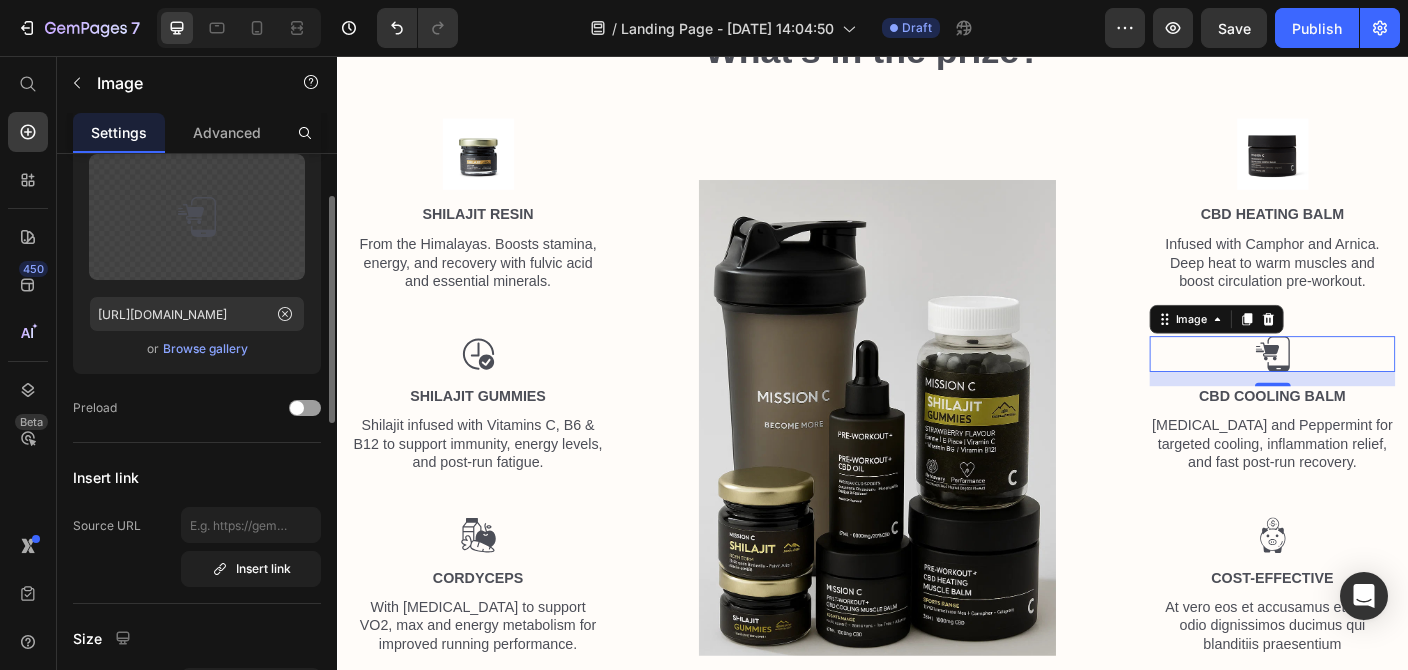 click on "Browse gallery" at bounding box center [205, 349] 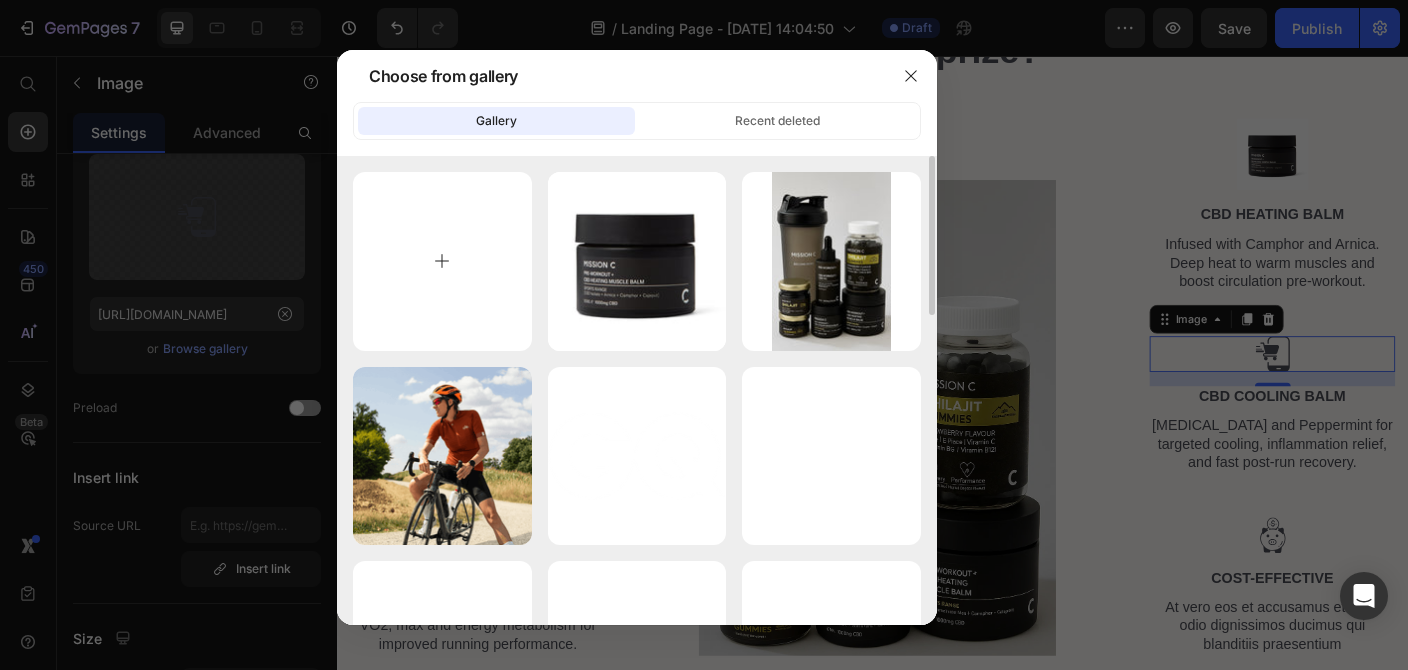 click at bounding box center [442, 261] 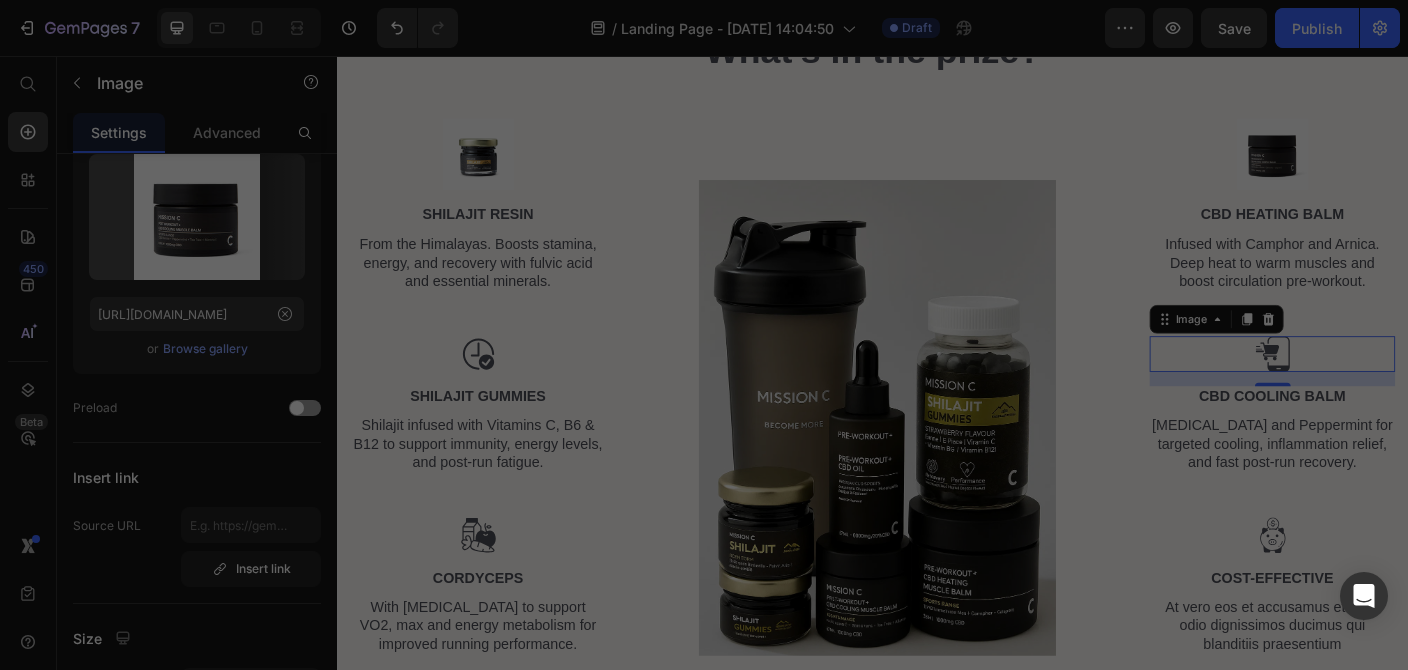 type on "[URL][DOMAIN_NAME]" 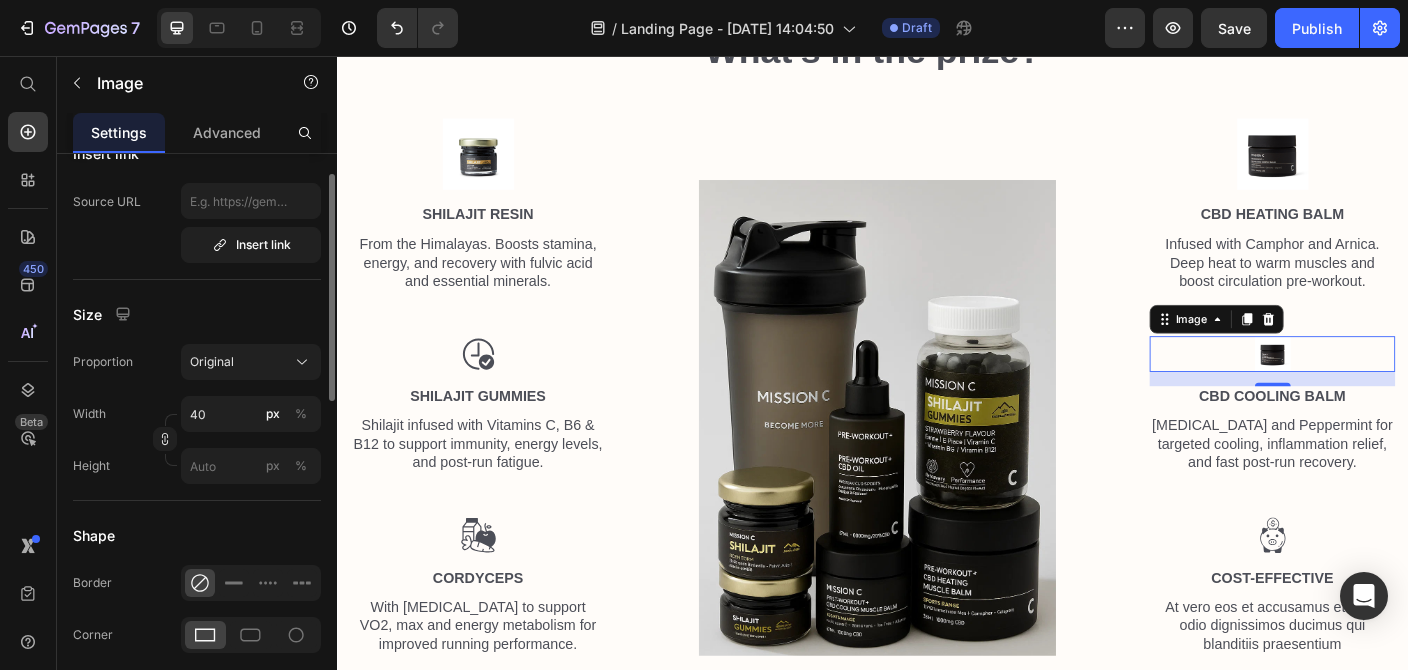 scroll, scrollTop: 540, scrollLeft: 0, axis: vertical 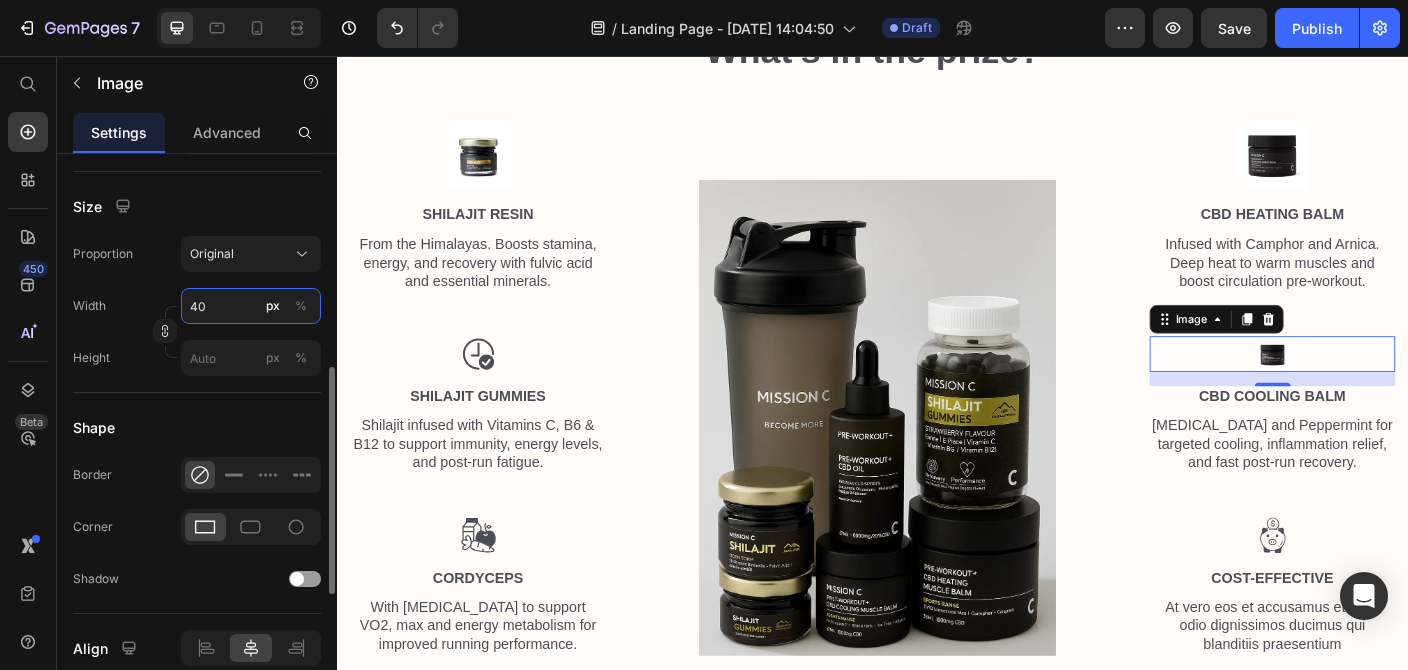 click on "40" at bounding box center (251, 306) 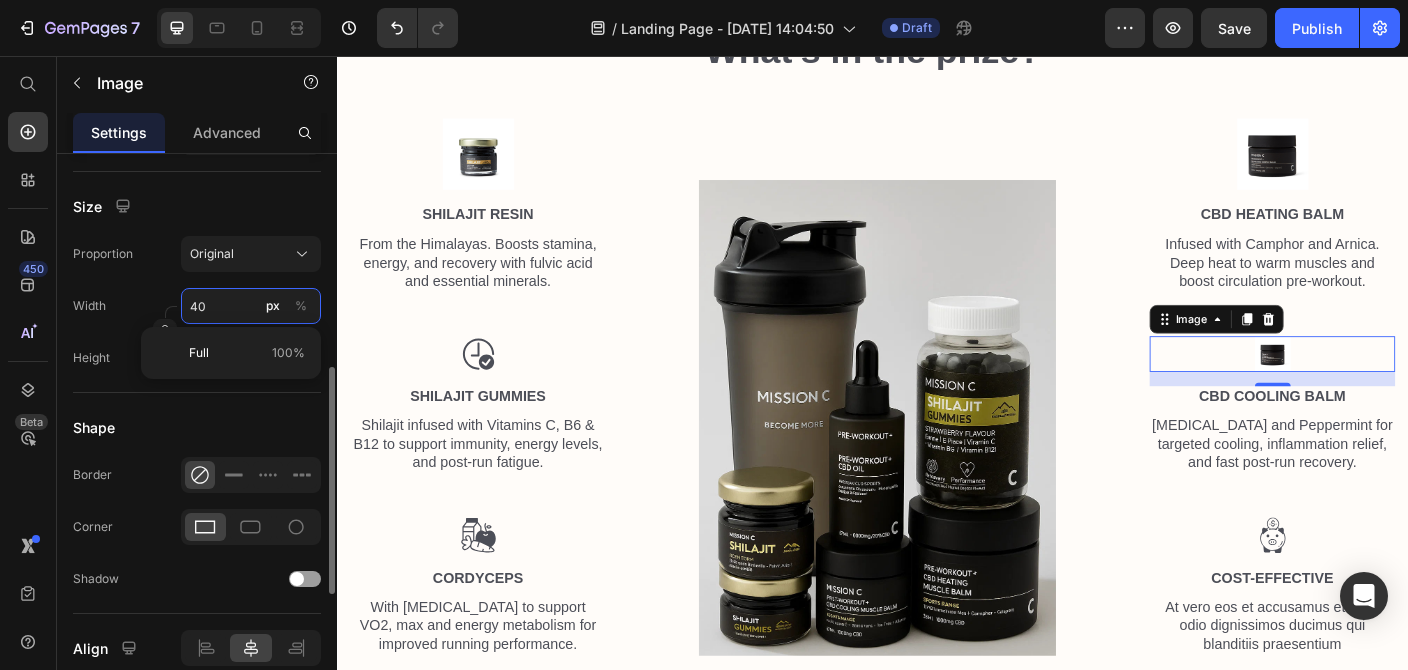 click on "40" at bounding box center [251, 306] 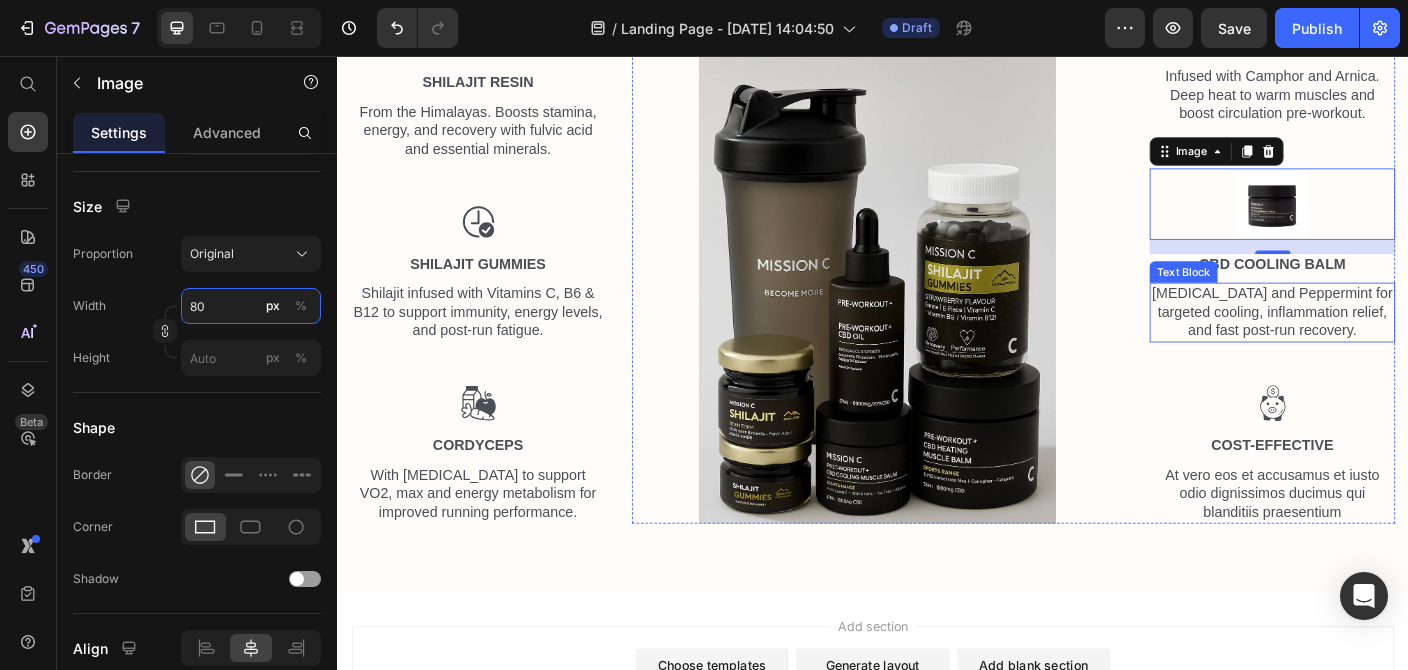 scroll, scrollTop: 1767, scrollLeft: 0, axis: vertical 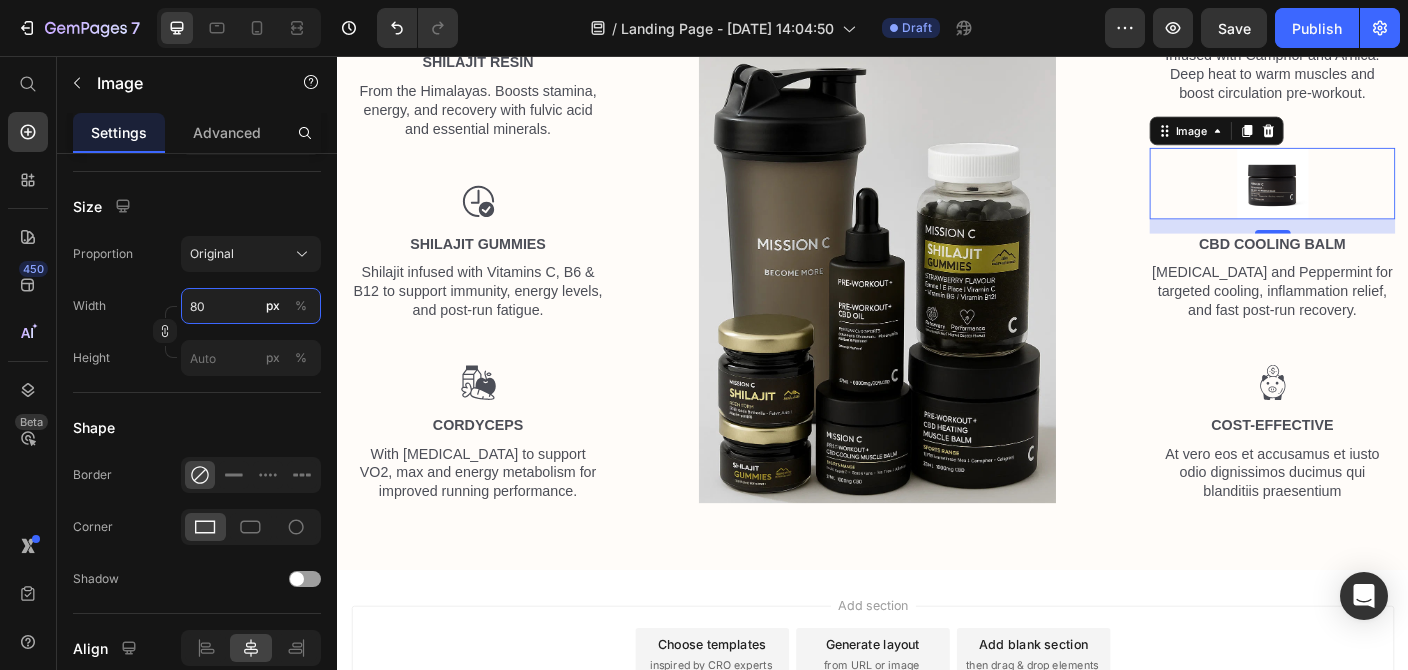type on "80" 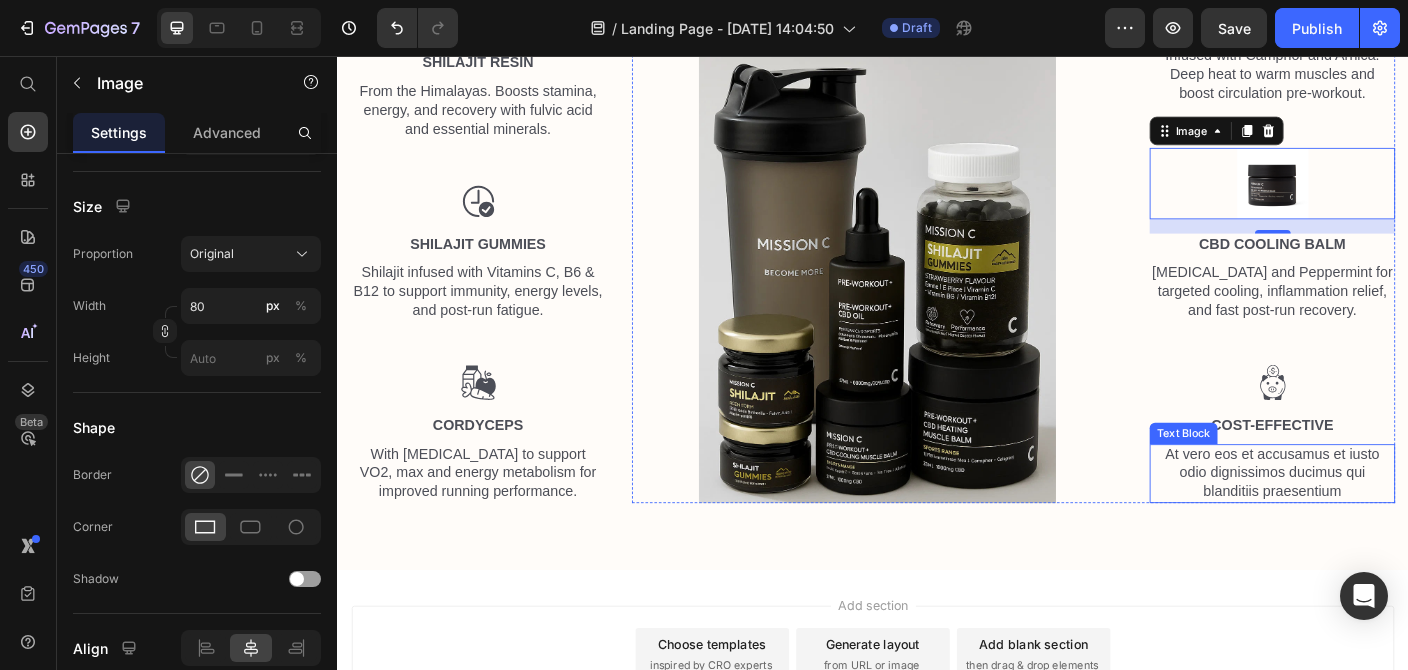 click on "At vero eos et accusamus et iusto odio dignissimos ducimus qui blanditiis praesentium" at bounding box center [1384, 524] 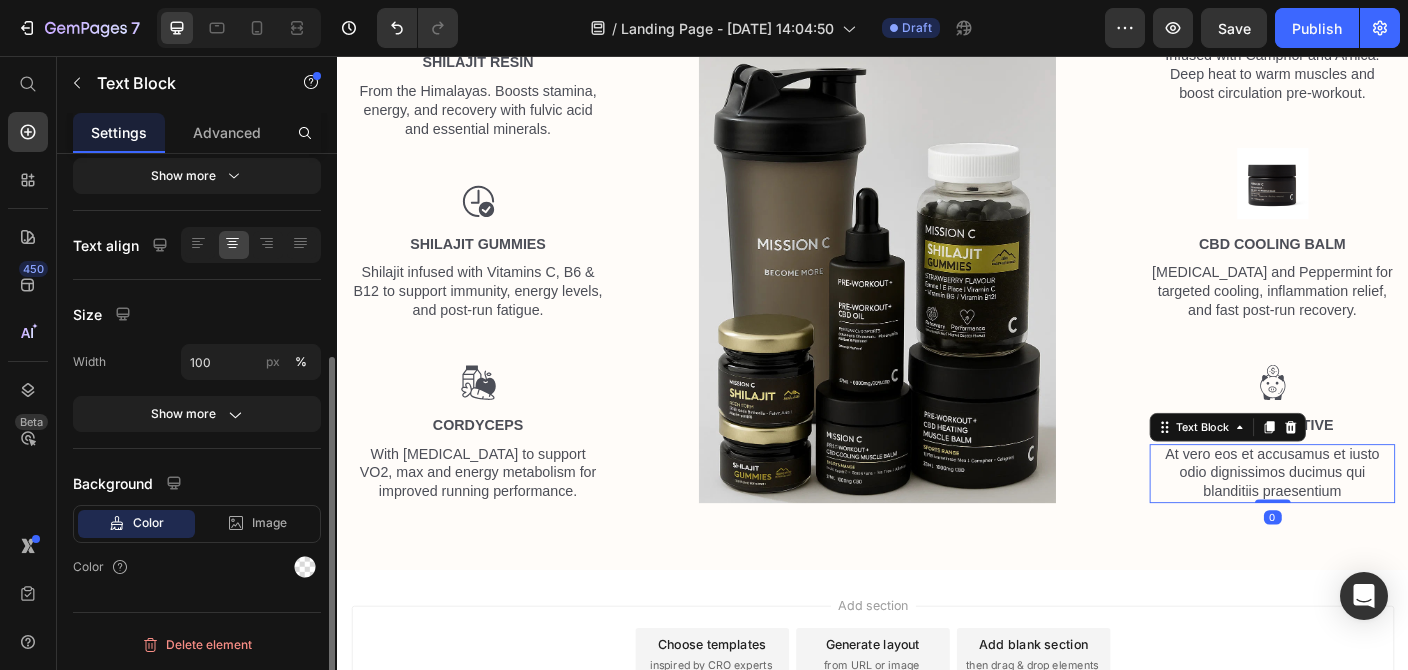 scroll, scrollTop: 0, scrollLeft: 0, axis: both 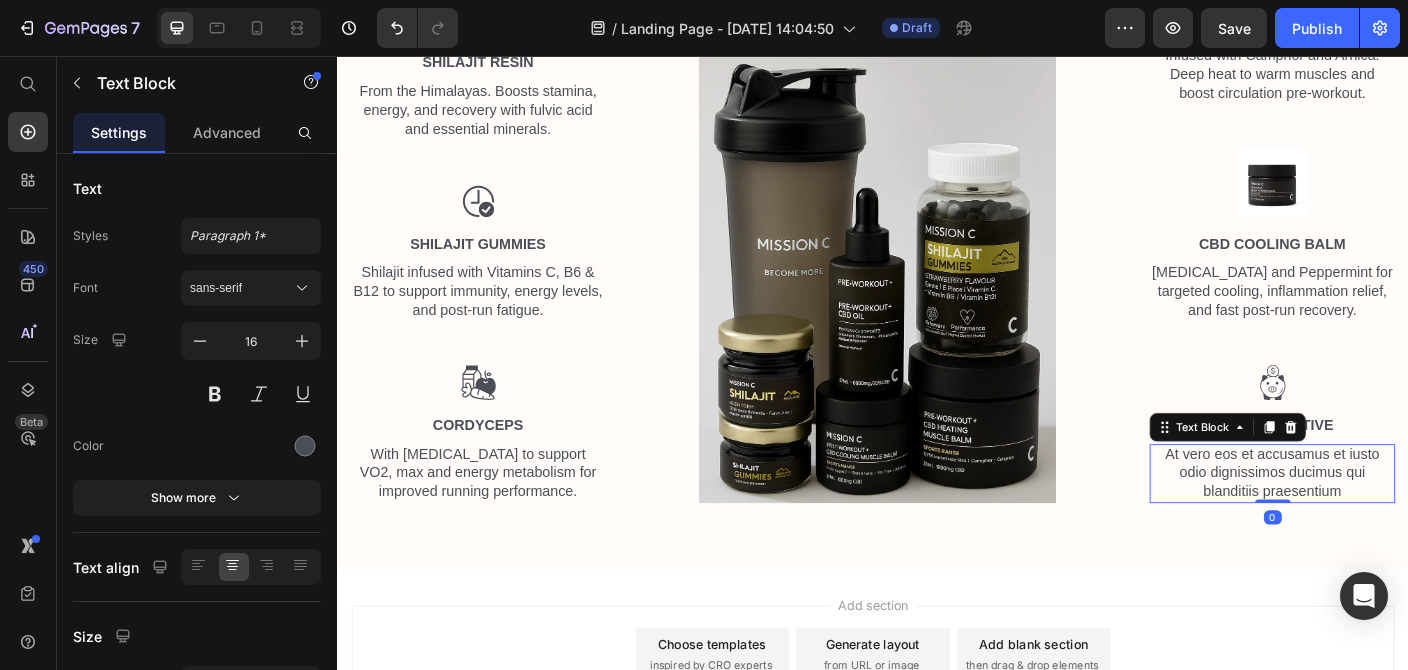 click on "At vero eos et accusamus et iusto odio dignissimos ducimus qui blanditiis praesentium" at bounding box center (1384, 524) 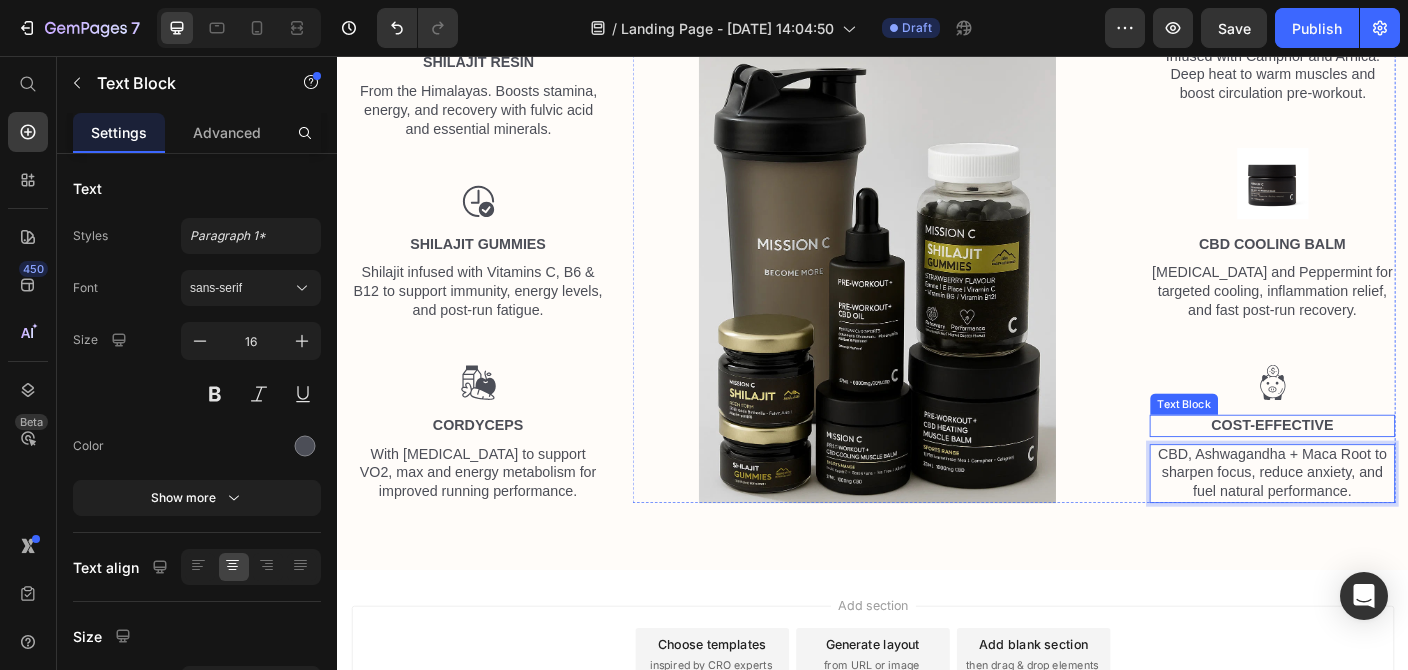 click on "Cost-Effective" at bounding box center (1384, 470) 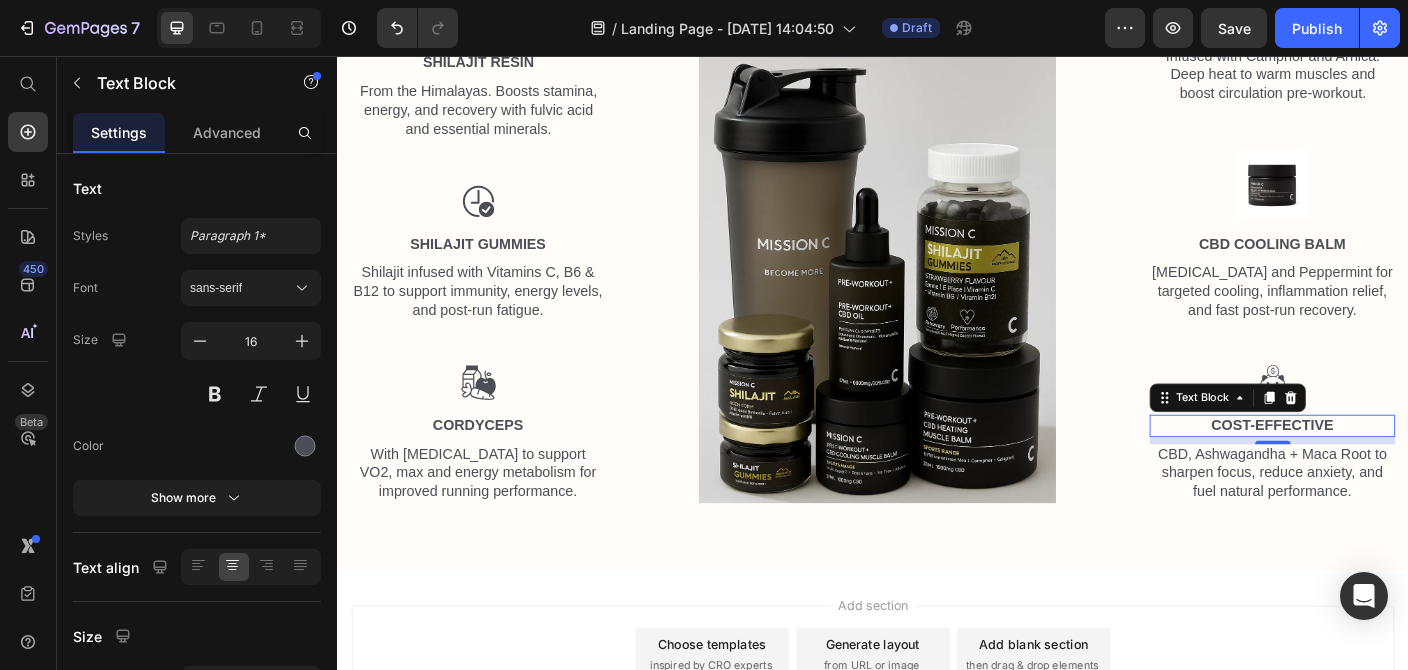 click on "Cost-Effective" at bounding box center (1384, 470) 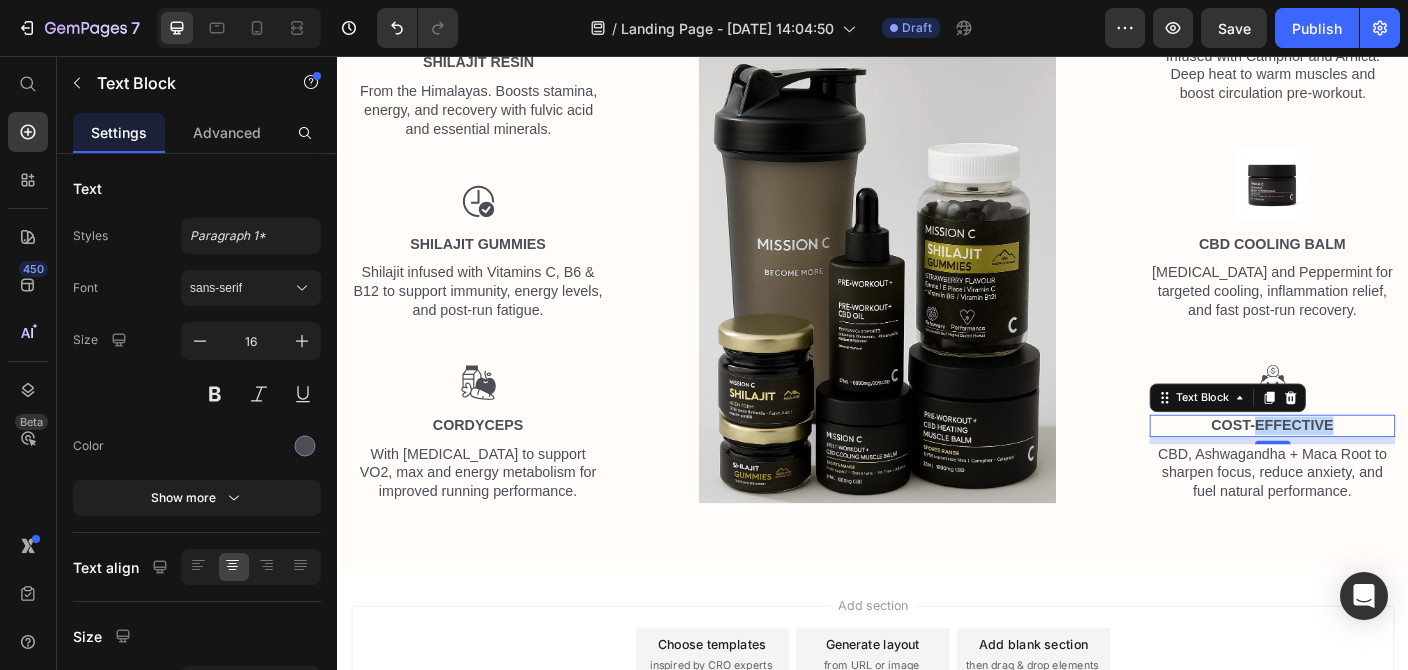 click on "Cost-Effective" at bounding box center [1384, 470] 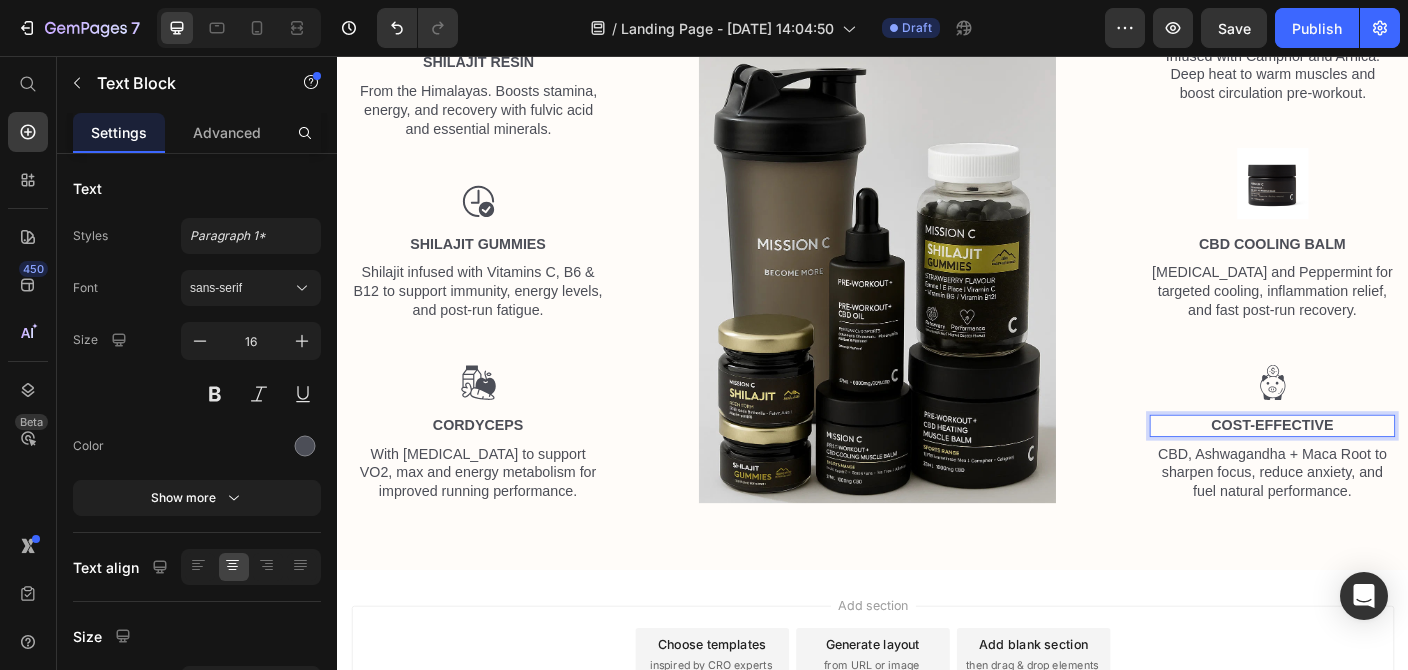 click on "Cost-Effective" at bounding box center [1384, 470] 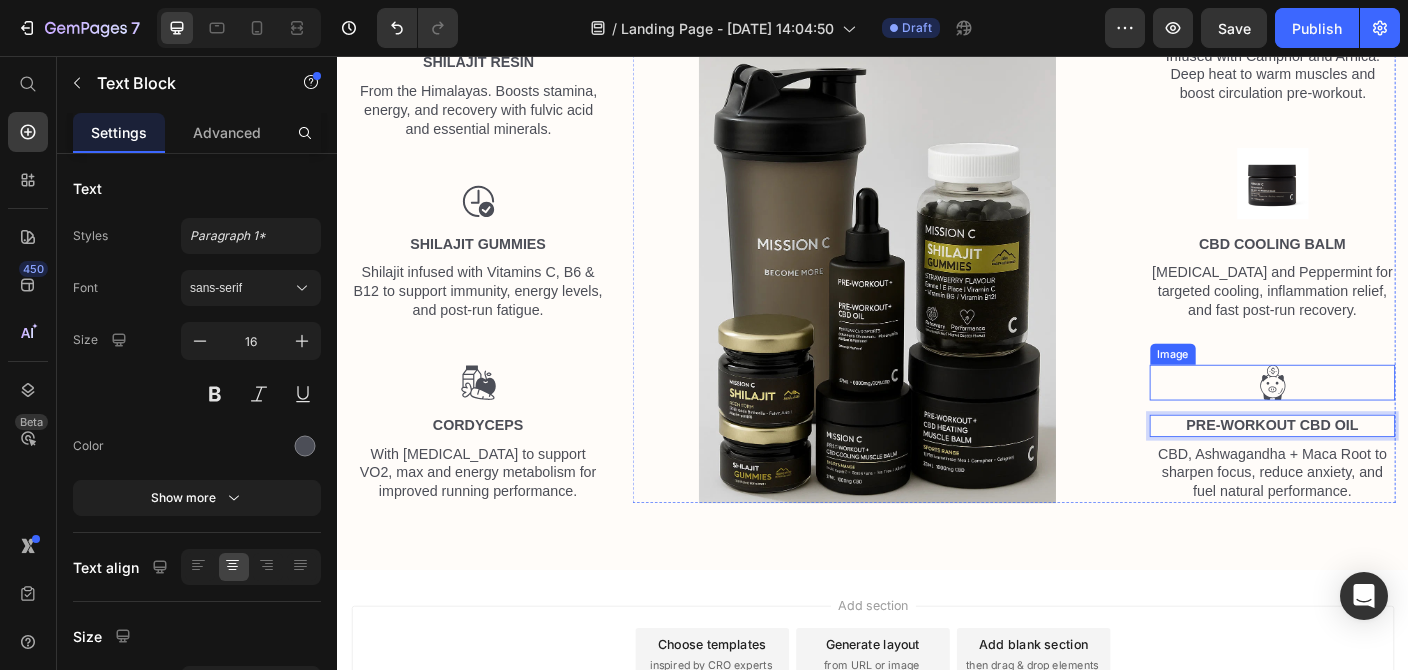 click at bounding box center [1384, 422] 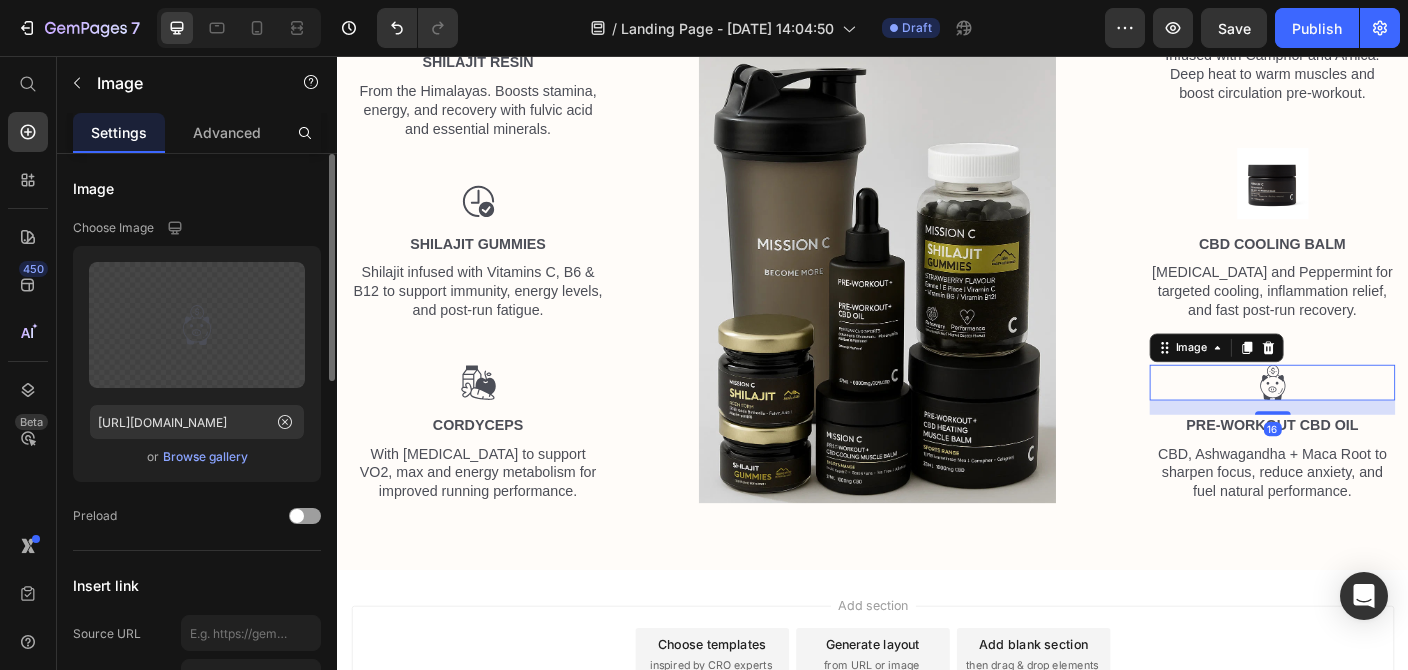 click on "Browse gallery" at bounding box center (205, 457) 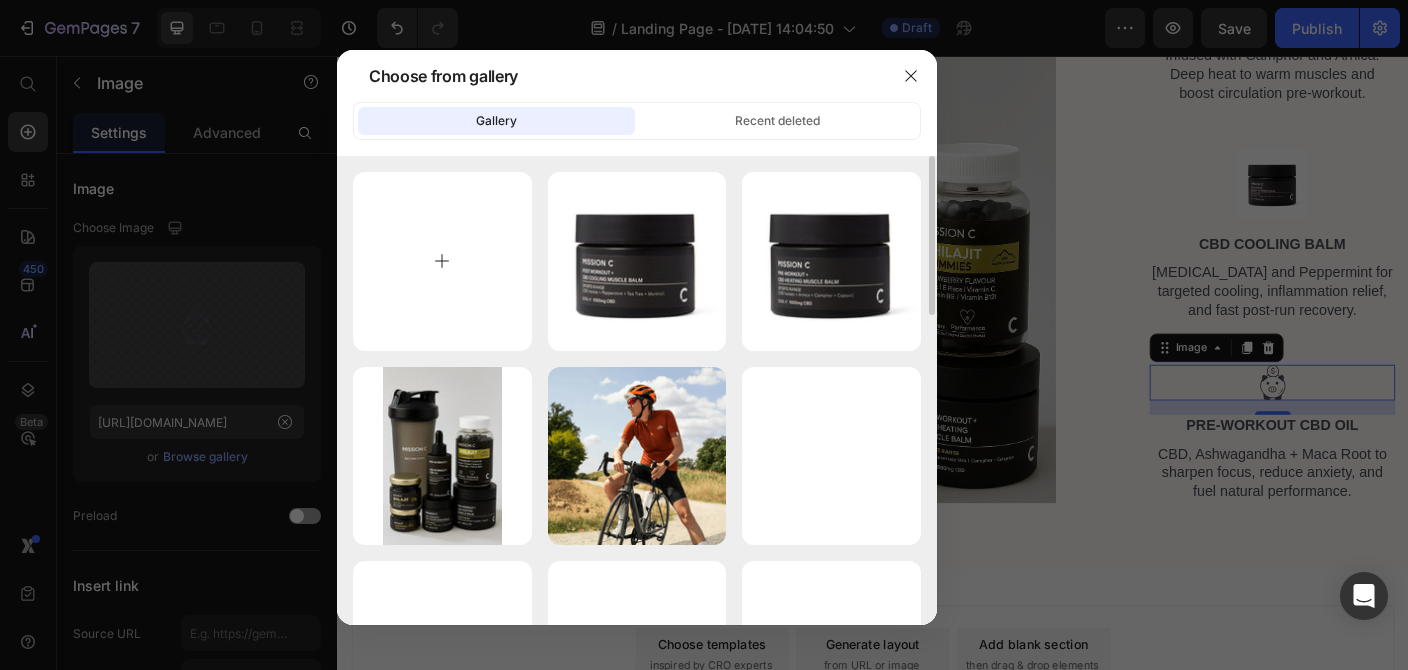 click at bounding box center [442, 261] 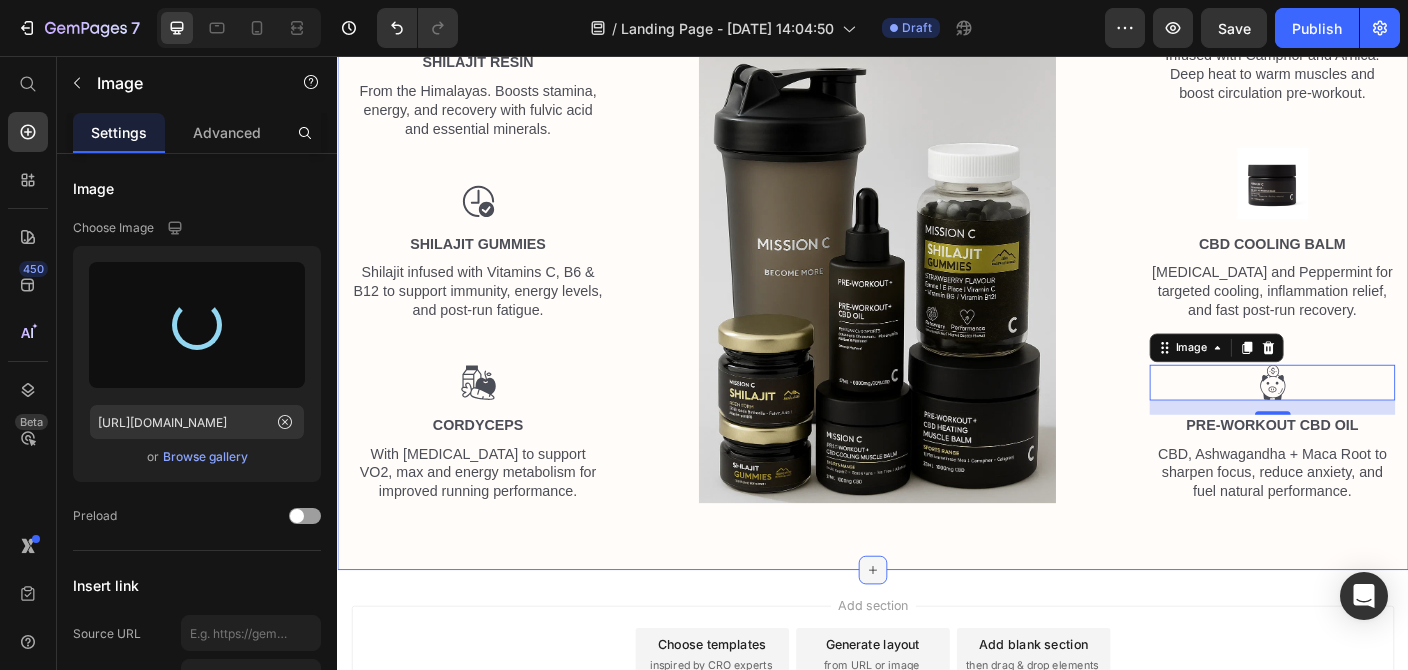 type on "[URL][DOMAIN_NAME]" 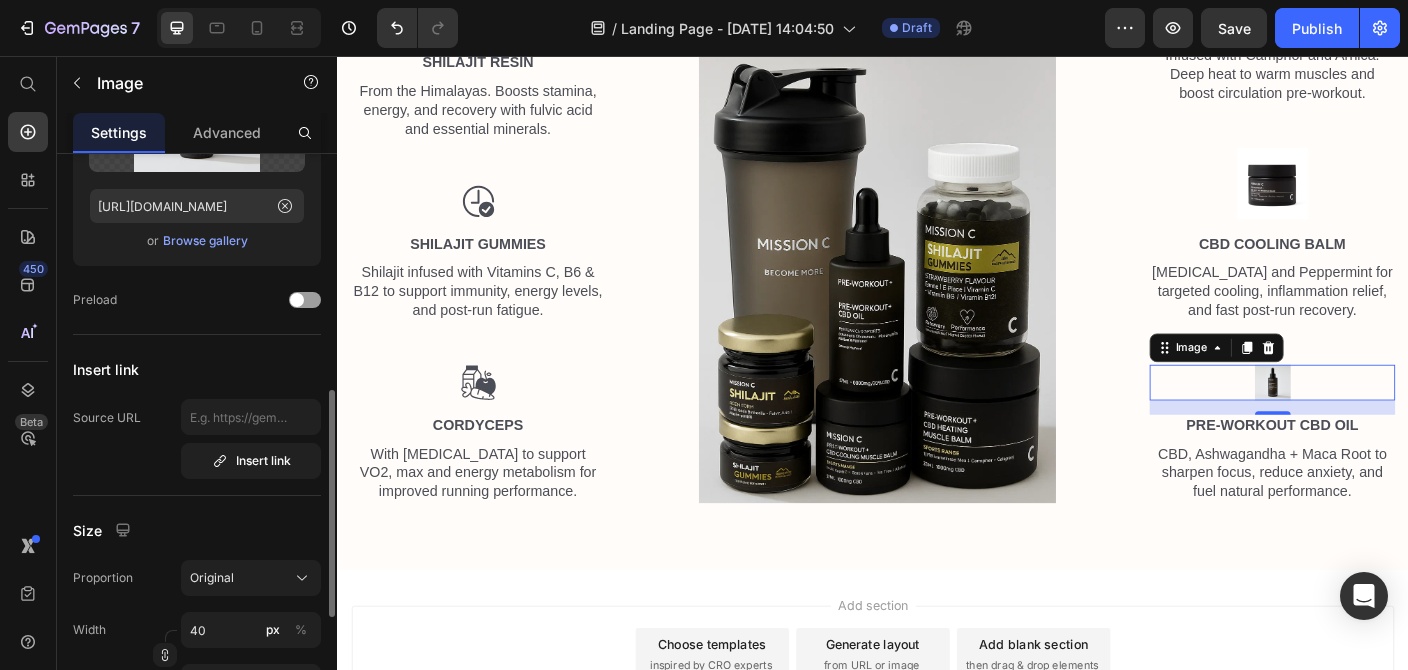scroll, scrollTop: 324, scrollLeft: 0, axis: vertical 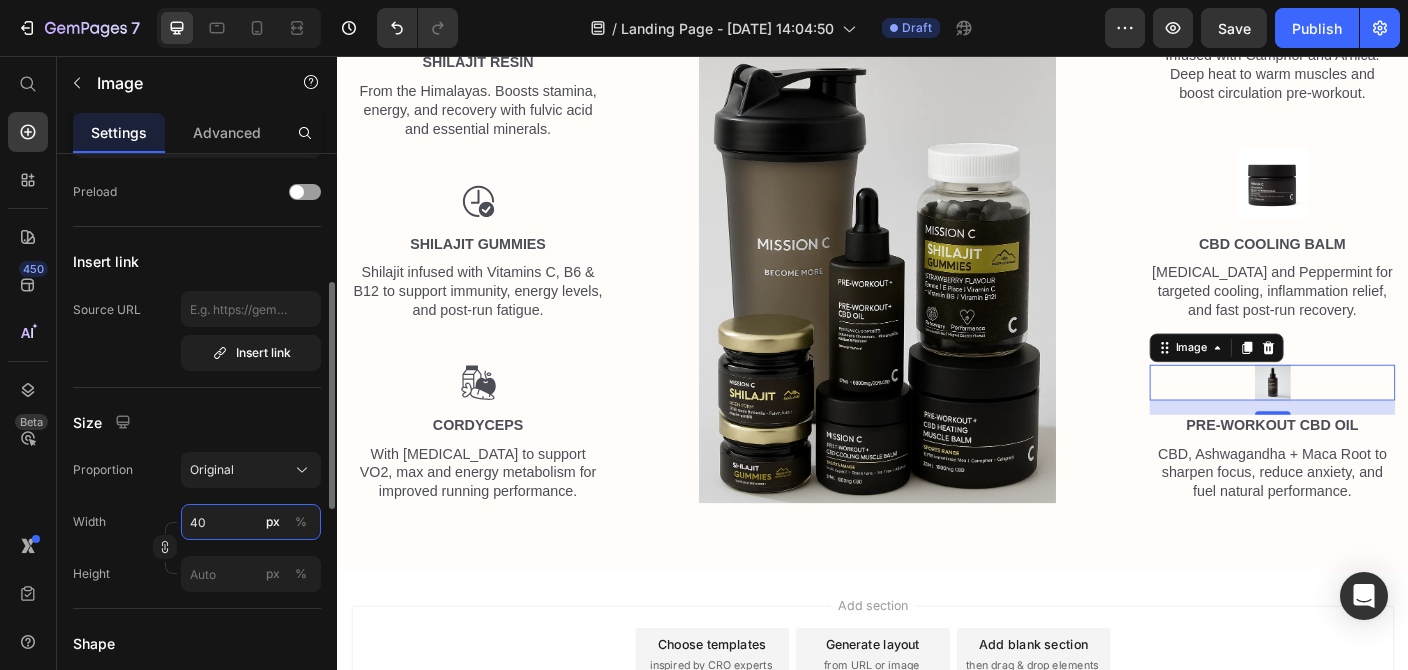 click on "40" at bounding box center (251, 522) 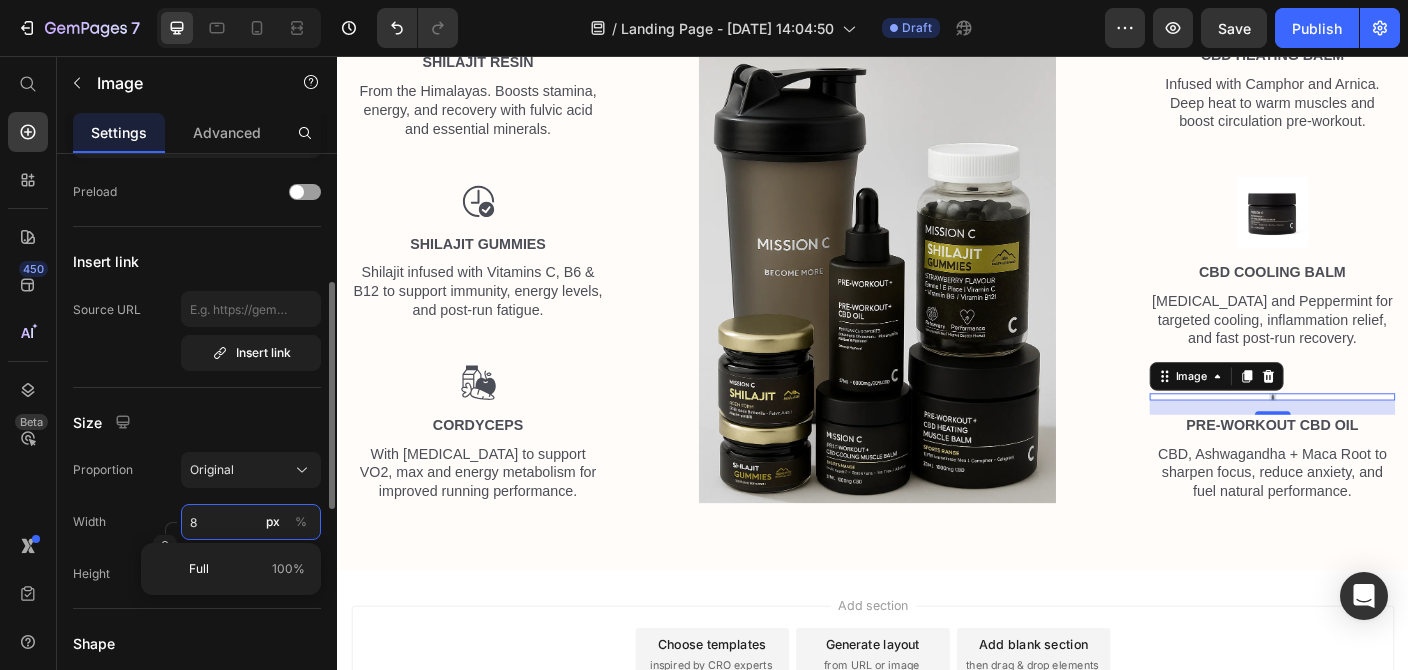 type on "80" 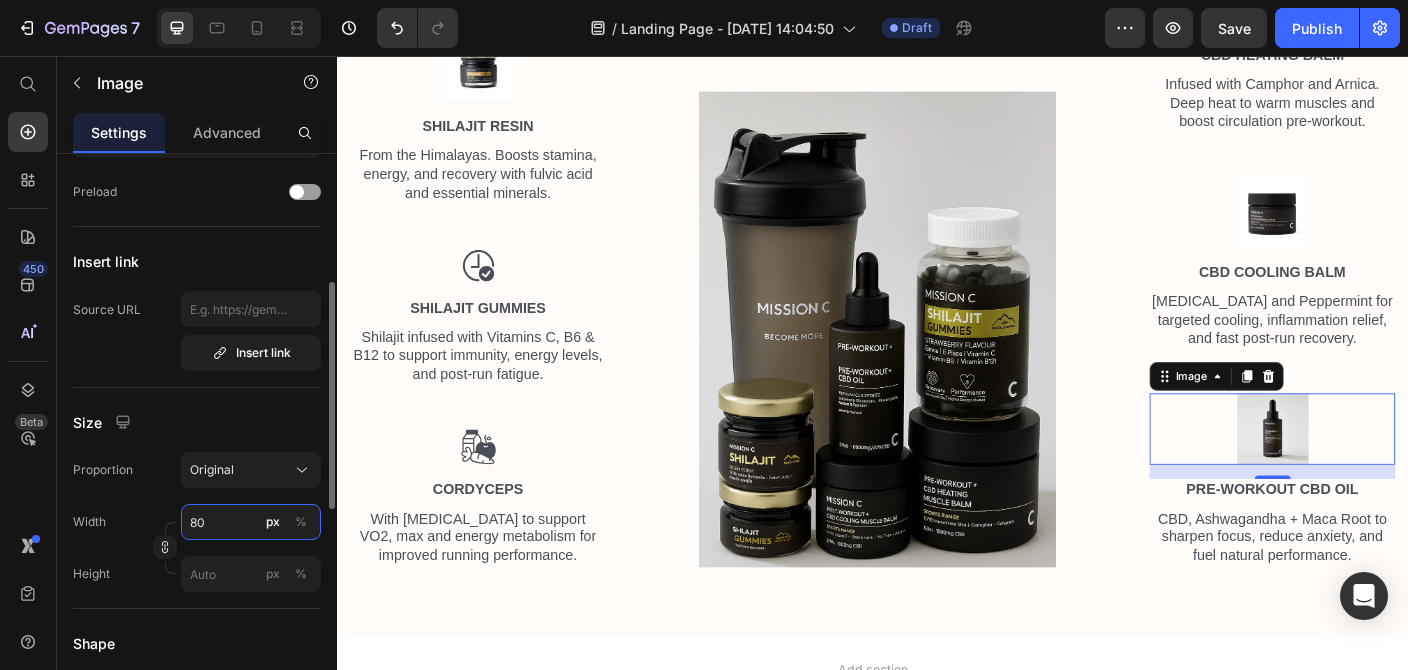 scroll, scrollTop: 1807, scrollLeft: 0, axis: vertical 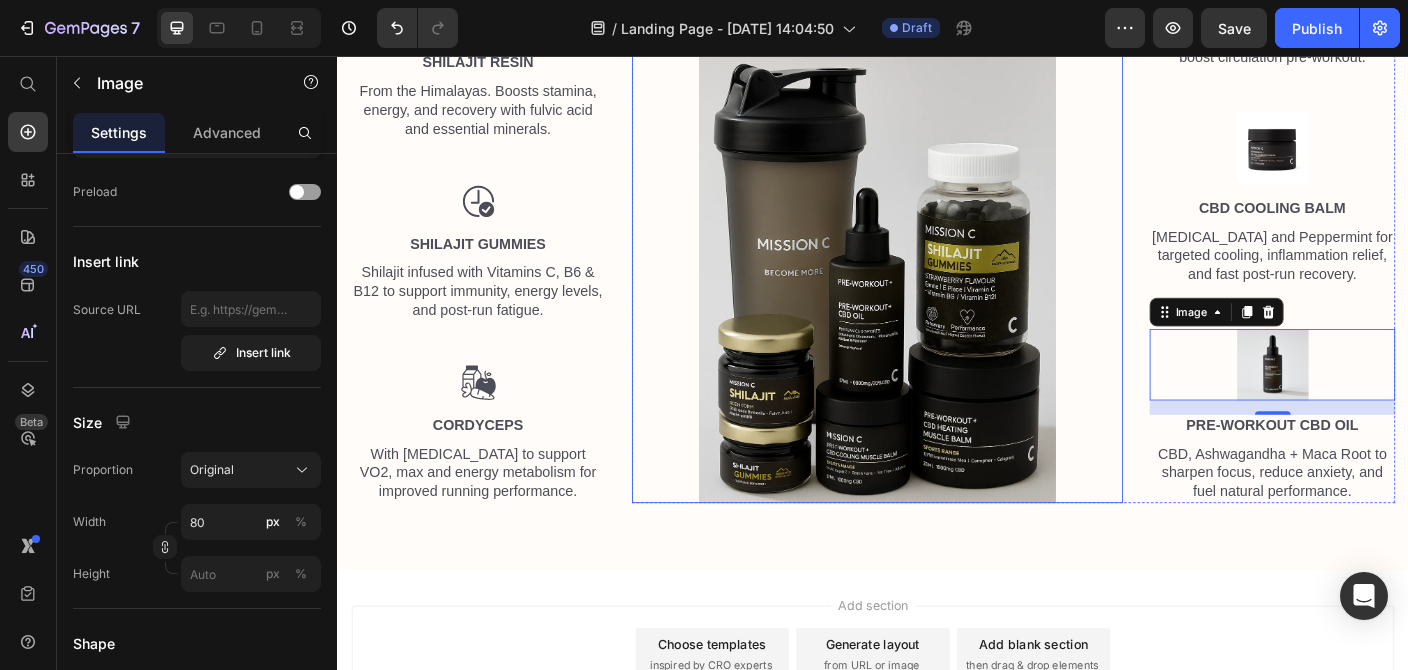 click at bounding box center (942, 290) 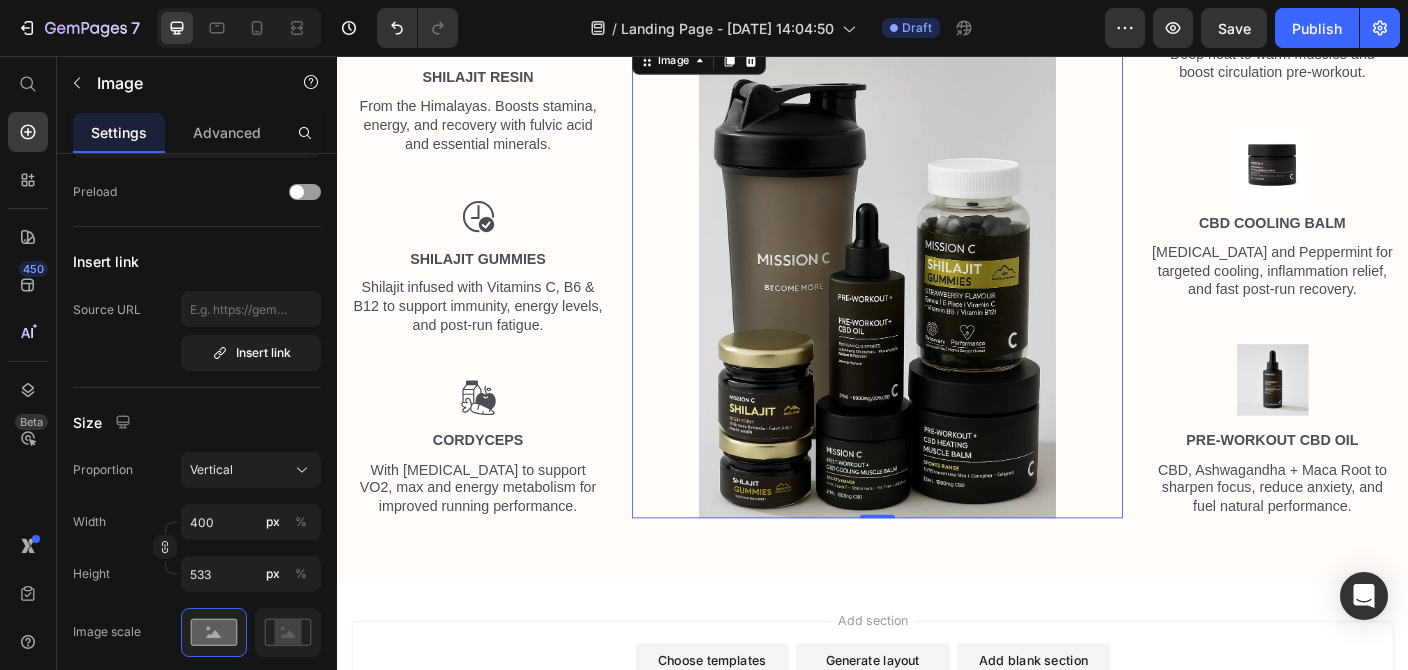 scroll, scrollTop: 1807, scrollLeft: 0, axis: vertical 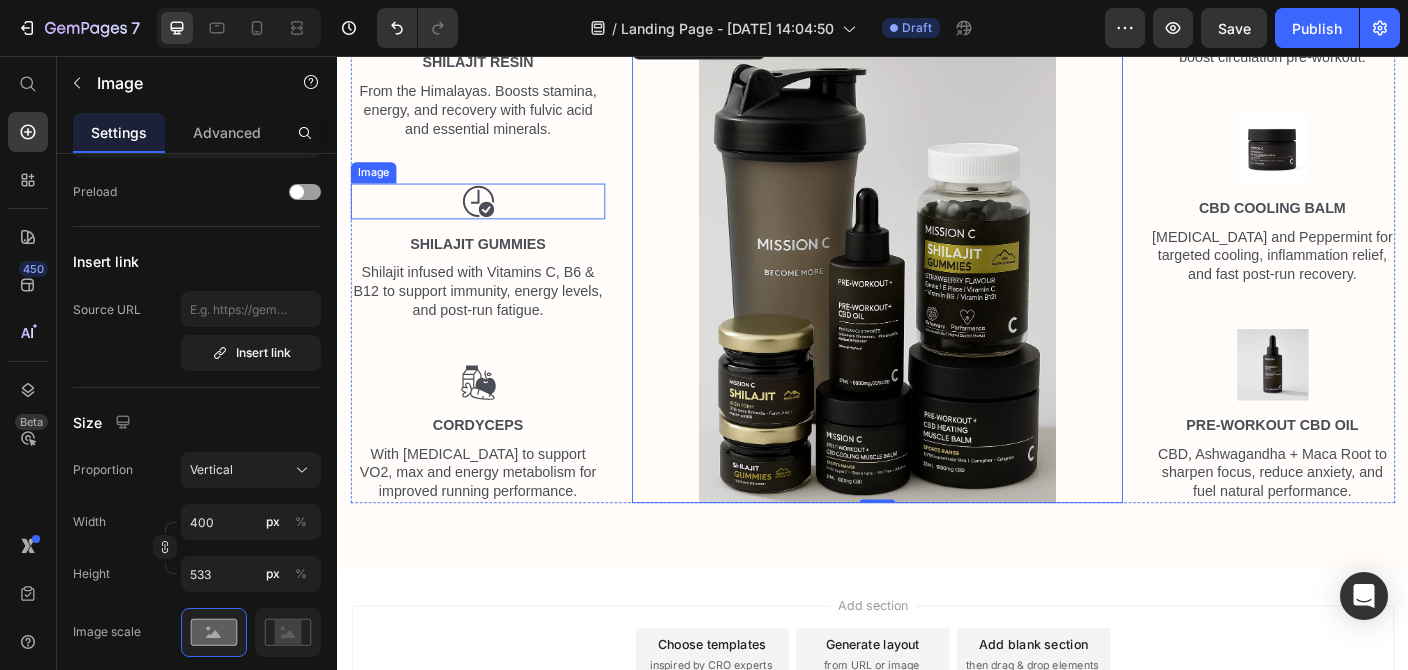 click at bounding box center (494, 219) 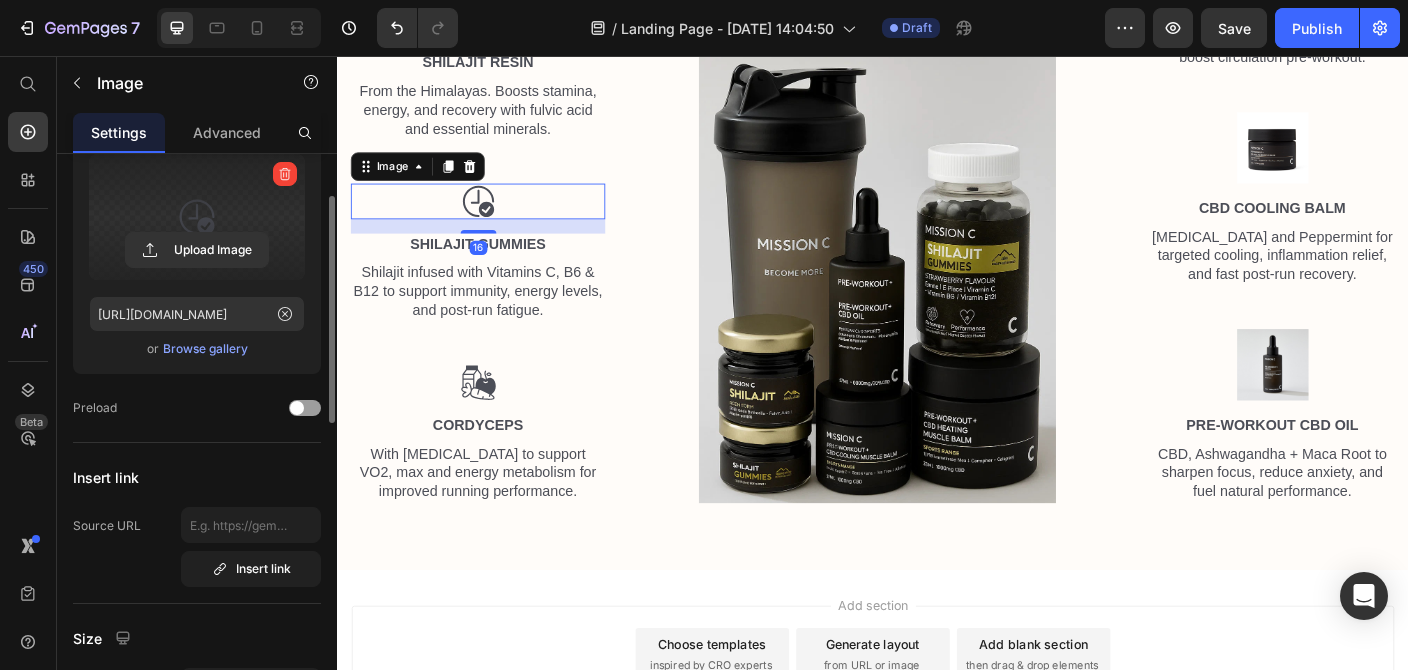 scroll, scrollTop: 0, scrollLeft: 0, axis: both 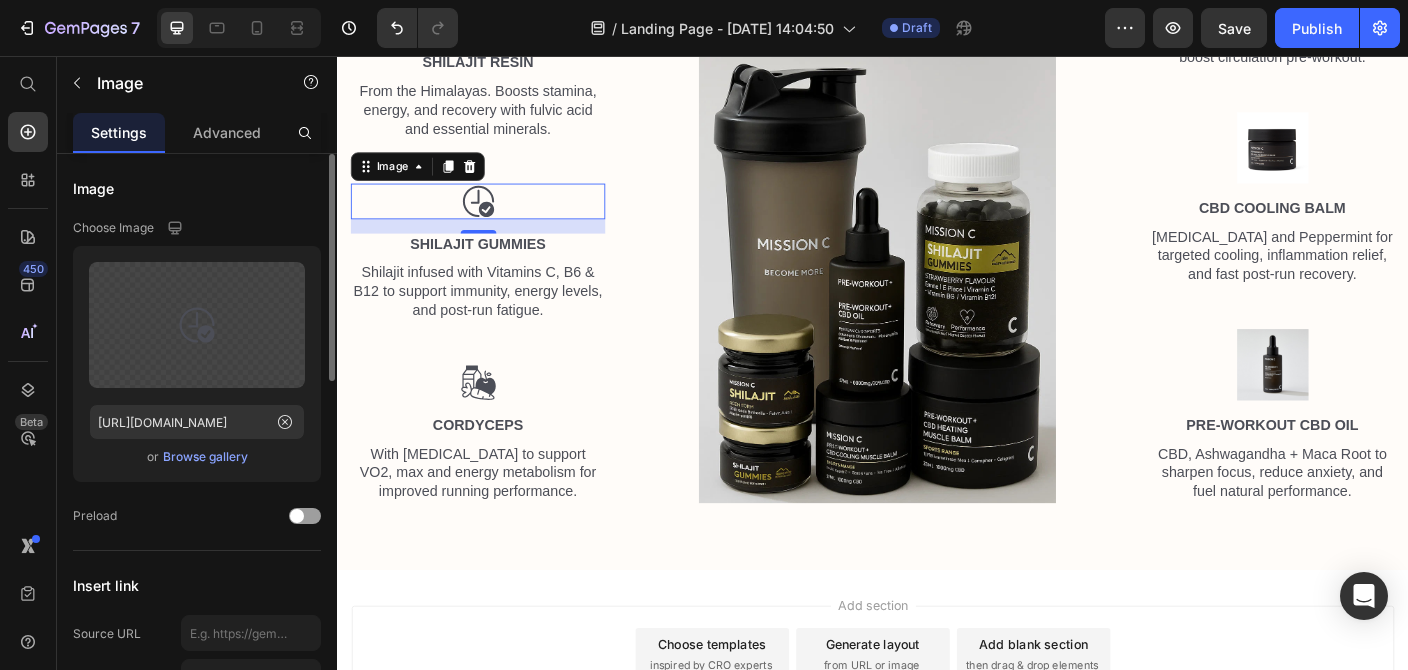 click on "Browse gallery" at bounding box center [205, 457] 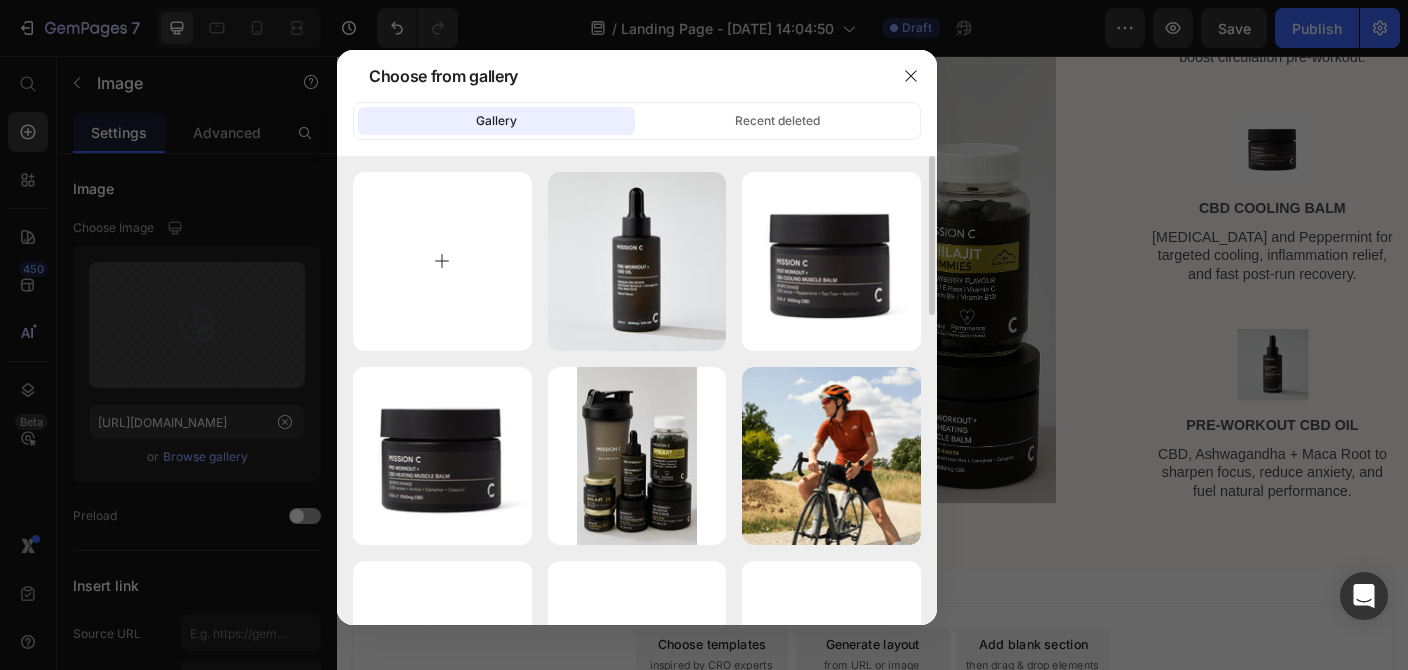click at bounding box center (442, 261) 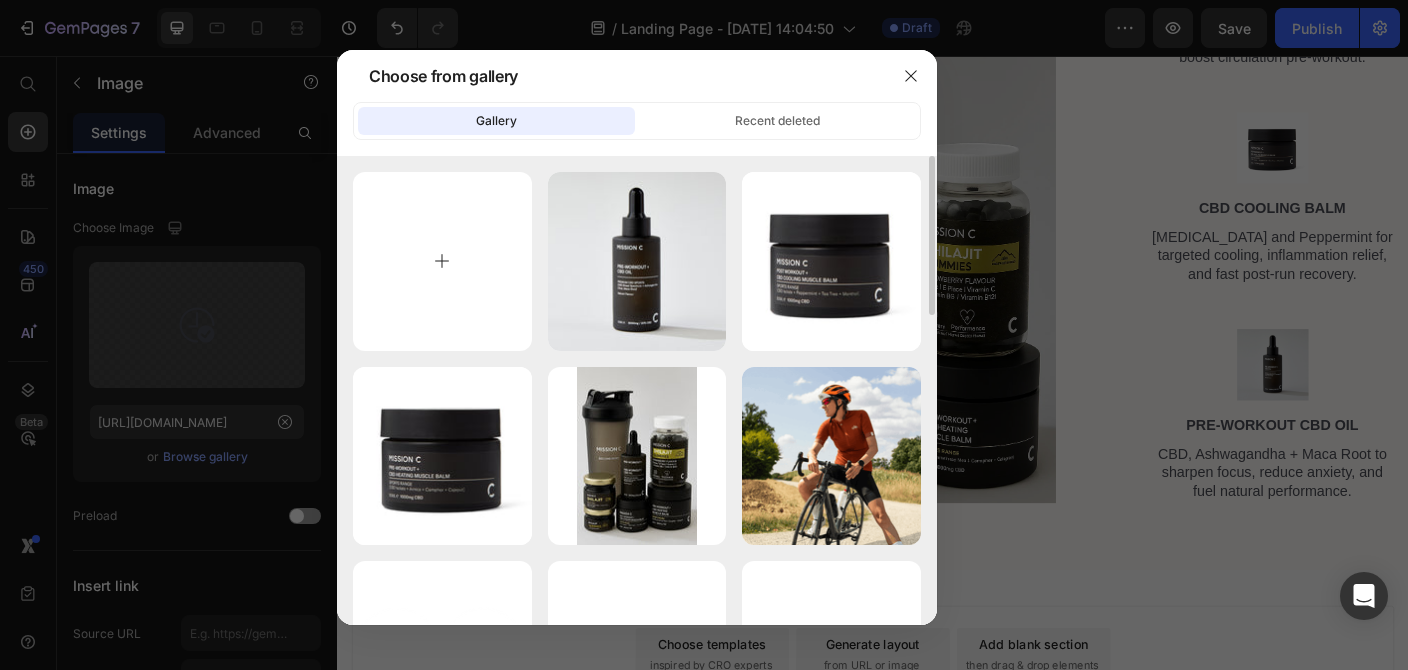 type on "C:\fakepath\Shilajit Gummies.png" 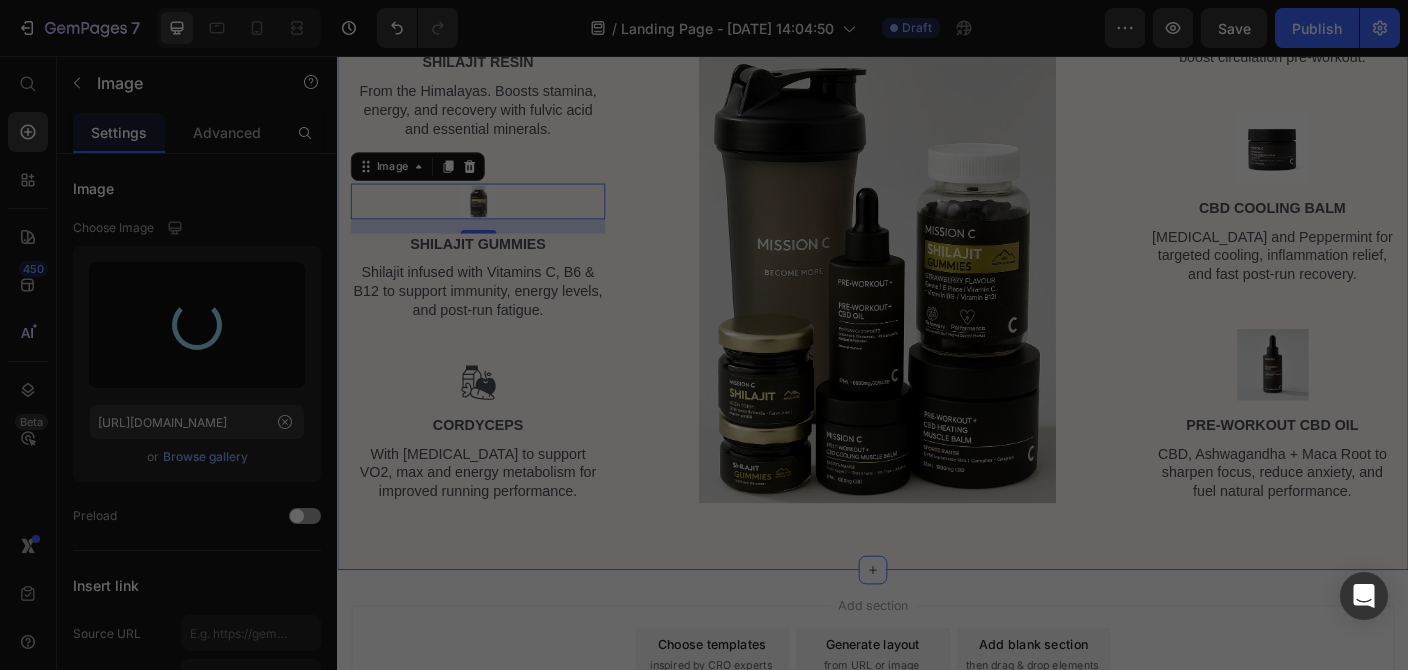 type on "[URL][DOMAIN_NAME]" 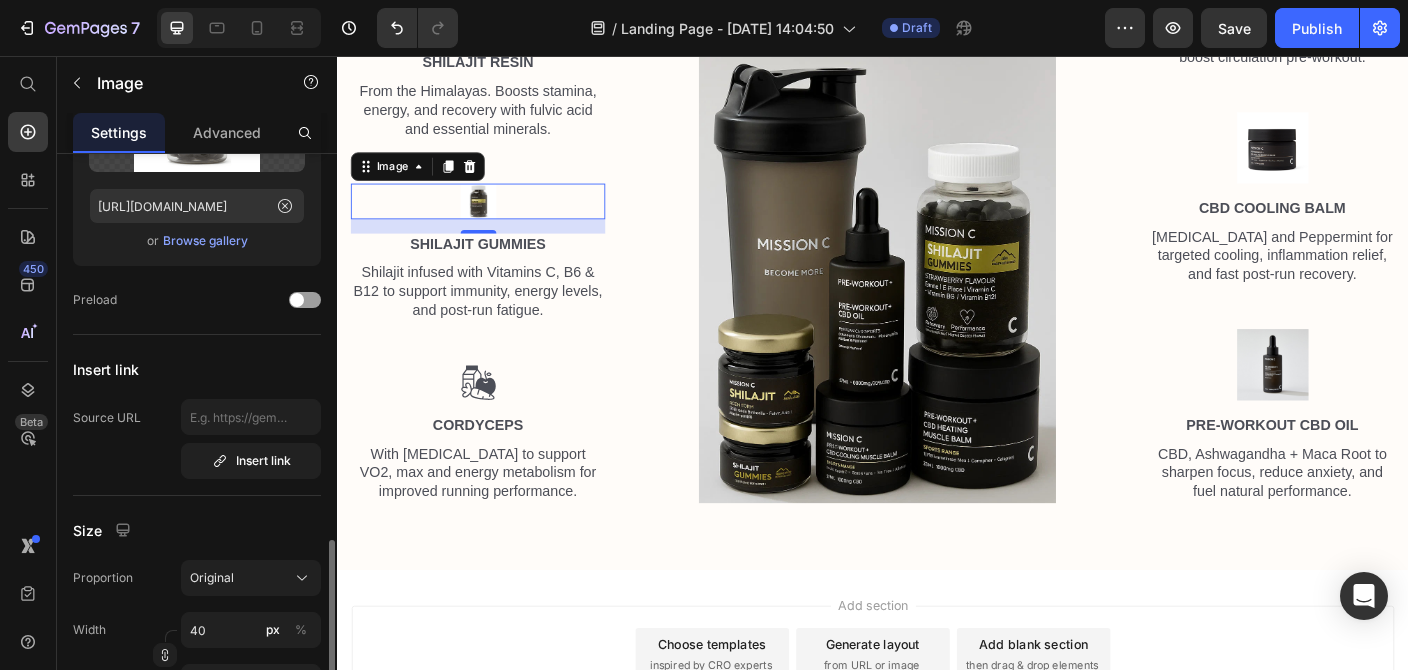 scroll, scrollTop: 432, scrollLeft: 0, axis: vertical 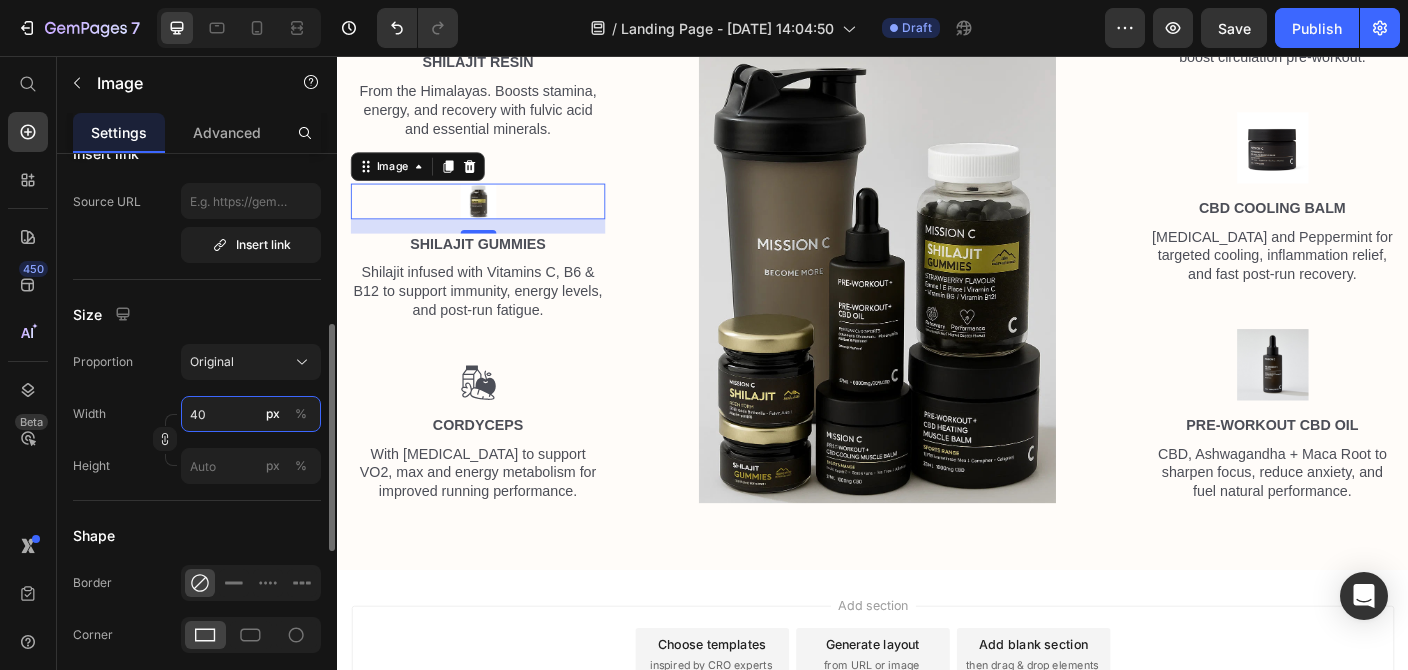 click on "40" at bounding box center (251, 414) 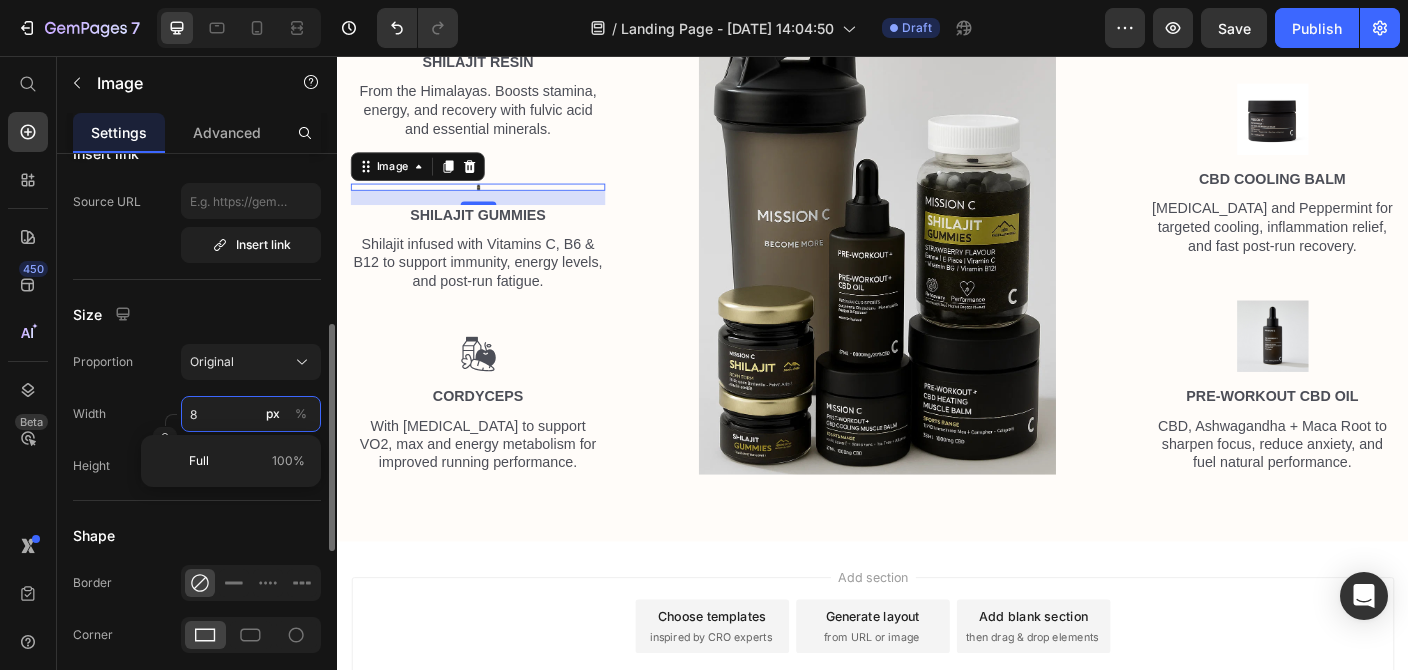 type on "80" 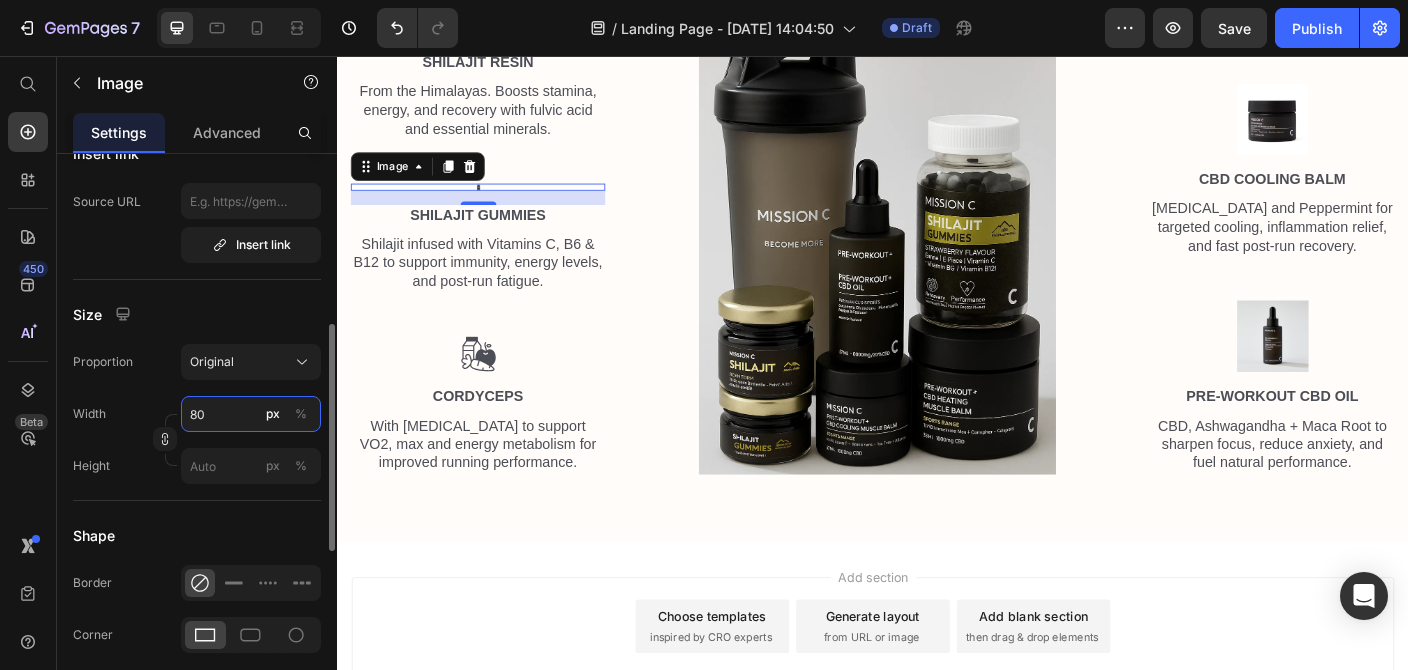 scroll, scrollTop: 1767, scrollLeft: 0, axis: vertical 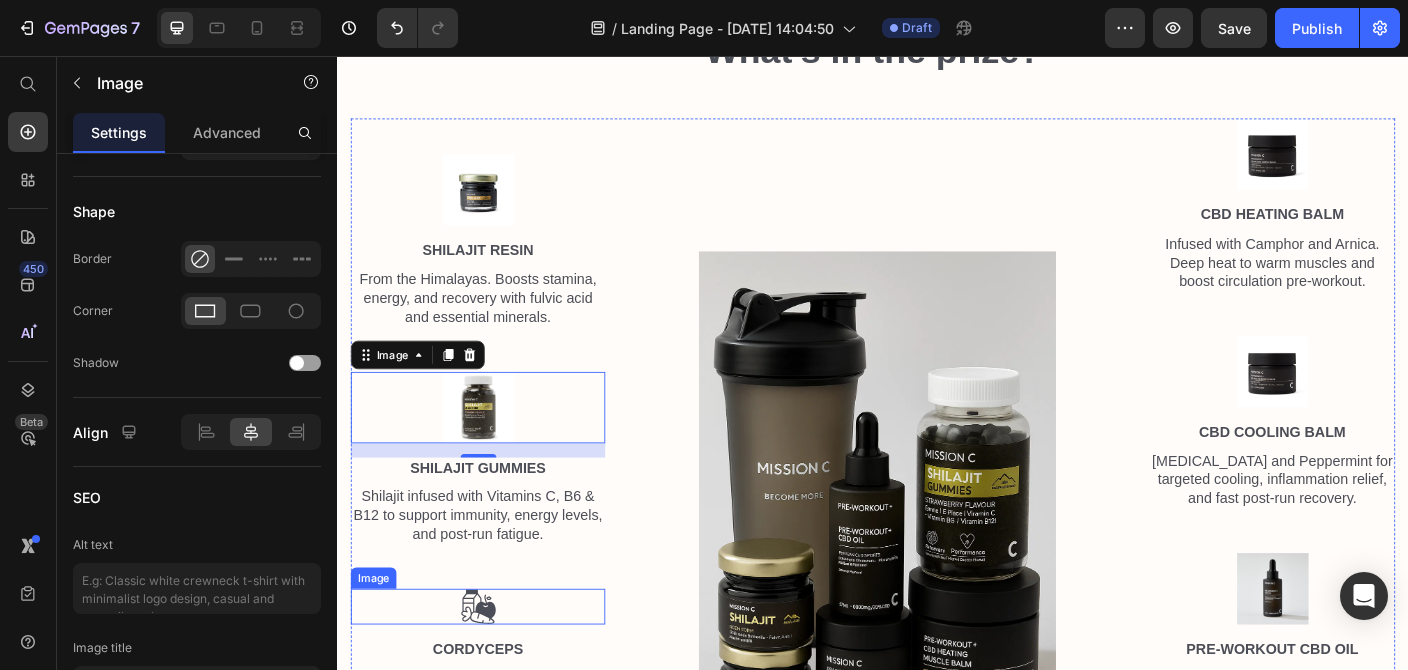 click at bounding box center [494, 673] 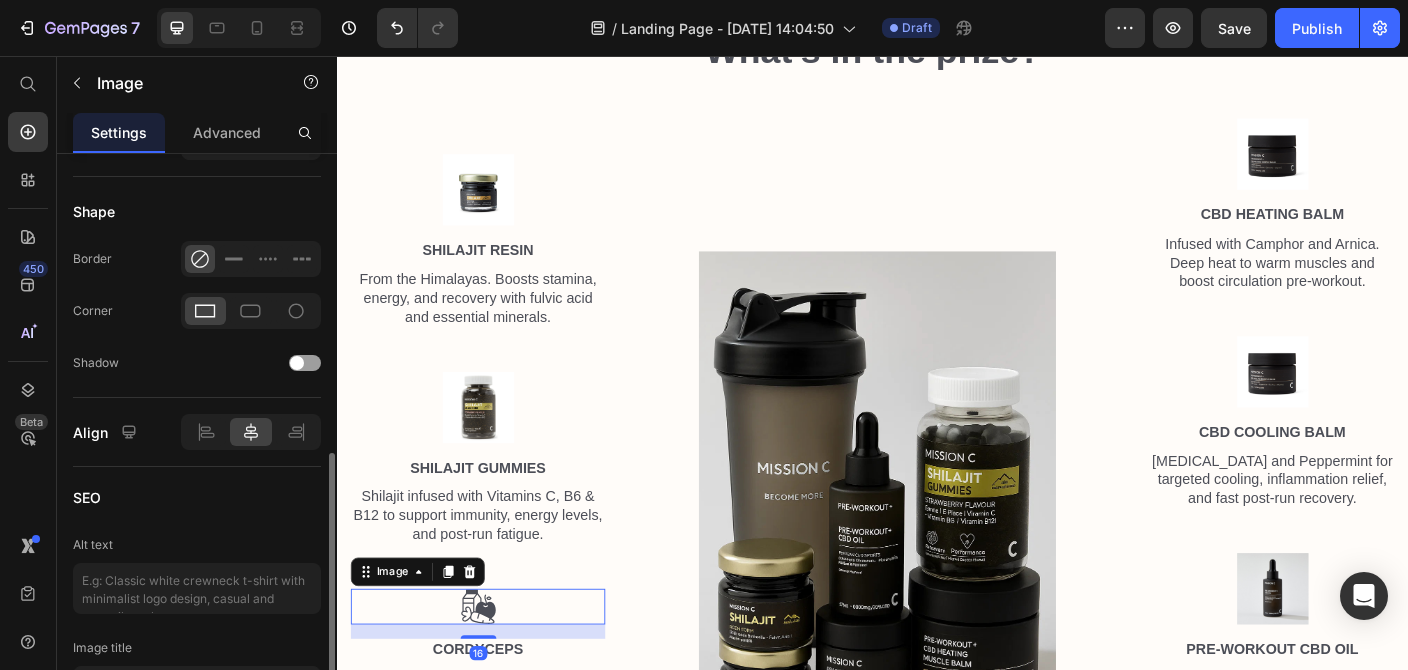 scroll, scrollTop: 216, scrollLeft: 0, axis: vertical 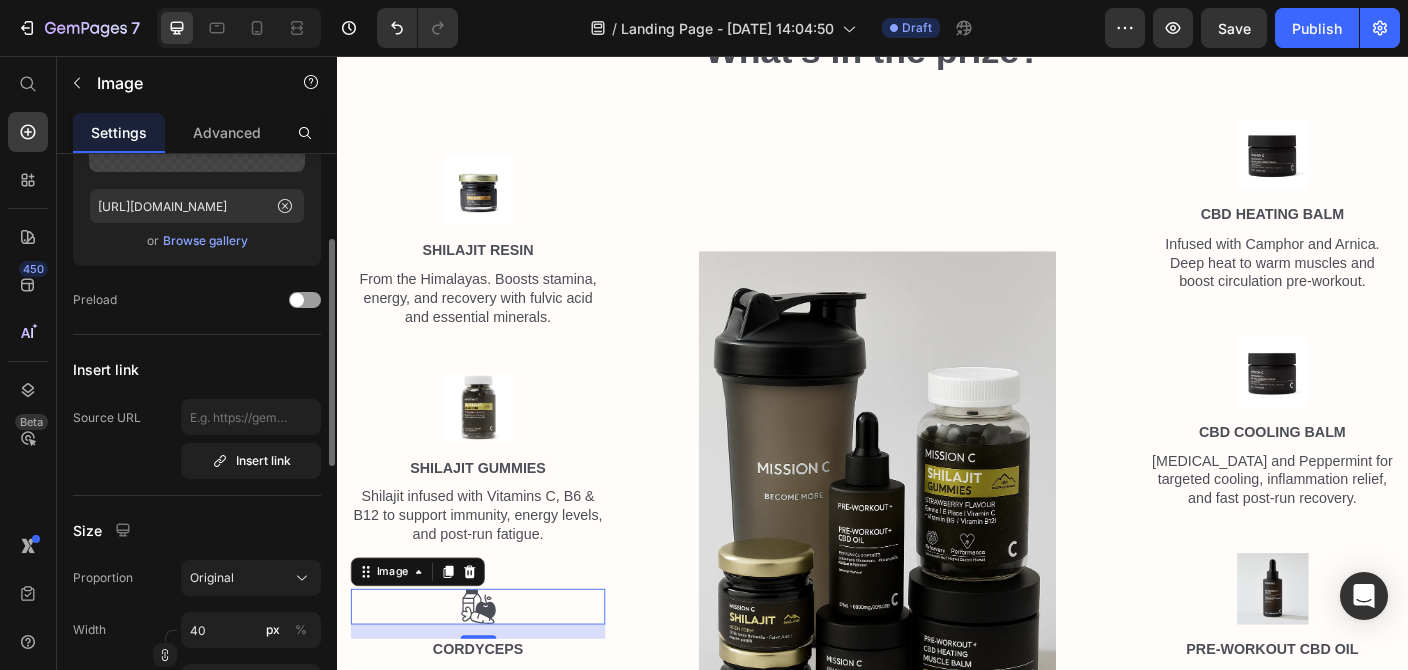 click on "Browse gallery" at bounding box center [205, 241] 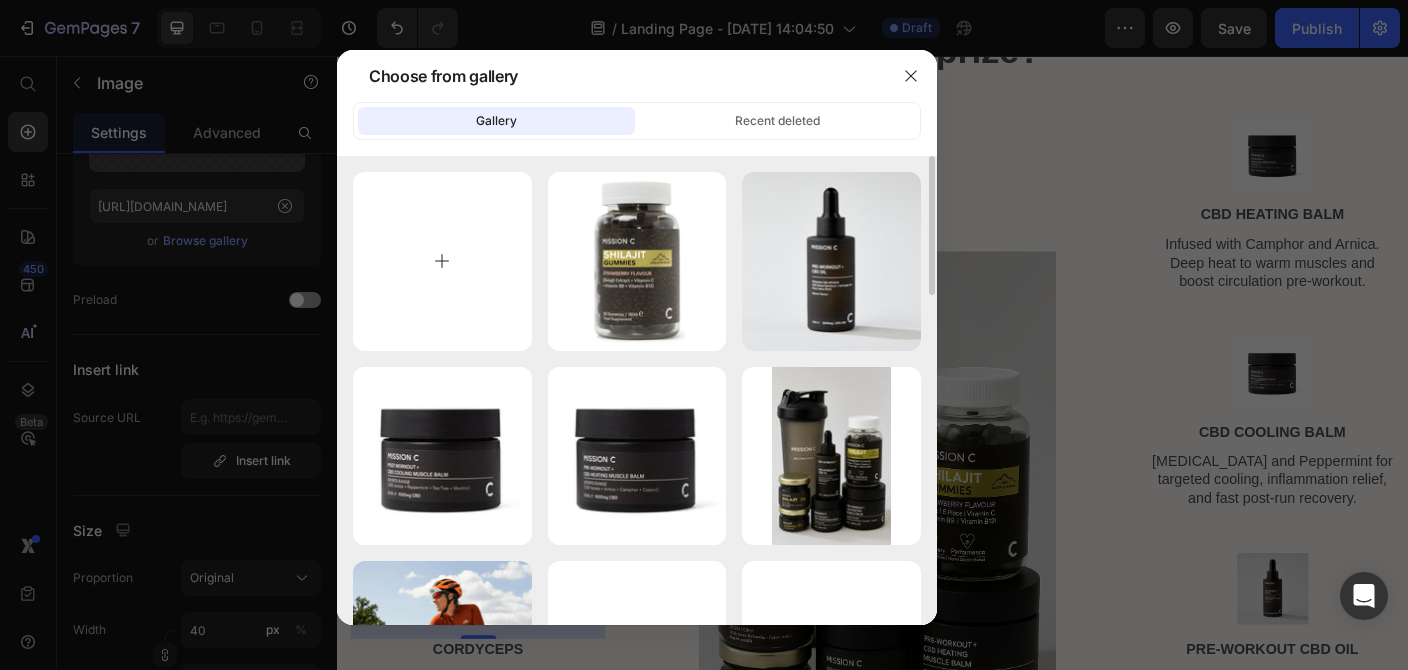 click at bounding box center (442, 261) 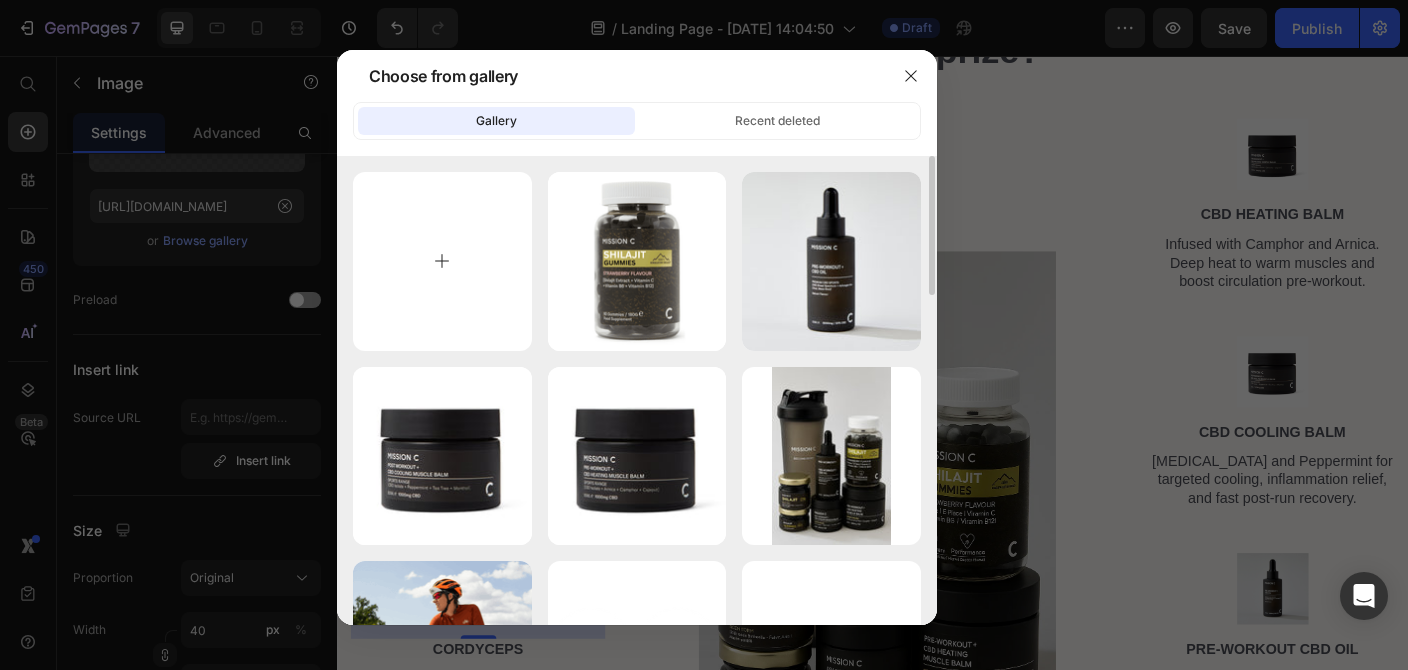 type on "C:\fakepath\cordyceps.jpeg" 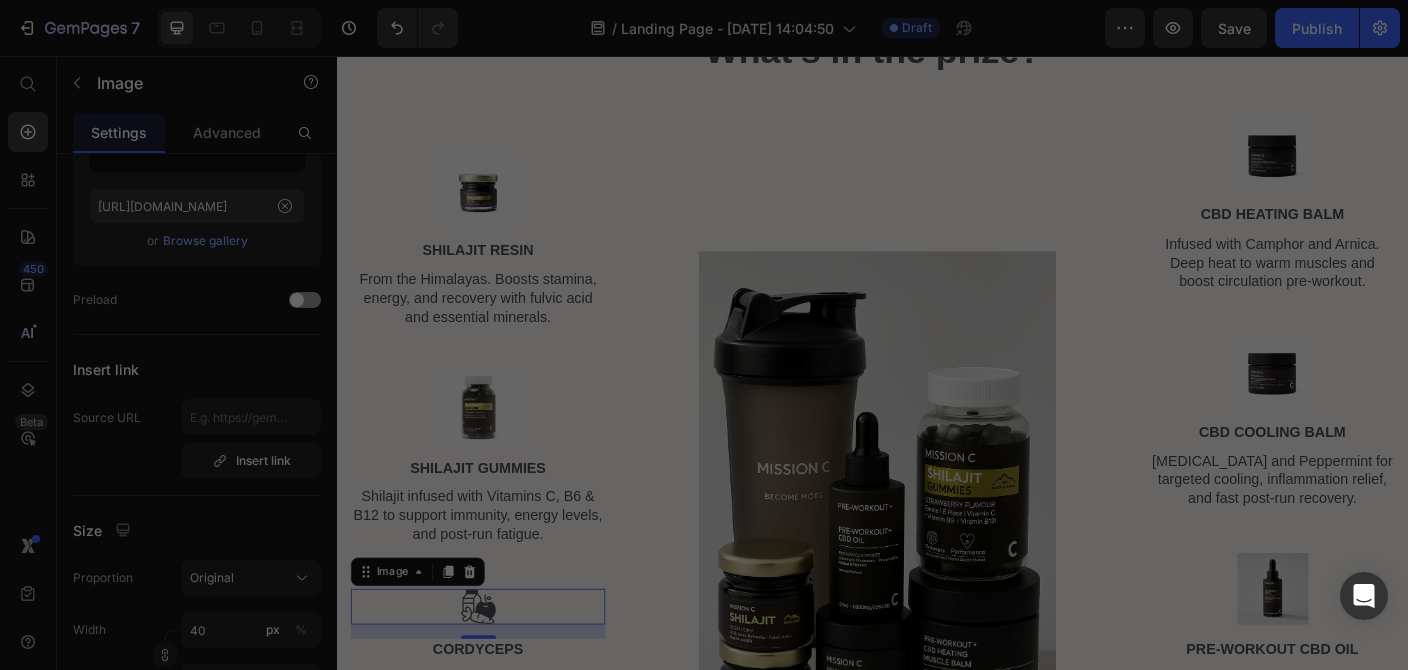 type on "[URL][DOMAIN_NAME]" 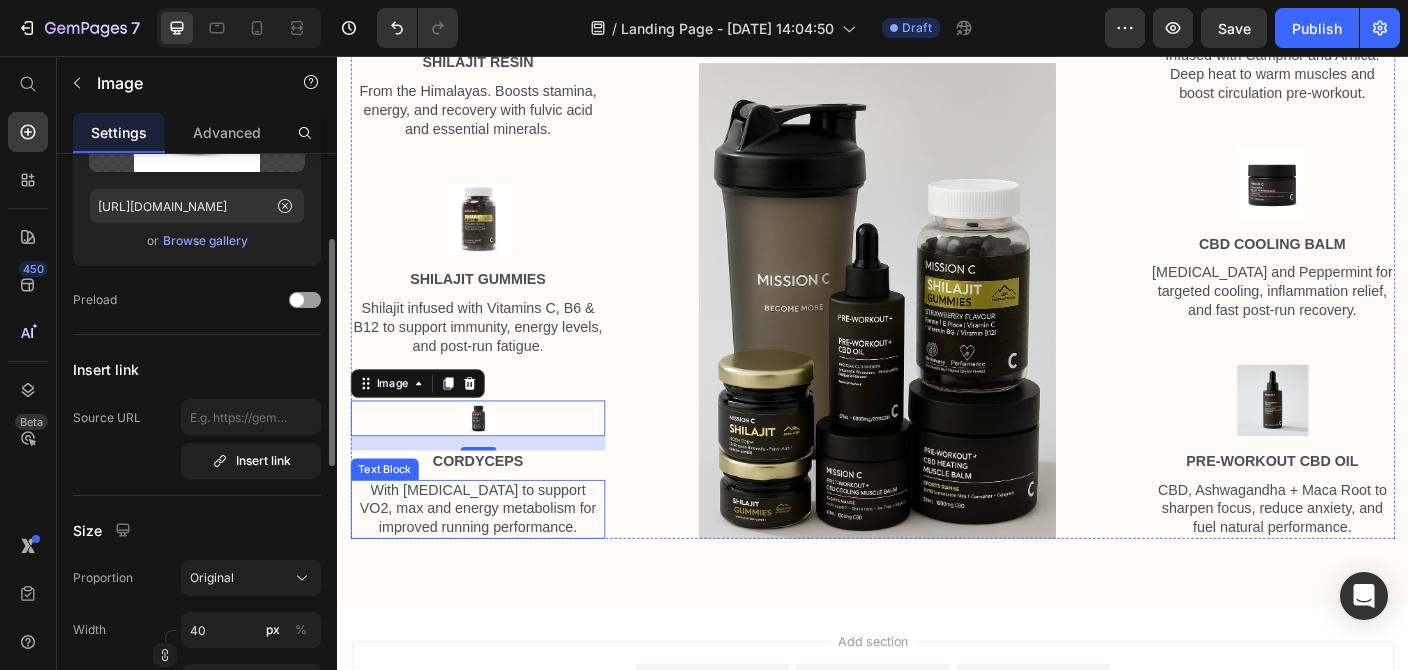 scroll, scrollTop: 1840, scrollLeft: 0, axis: vertical 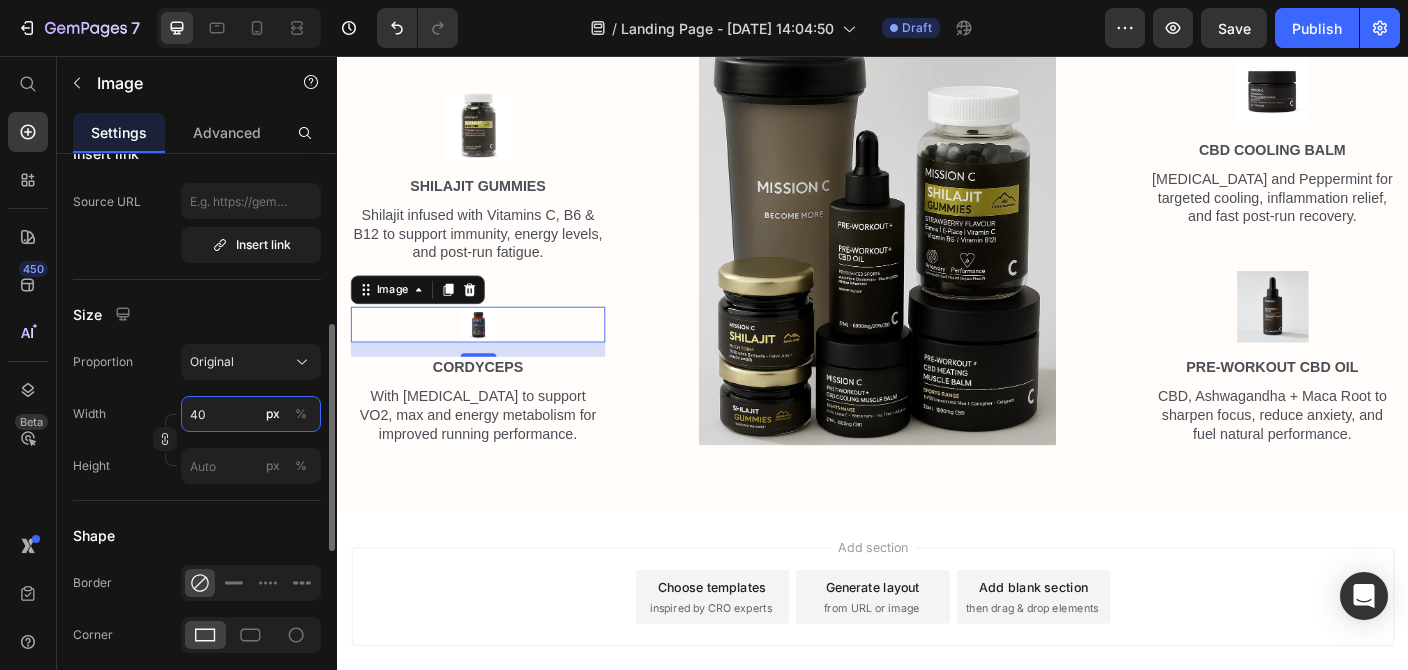 click on "40" at bounding box center (251, 414) 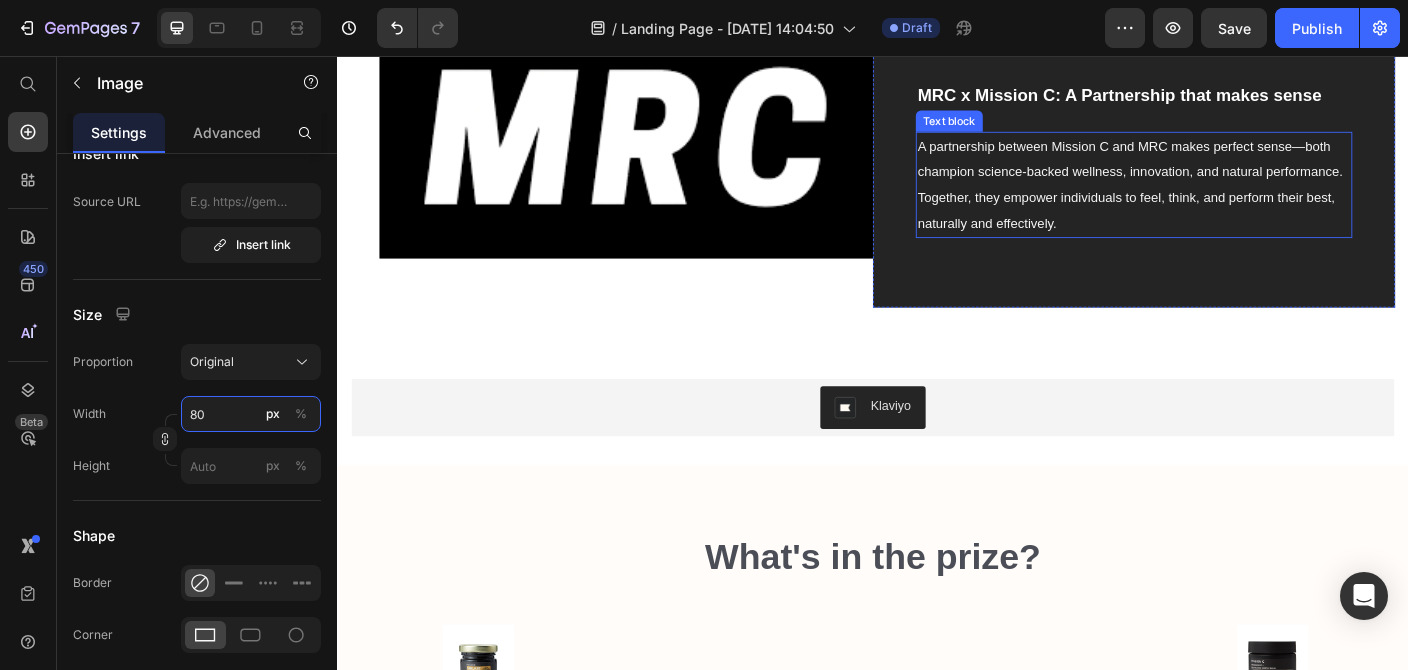 scroll, scrollTop: 988, scrollLeft: 0, axis: vertical 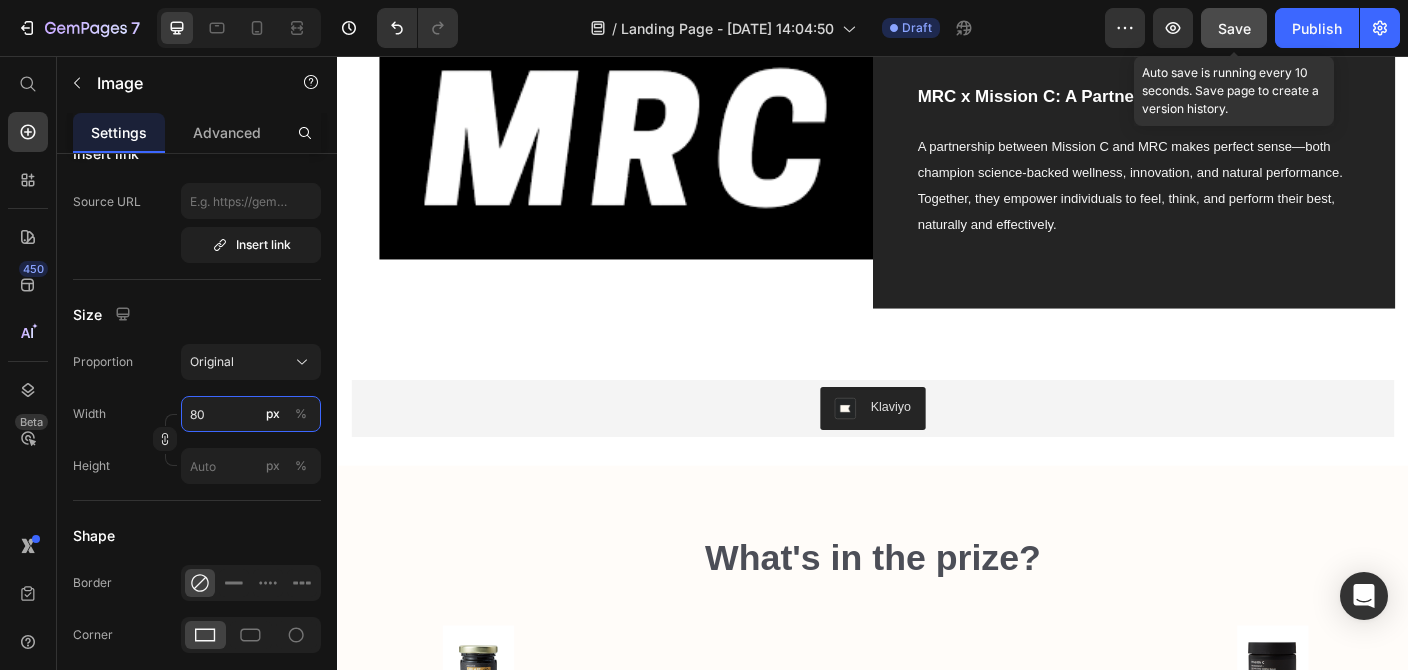 type on "80" 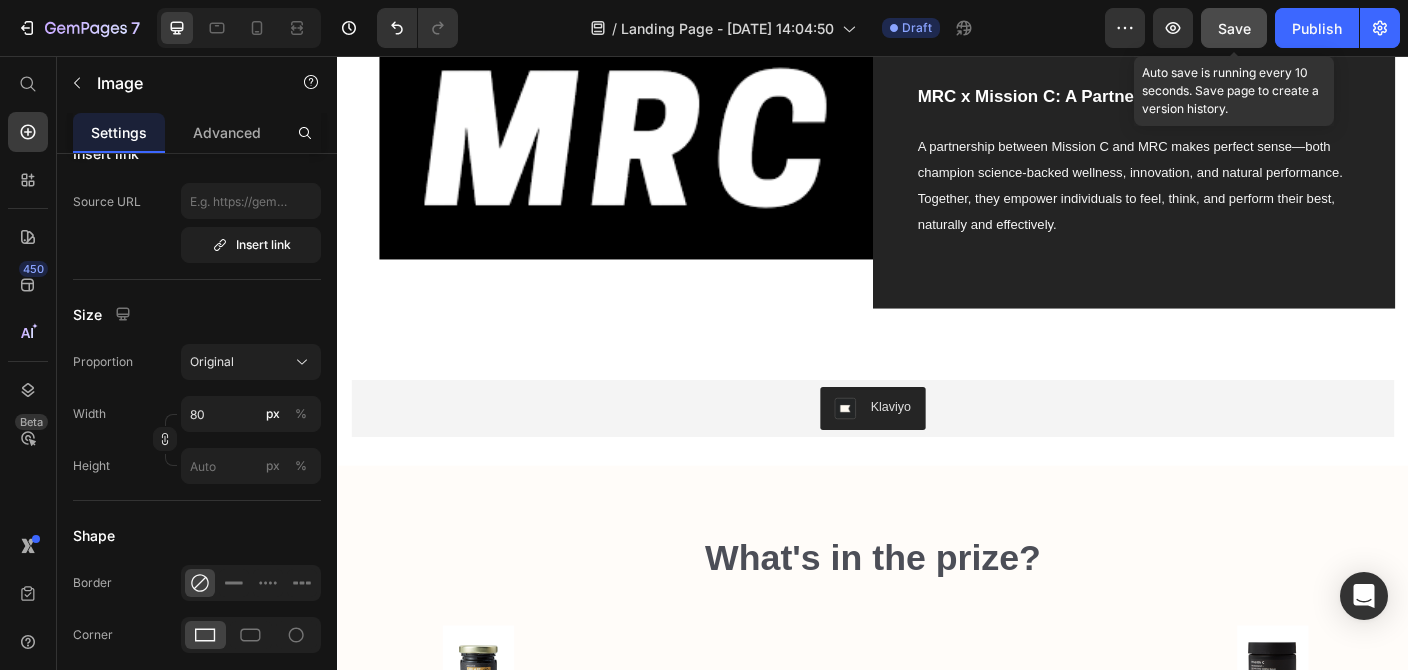 click on "Save" at bounding box center (1234, 28) 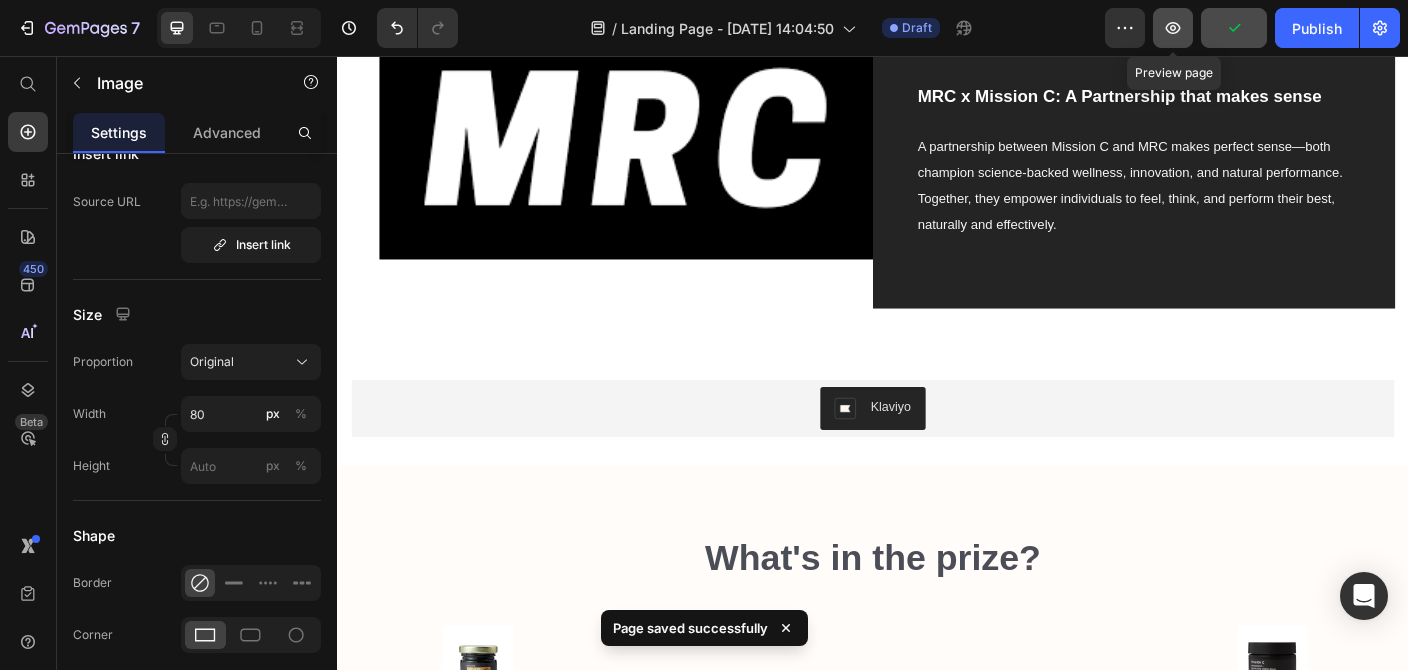 click 